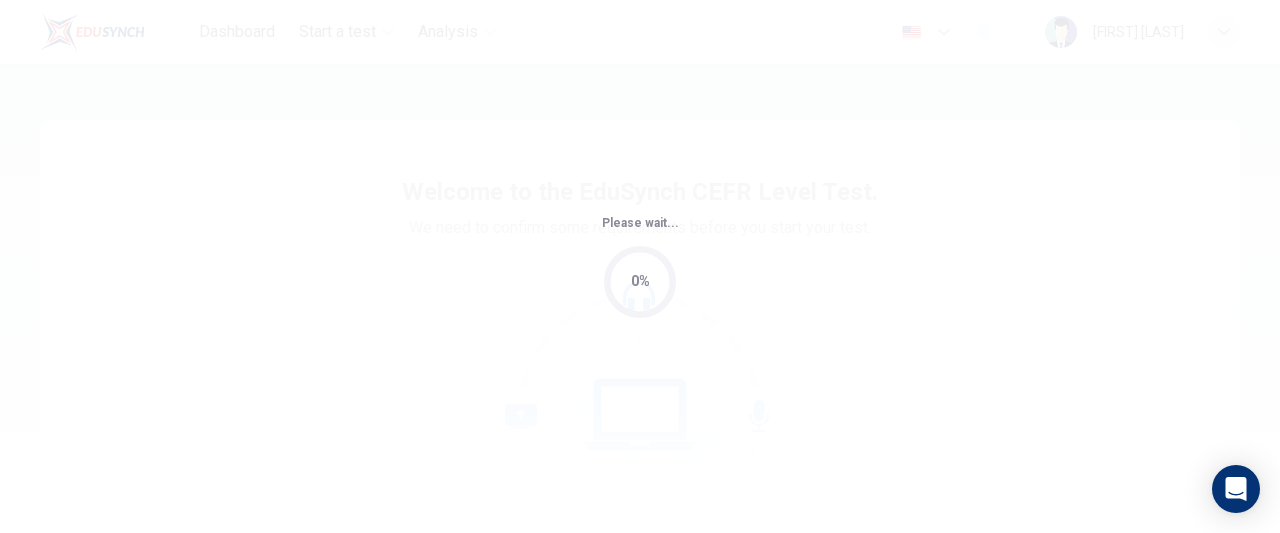 scroll, scrollTop: 0, scrollLeft: 0, axis: both 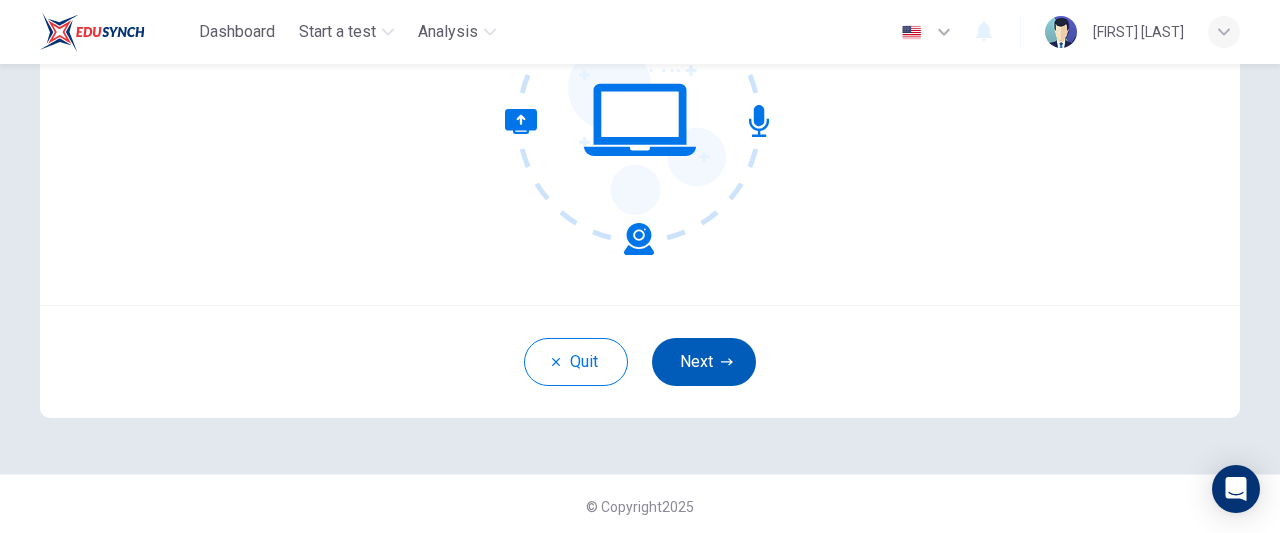click on "Next" at bounding box center (704, 362) 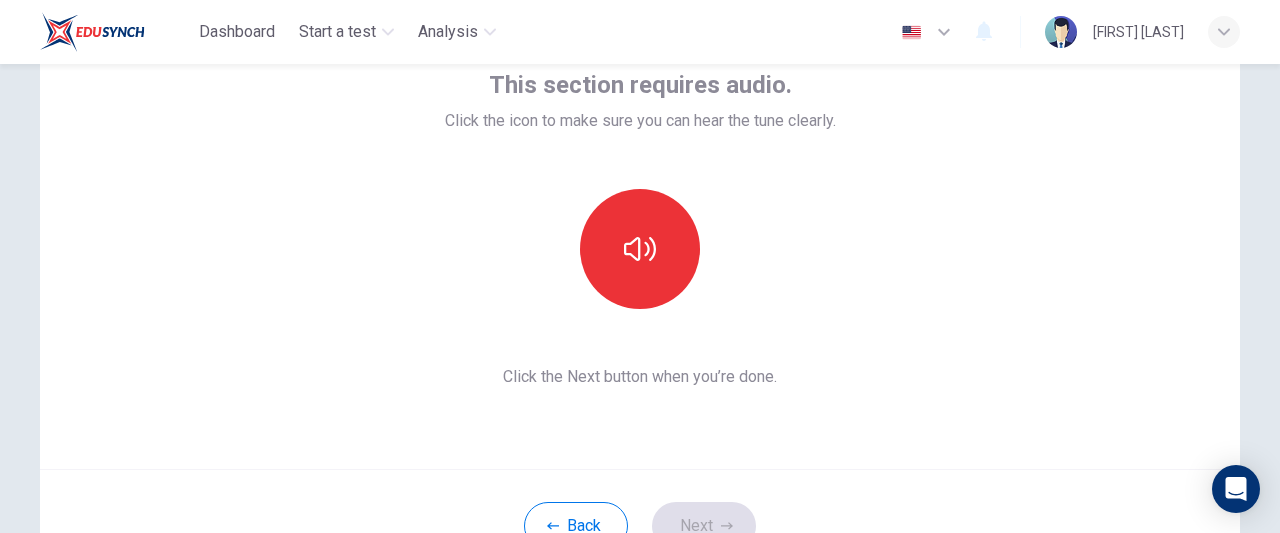scroll, scrollTop: 130, scrollLeft: 0, axis: vertical 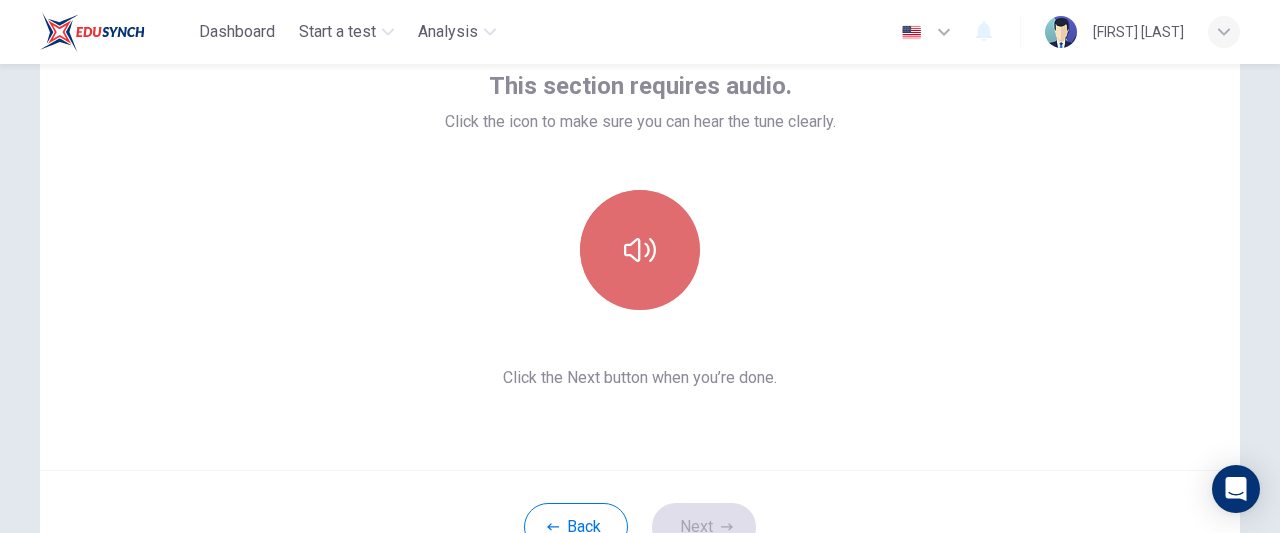 click at bounding box center [640, 250] 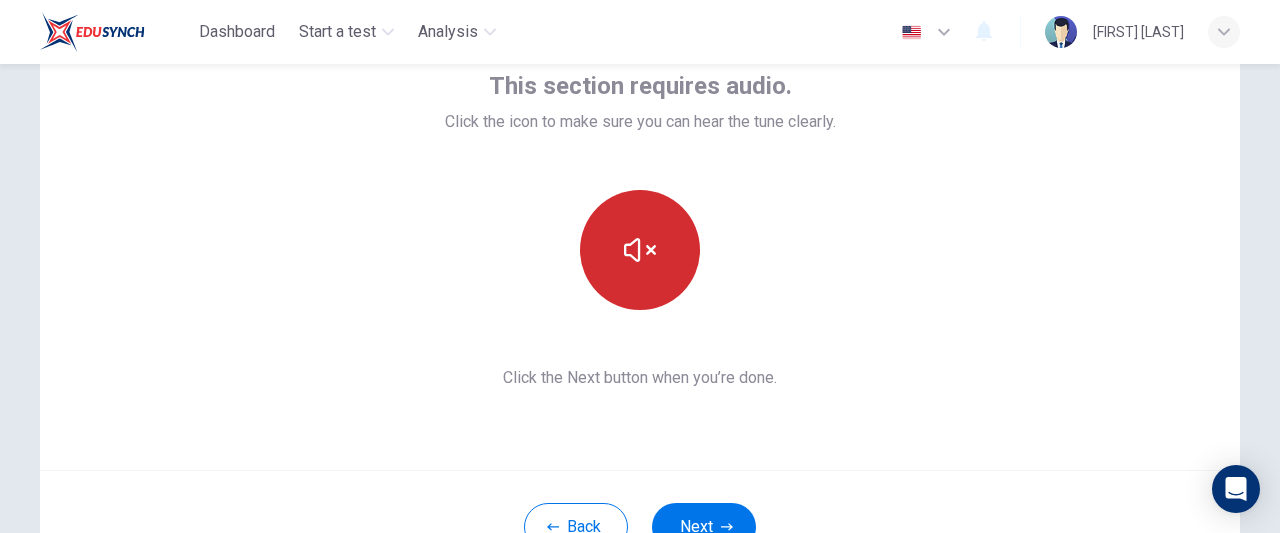 click at bounding box center (640, 250) 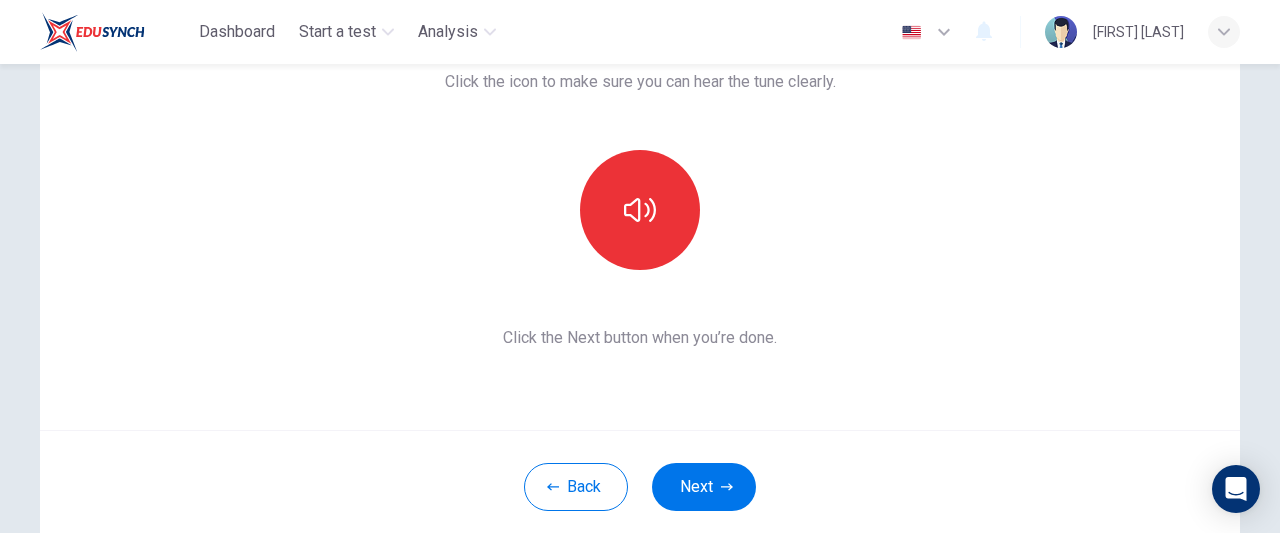scroll, scrollTop: 182, scrollLeft: 0, axis: vertical 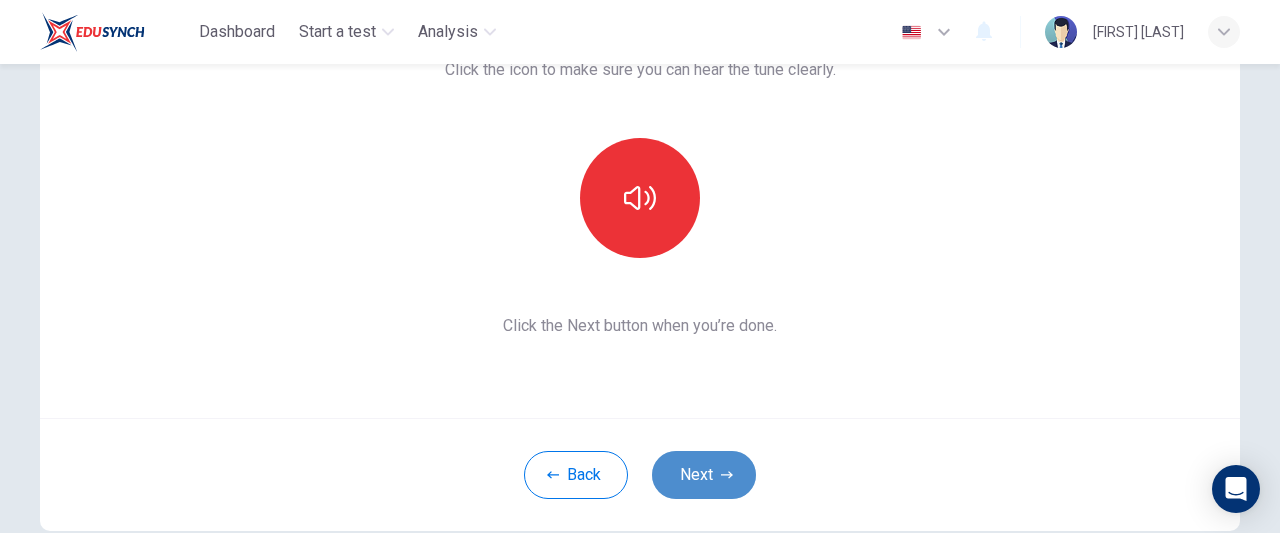 click on "Next" at bounding box center (704, 475) 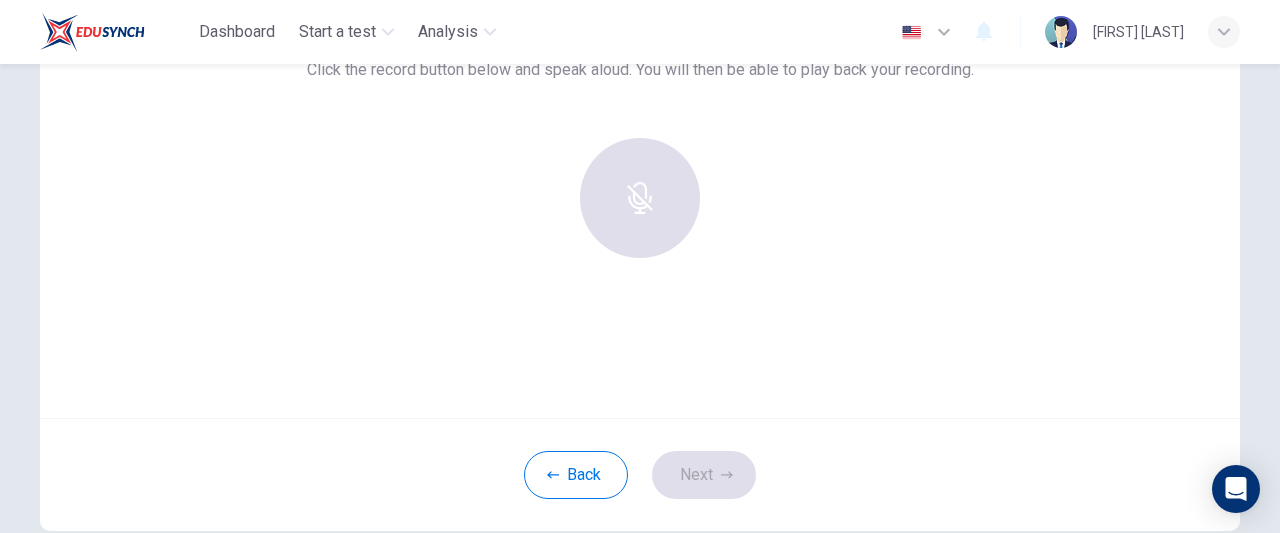 scroll, scrollTop: 148, scrollLeft: 0, axis: vertical 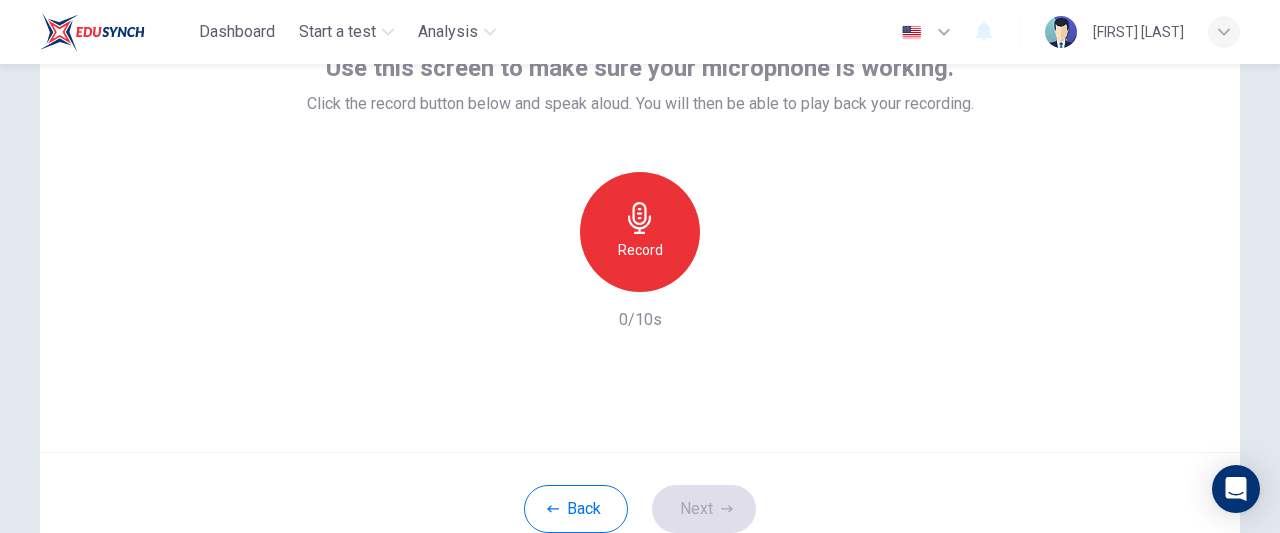 click 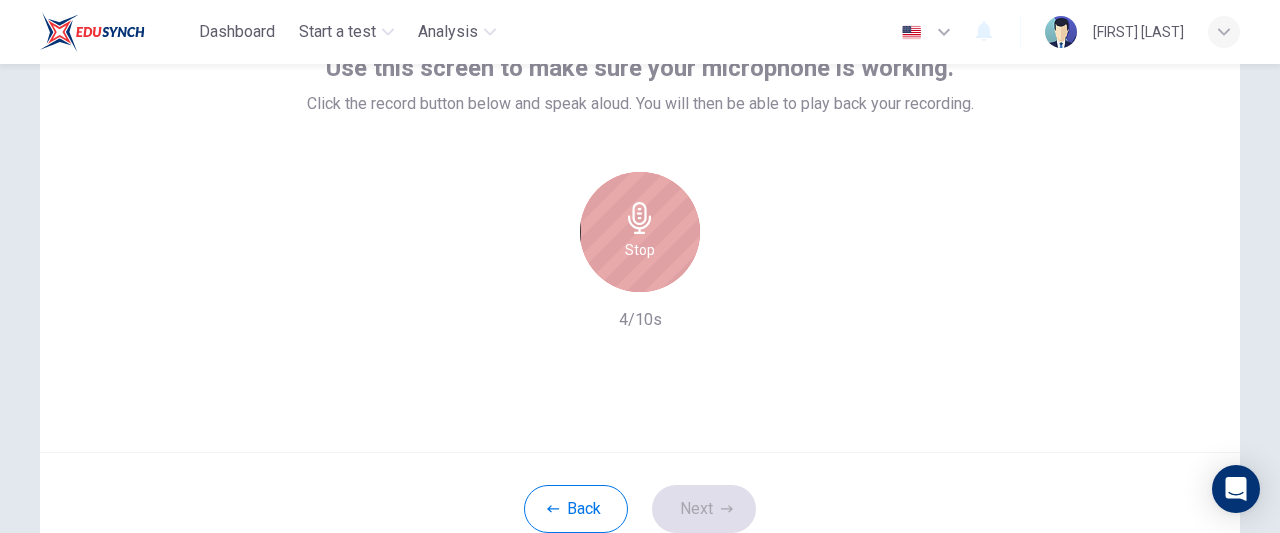 click 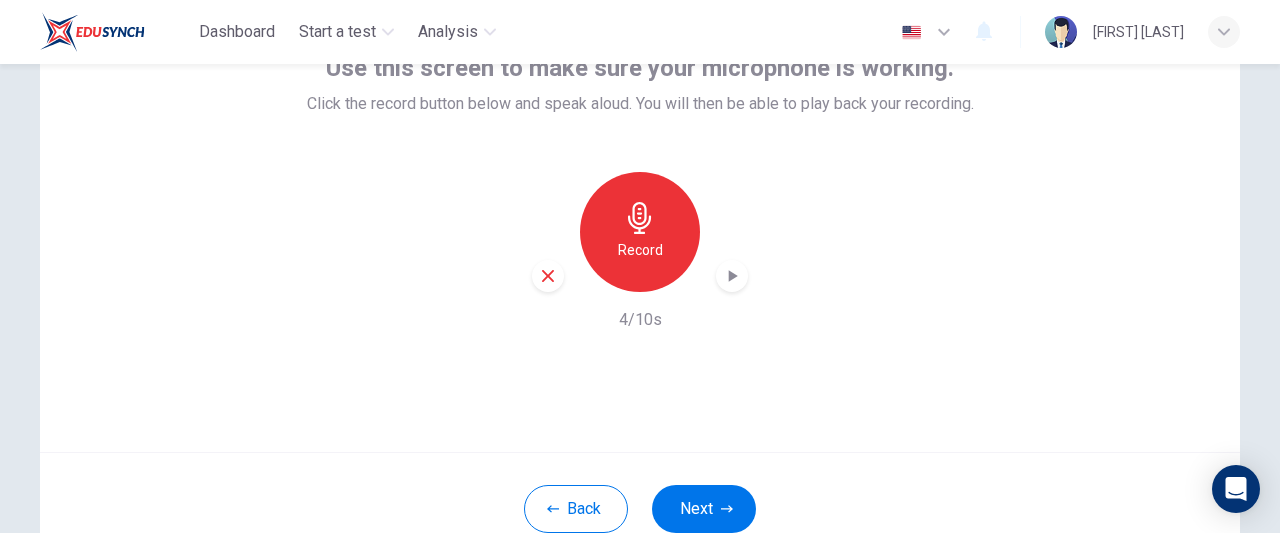 click at bounding box center [732, 276] 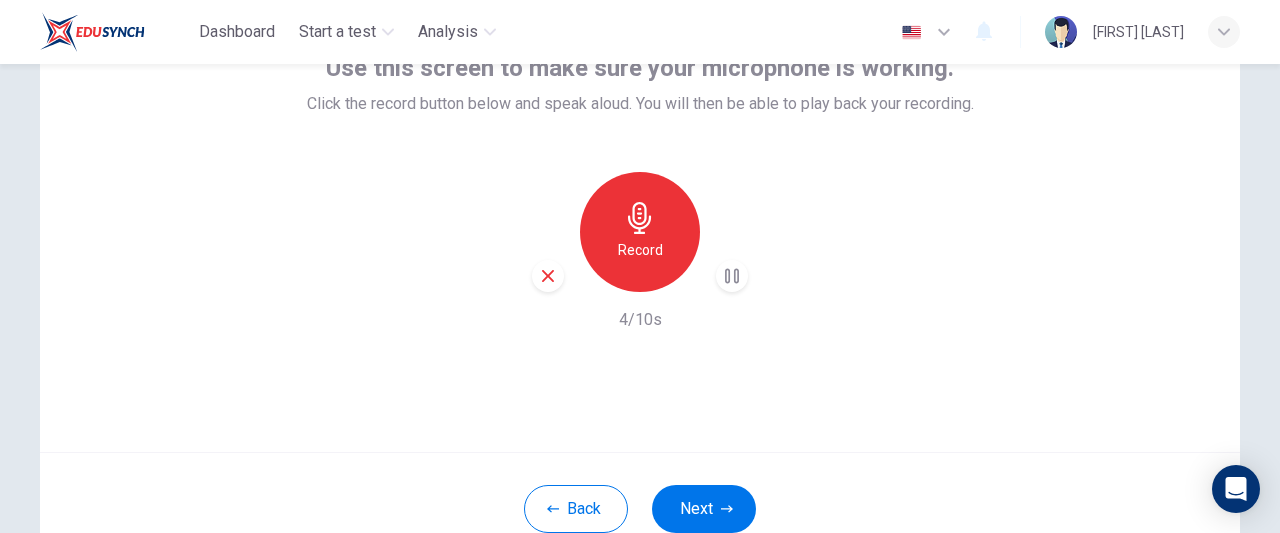 click 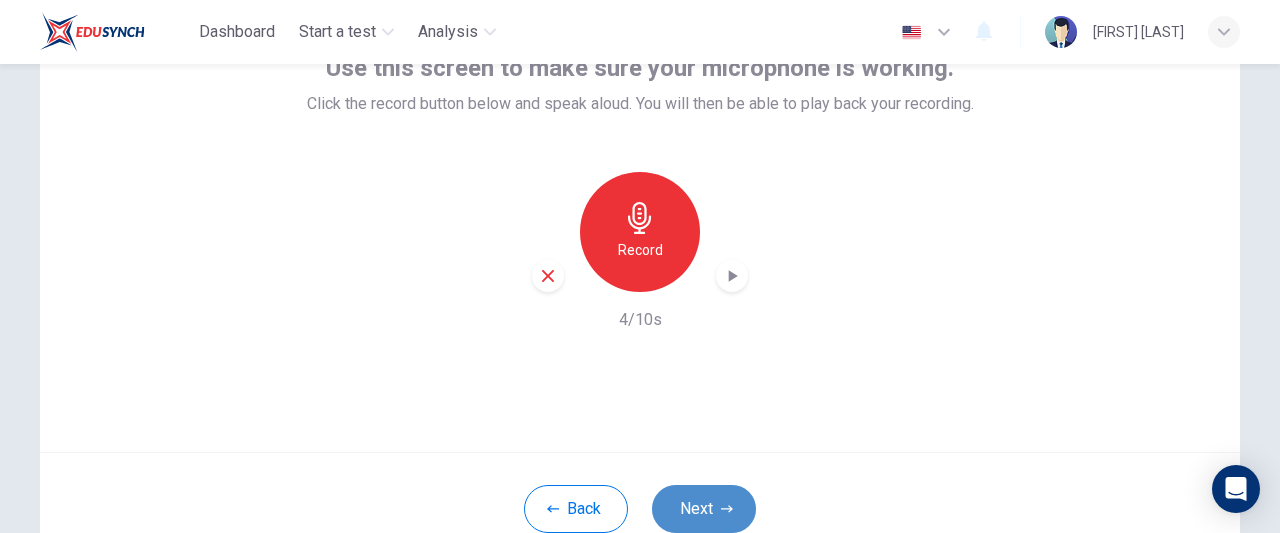 click on "Next" at bounding box center [704, 509] 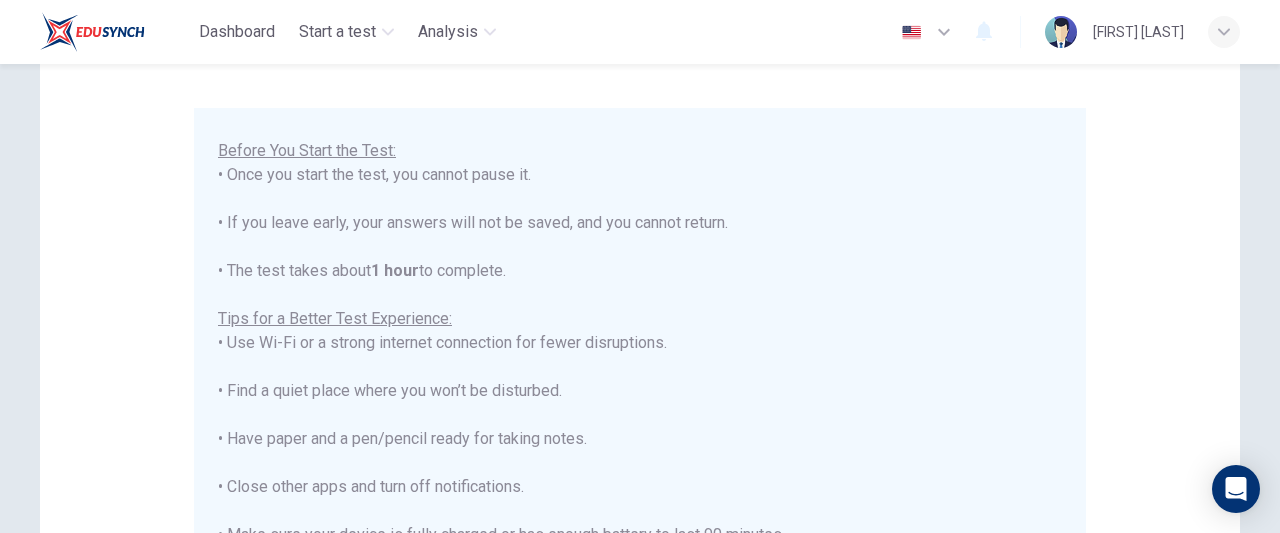 scroll, scrollTop: 190, scrollLeft: 0, axis: vertical 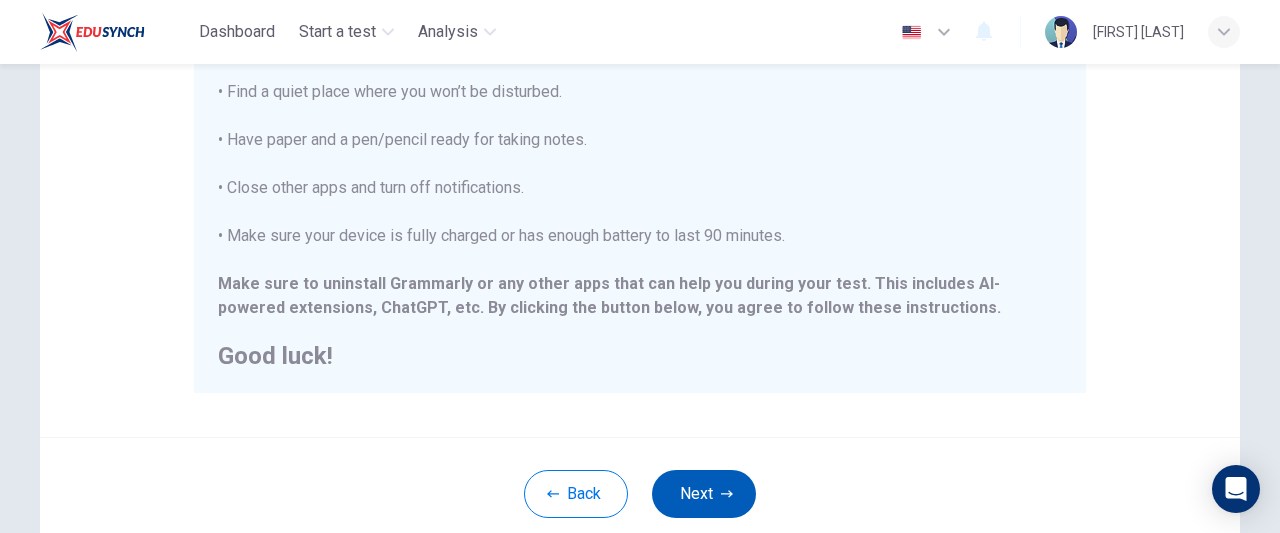 click on "Next" at bounding box center [704, 494] 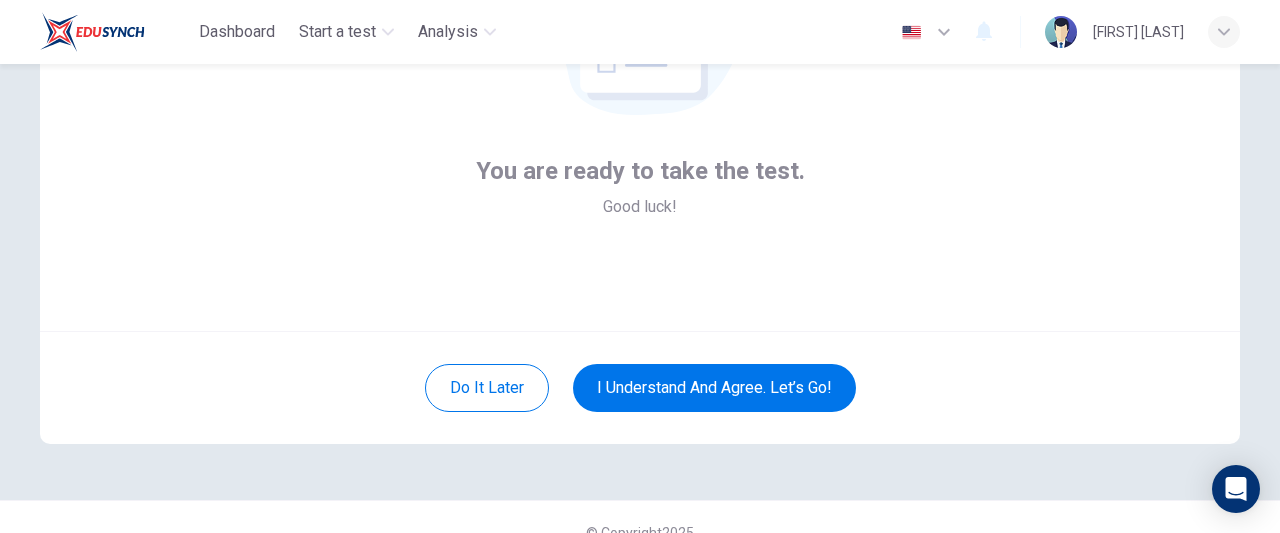 scroll, scrollTop: 268, scrollLeft: 0, axis: vertical 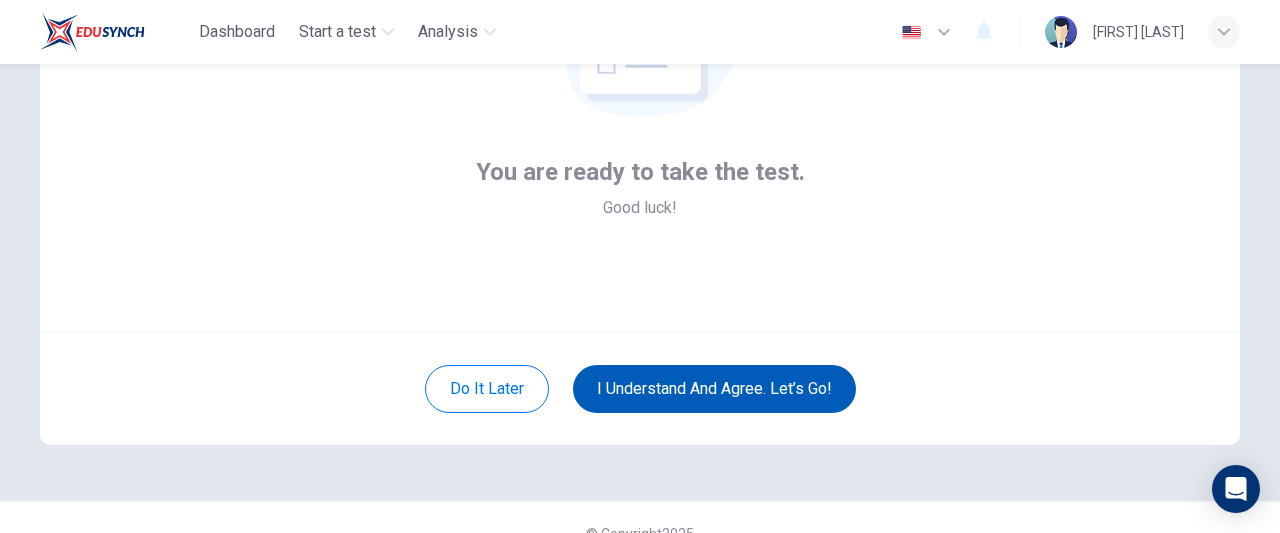 click on "I understand and agree. Let’s go!" at bounding box center (714, 389) 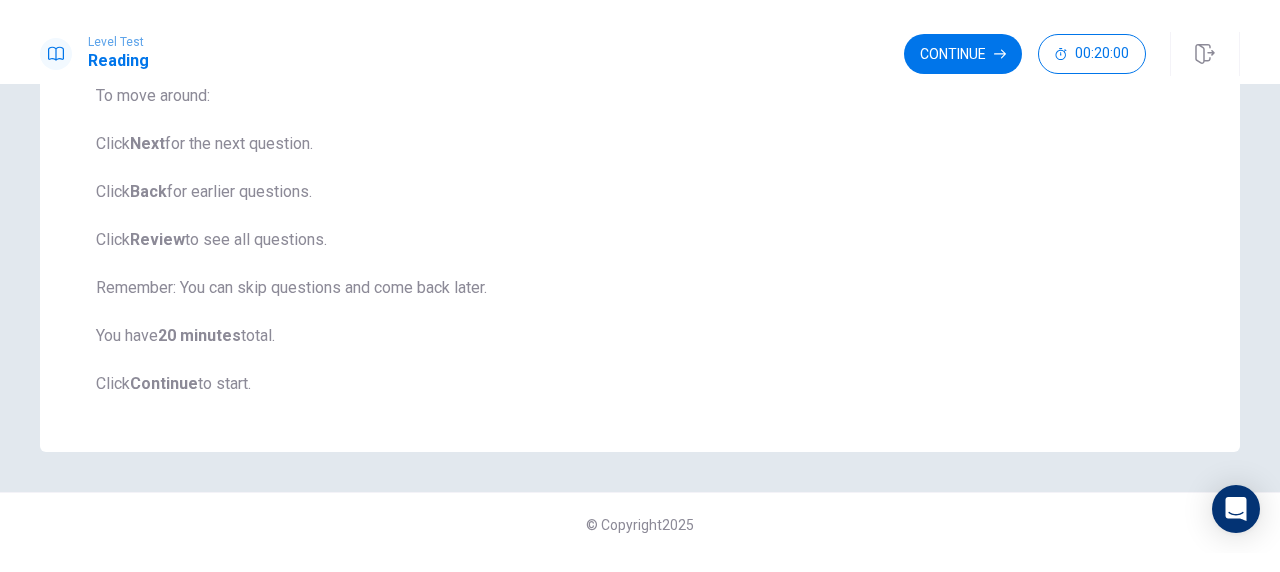 scroll, scrollTop: 322, scrollLeft: 0, axis: vertical 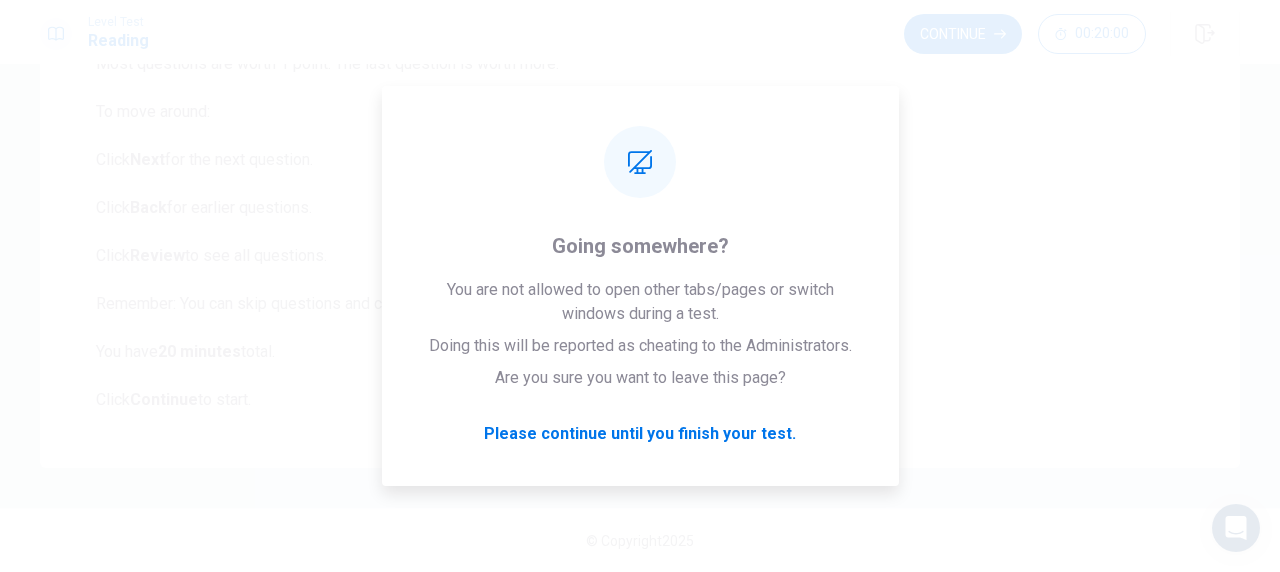 drag, startPoint x: 1266, startPoint y: 1, endPoint x: 1266, endPoint y: 29, distance: 28 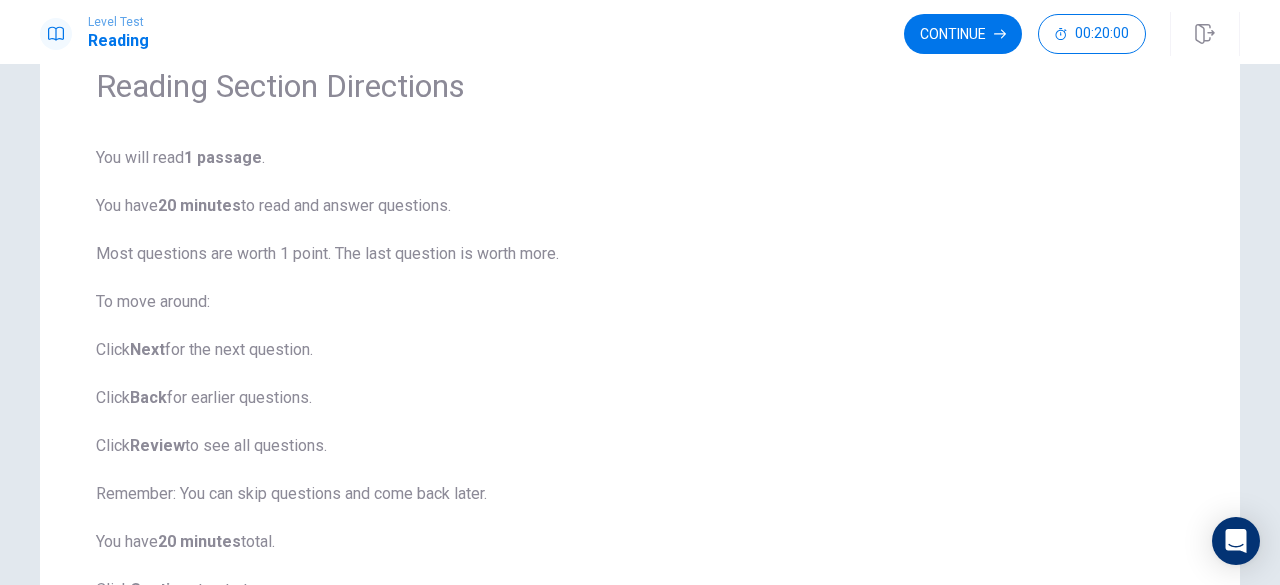 scroll, scrollTop: 92, scrollLeft: 0, axis: vertical 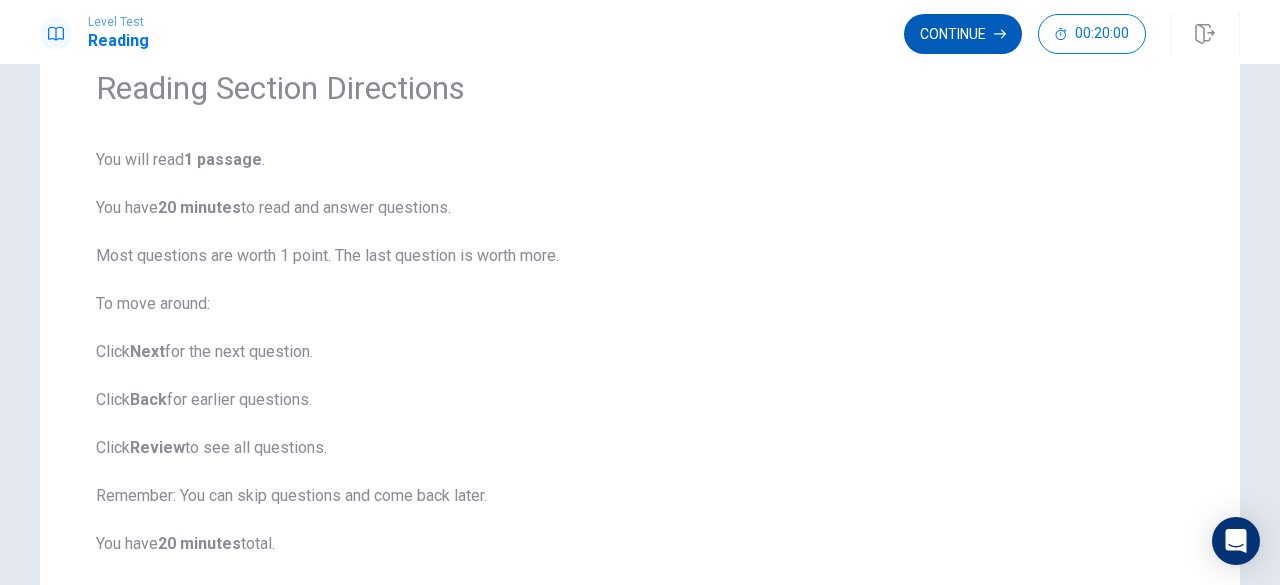 click on "Continue" at bounding box center (963, 34) 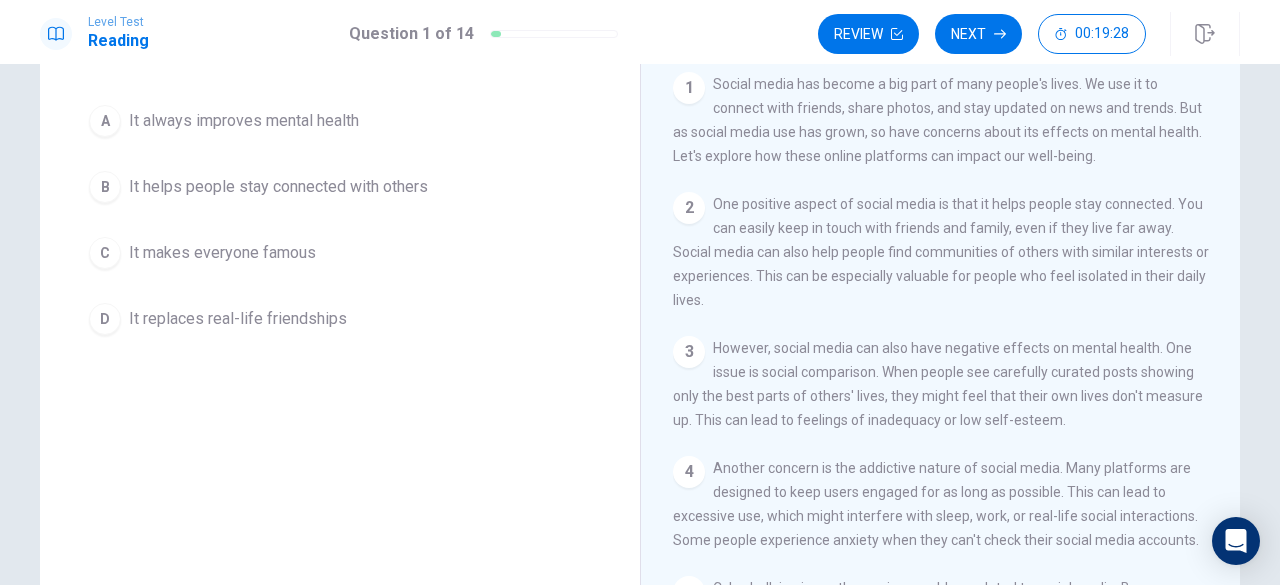 scroll, scrollTop: 164, scrollLeft: 0, axis: vertical 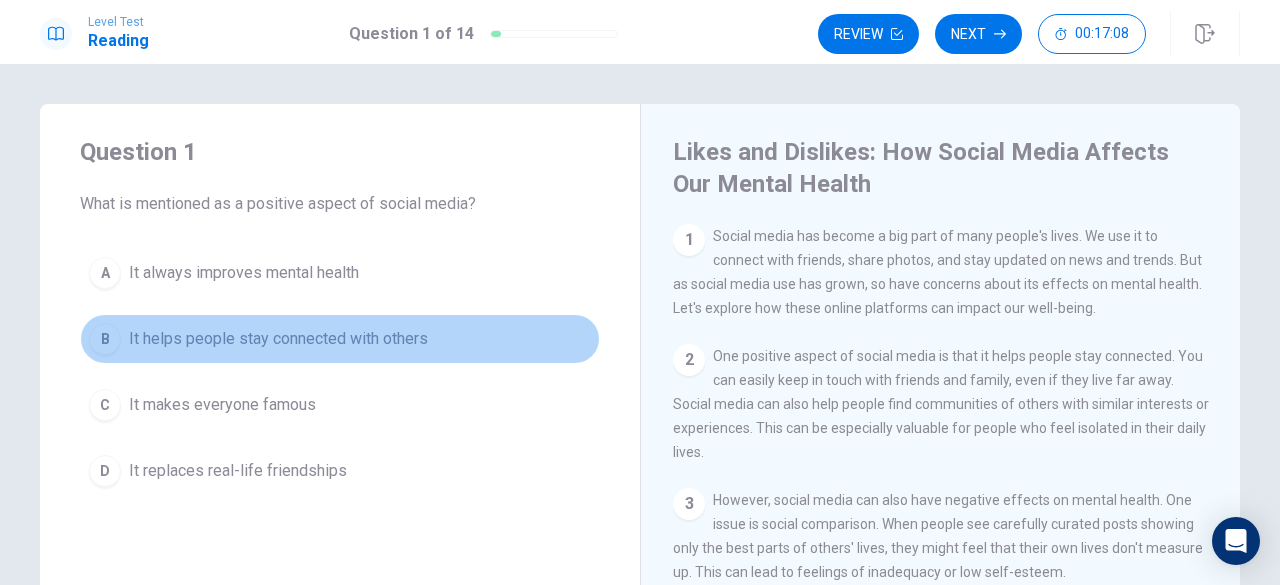 click on "B" at bounding box center (105, 339) 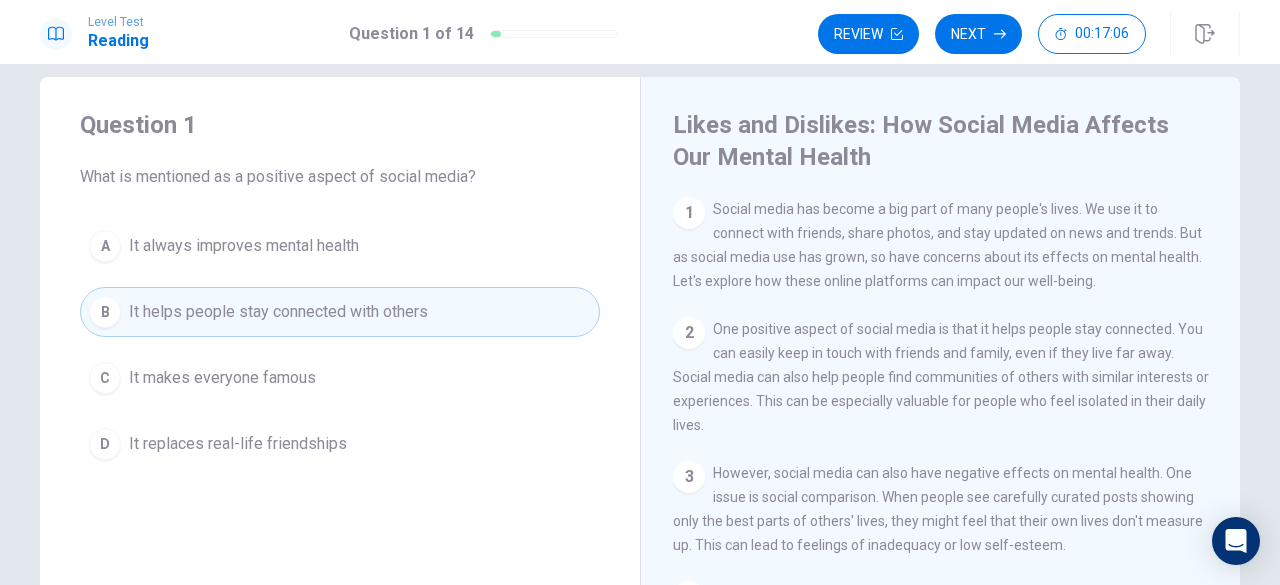 scroll, scrollTop: 0, scrollLeft: 0, axis: both 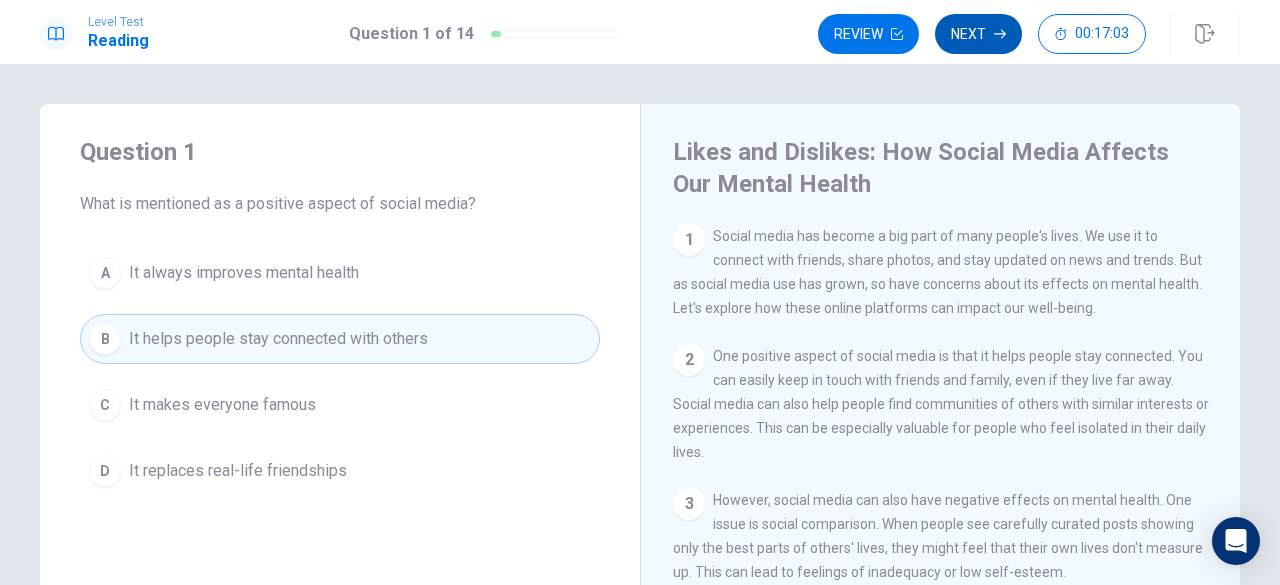 click on "Next" at bounding box center (978, 34) 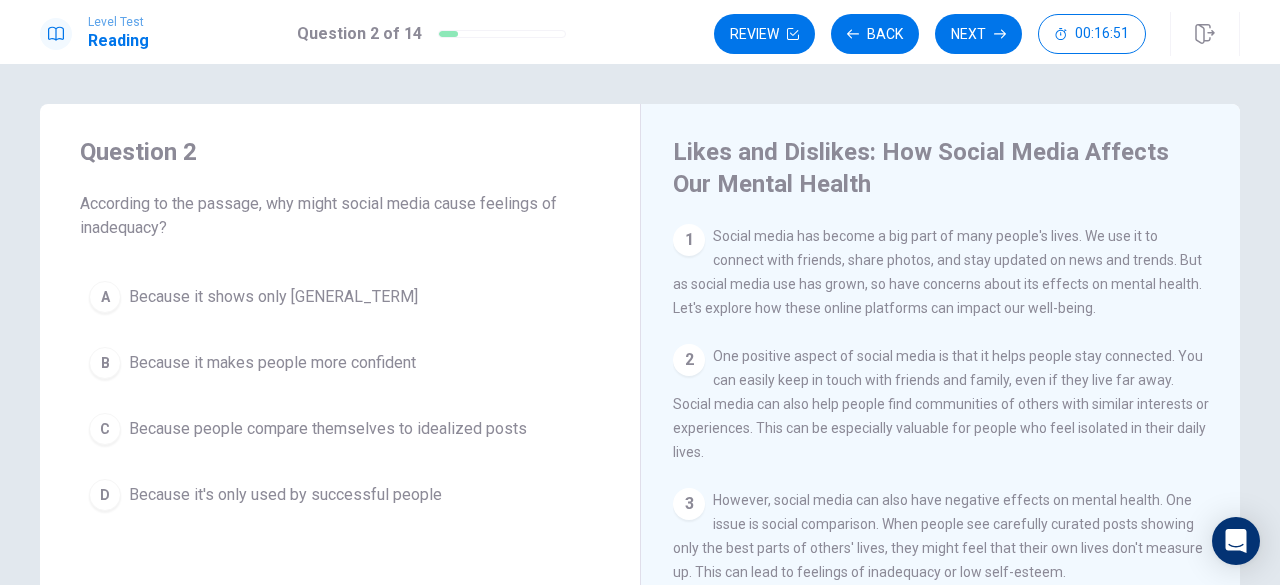 click on "C" at bounding box center [105, 429] 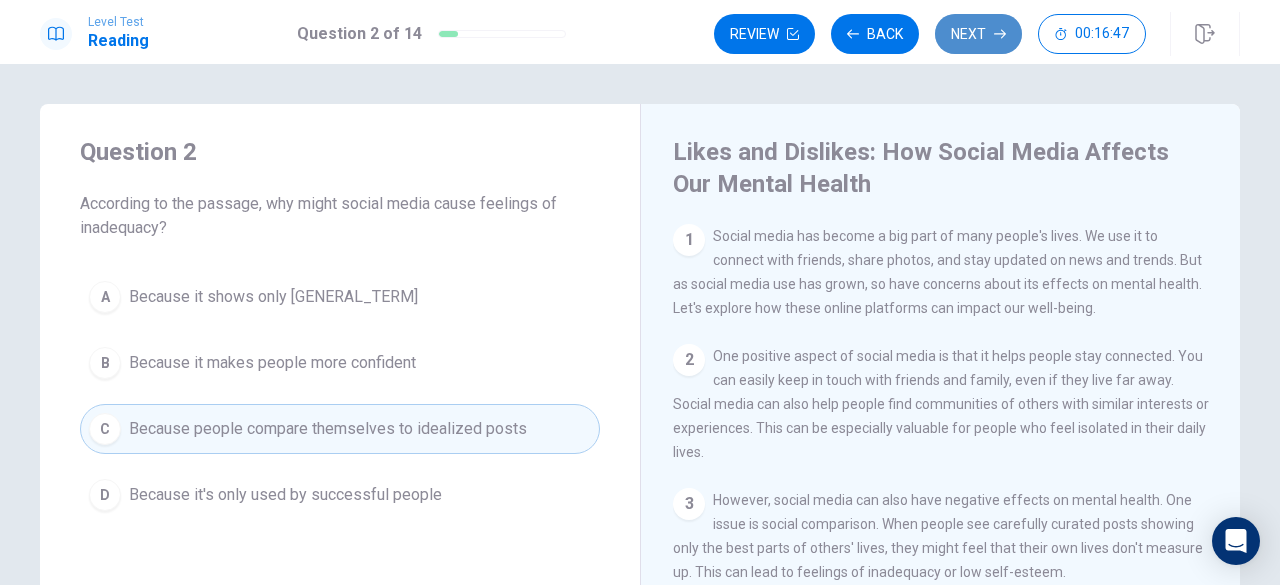 click 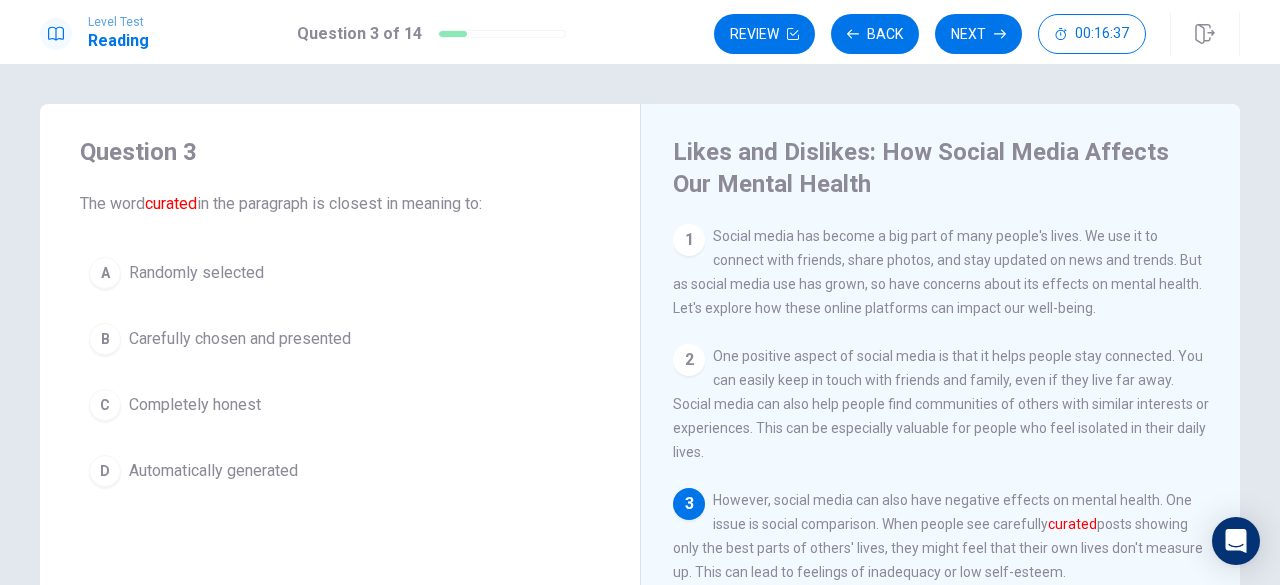 click on "Carefully chosen and presented" at bounding box center [240, 339] 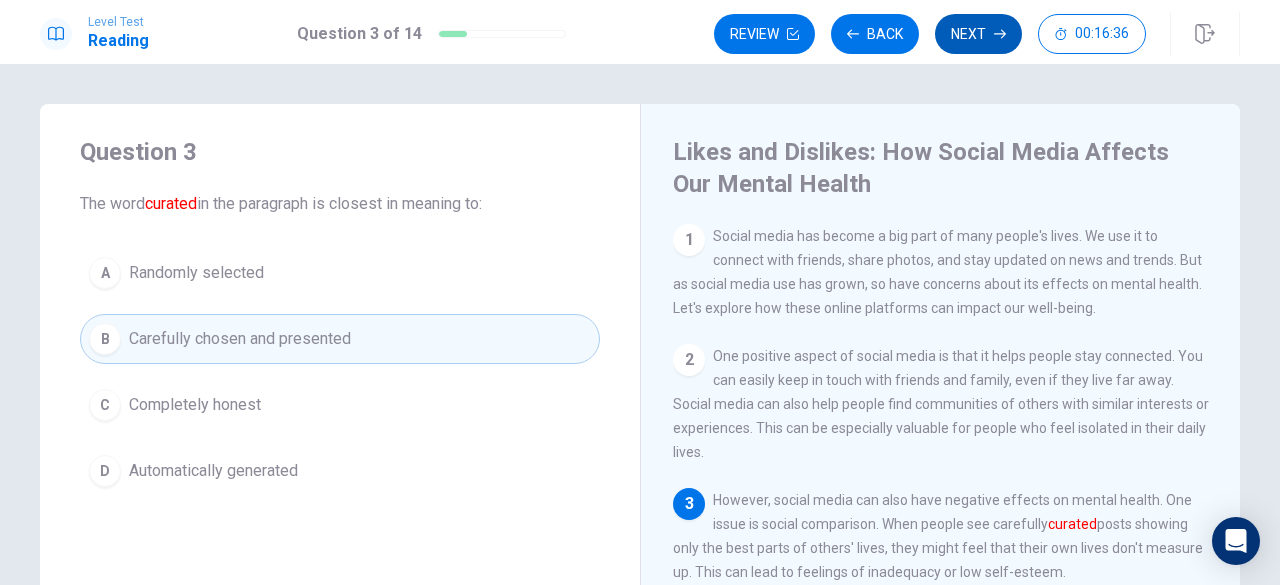 click on "Next" at bounding box center [978, 34] 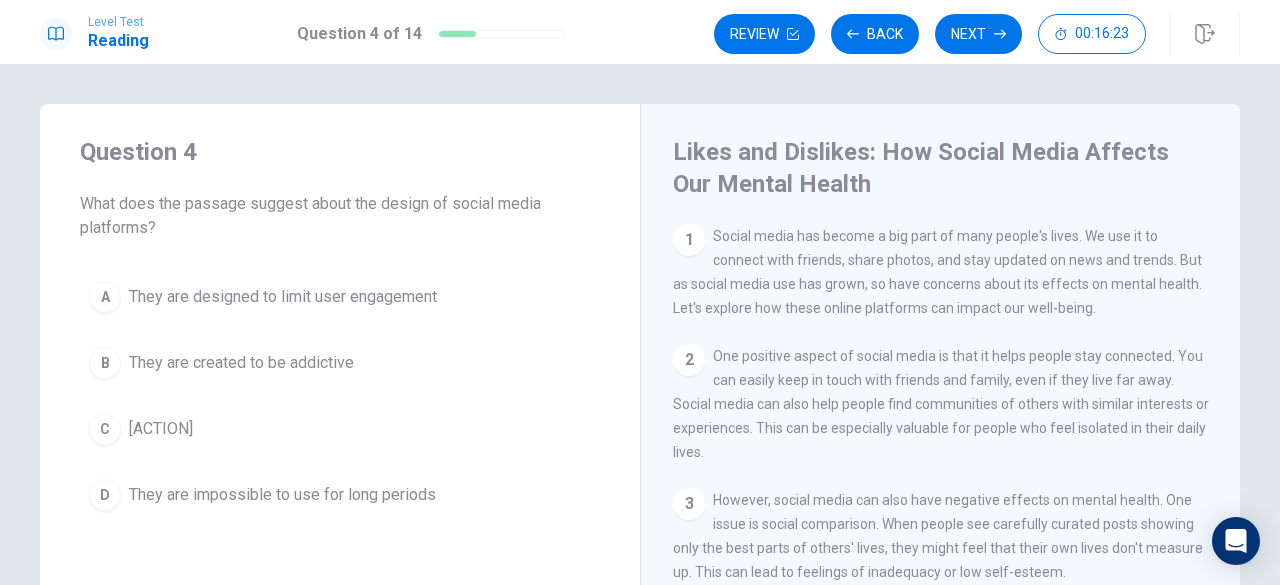 click on "They are created to be addictive" at bounding box center (241, 363) 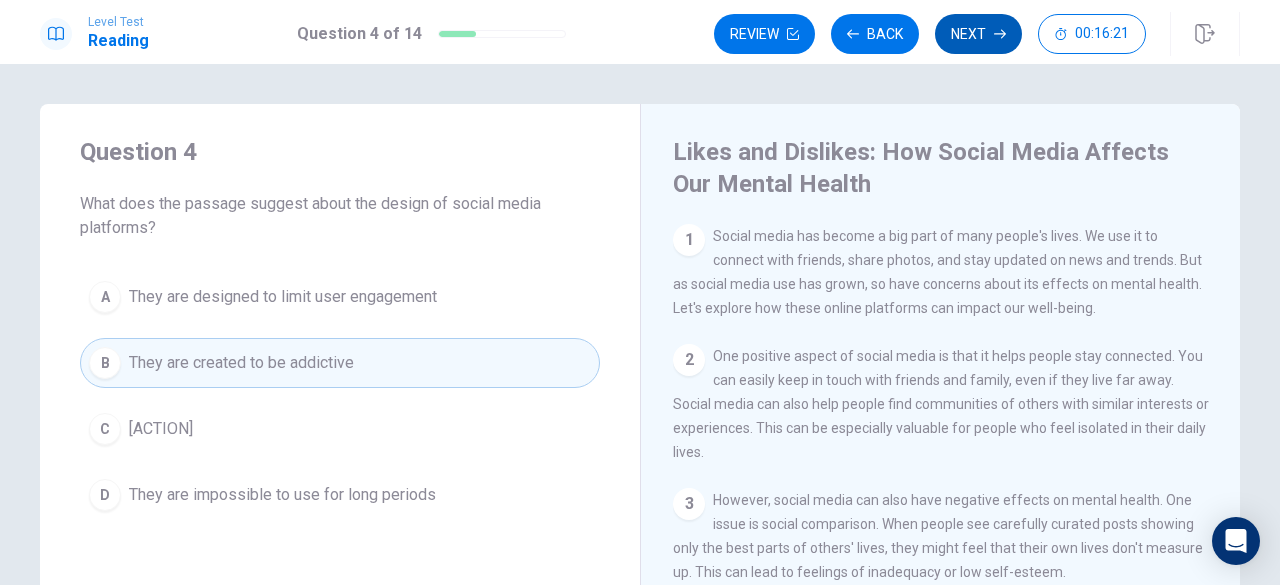 click 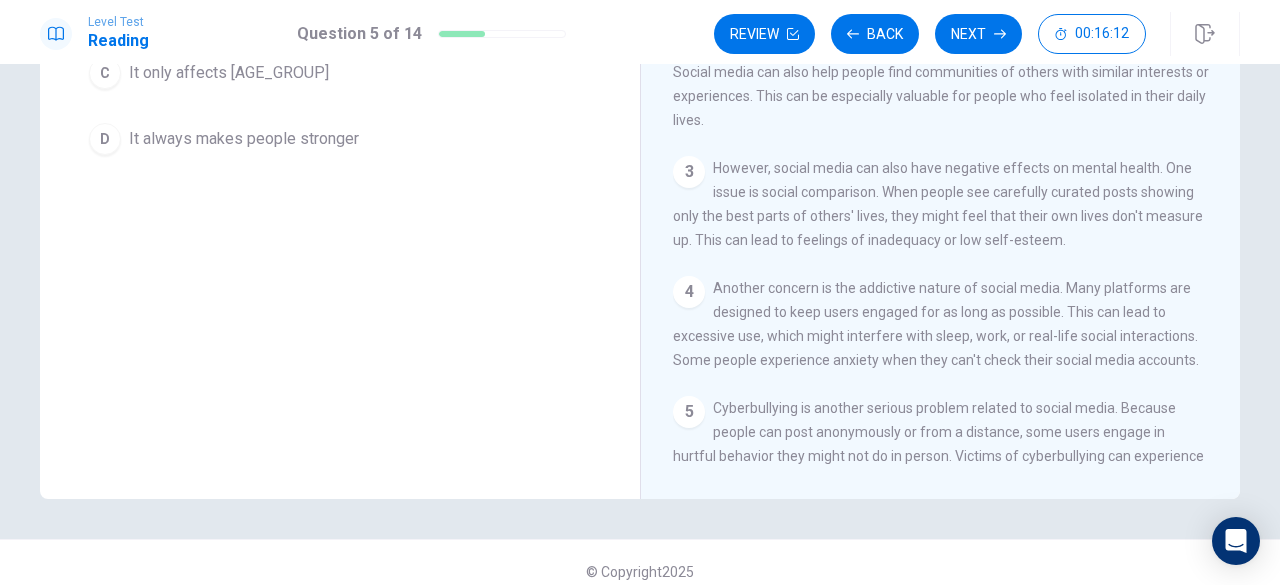 scroll, scrollTop: 350, scrollLeft: 0, axis: vertical 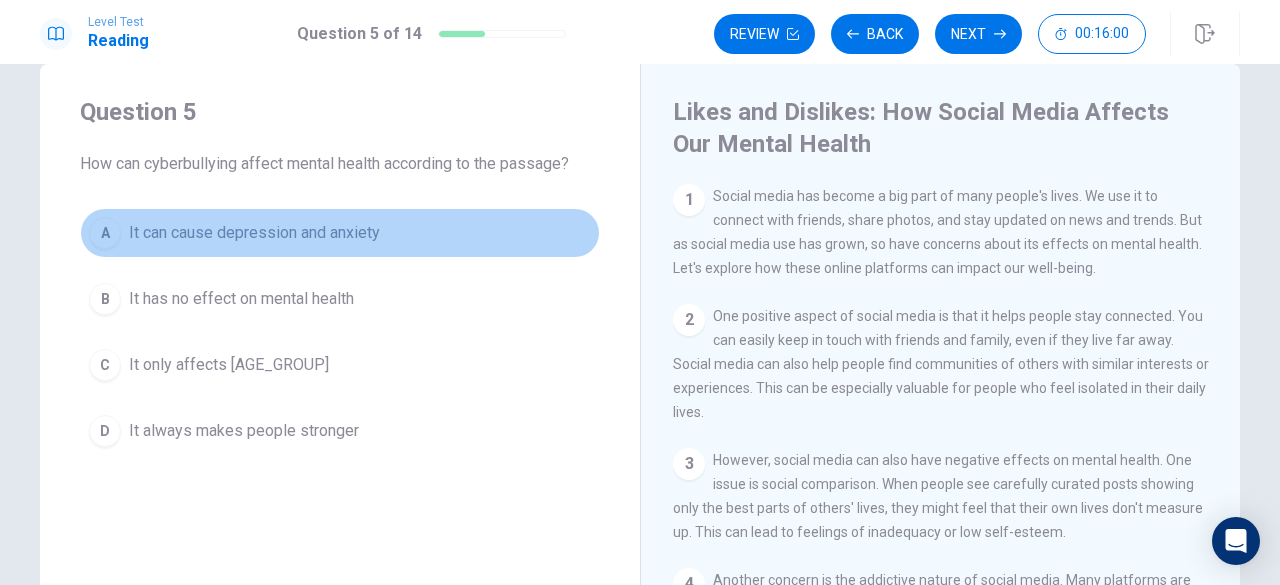 click on "It can cause depression and anxiety" at bounding box center [254, 233] 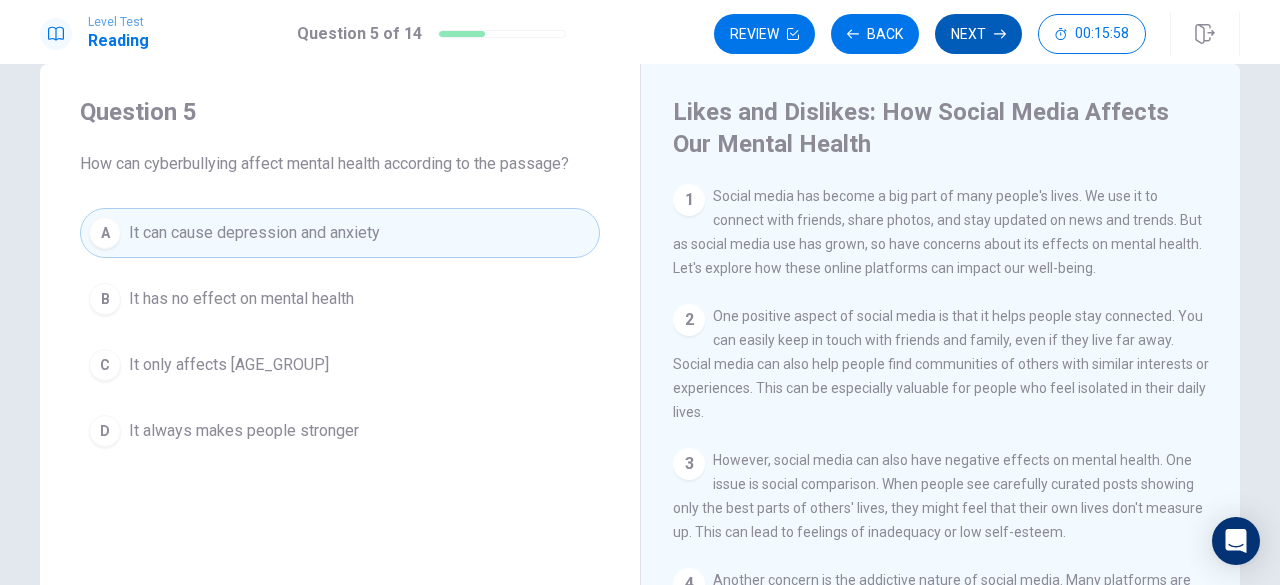 click on "Next" at bounding box center (978, 34) 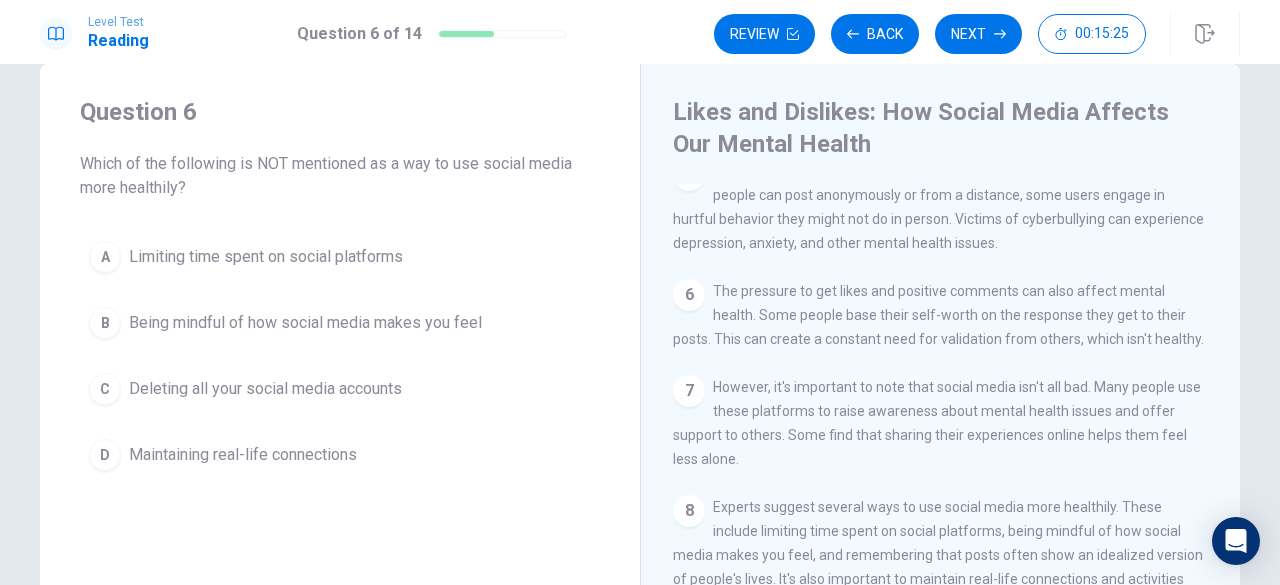 scroll, scrollTop: 553, scrollLeft: 0, axis: vertical 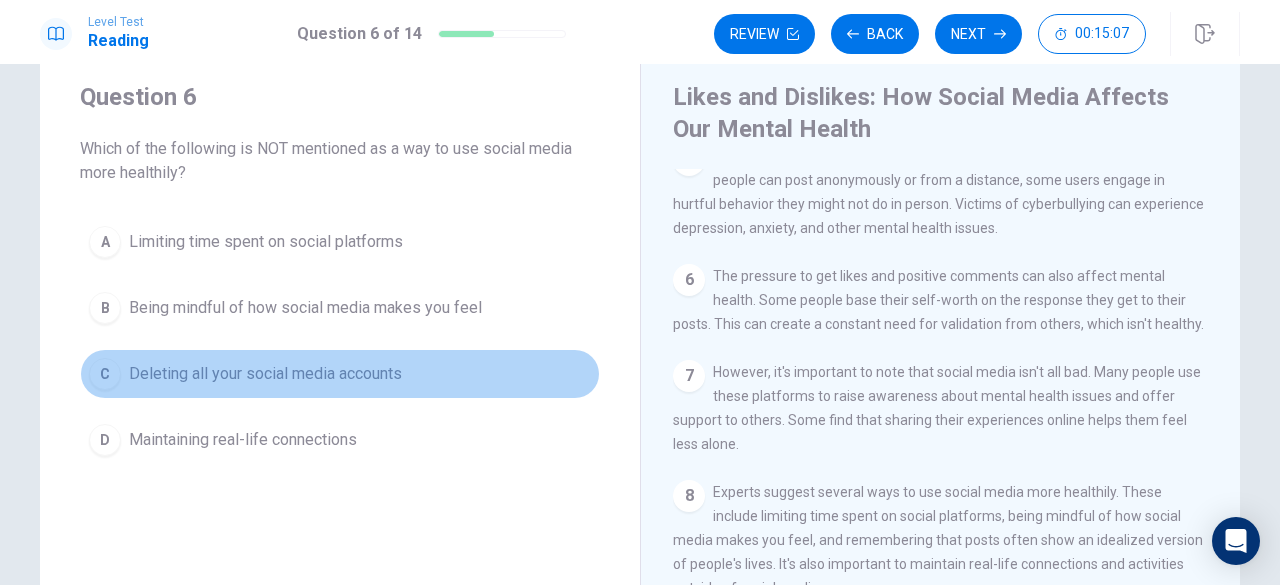 click on "Deleting all your social media accounts" at bounding box center [265, 374] 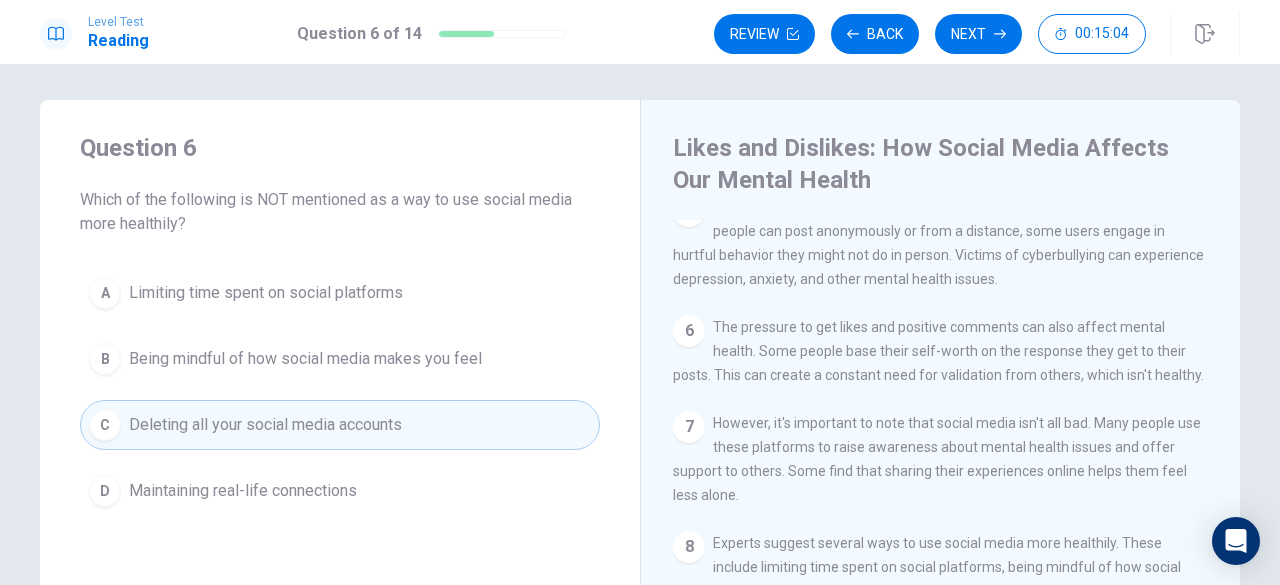 scroll, scrollTop: 3, scrollLeft: 0, axis: vertical 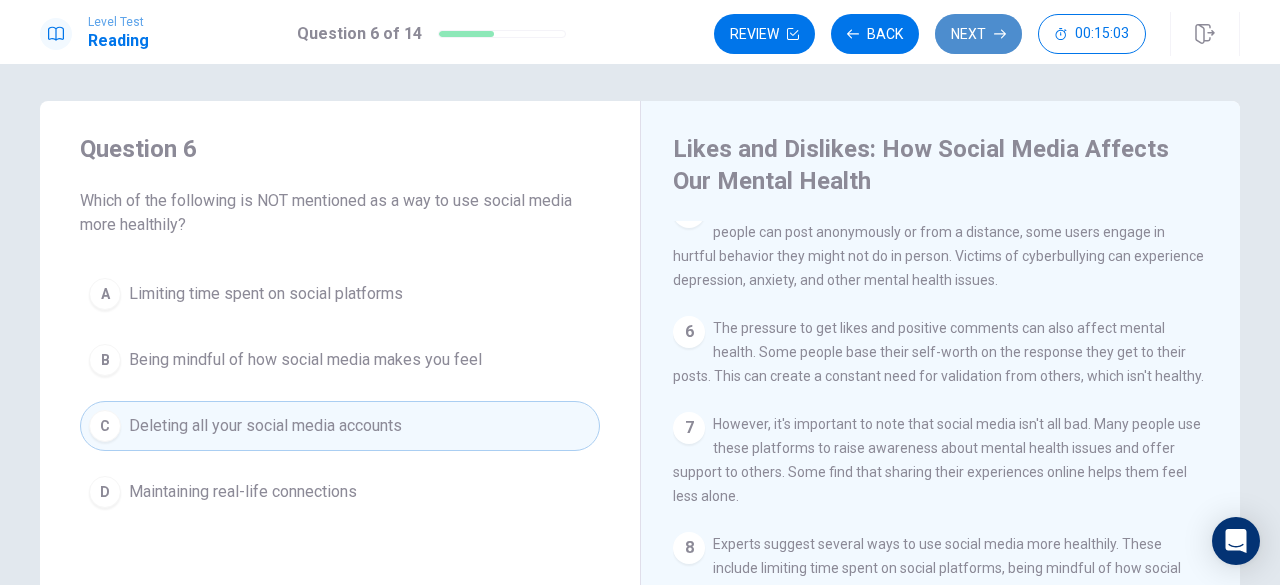 click on "Next" at bounding box center (978, 34) 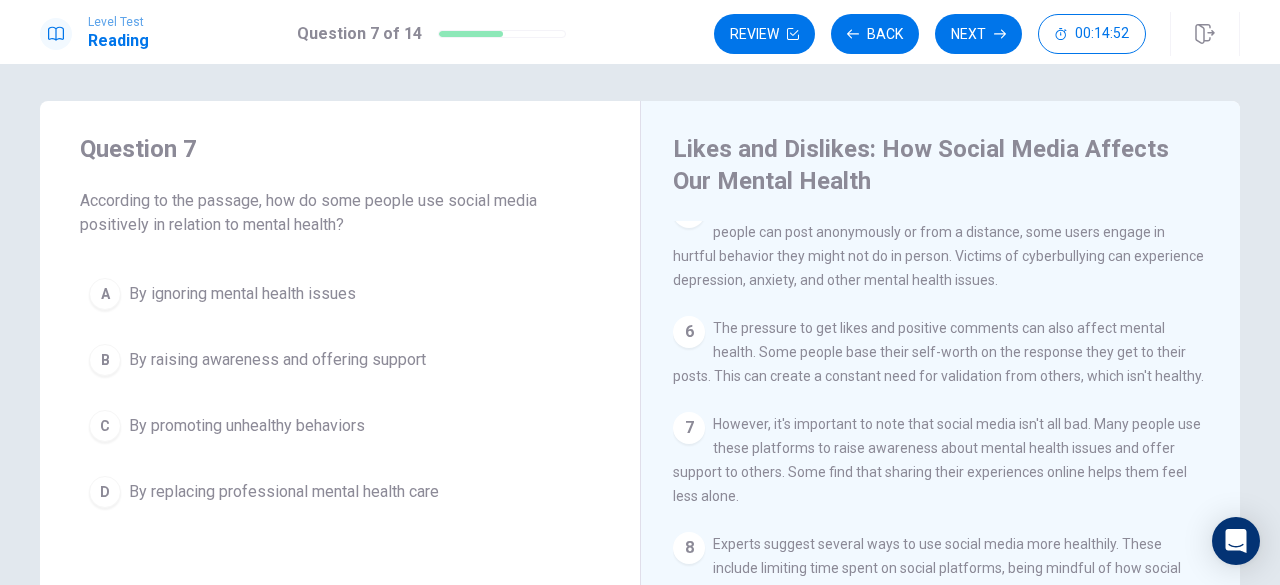 click on "By raising awareness and offering support" at bounding box center [277, 360] 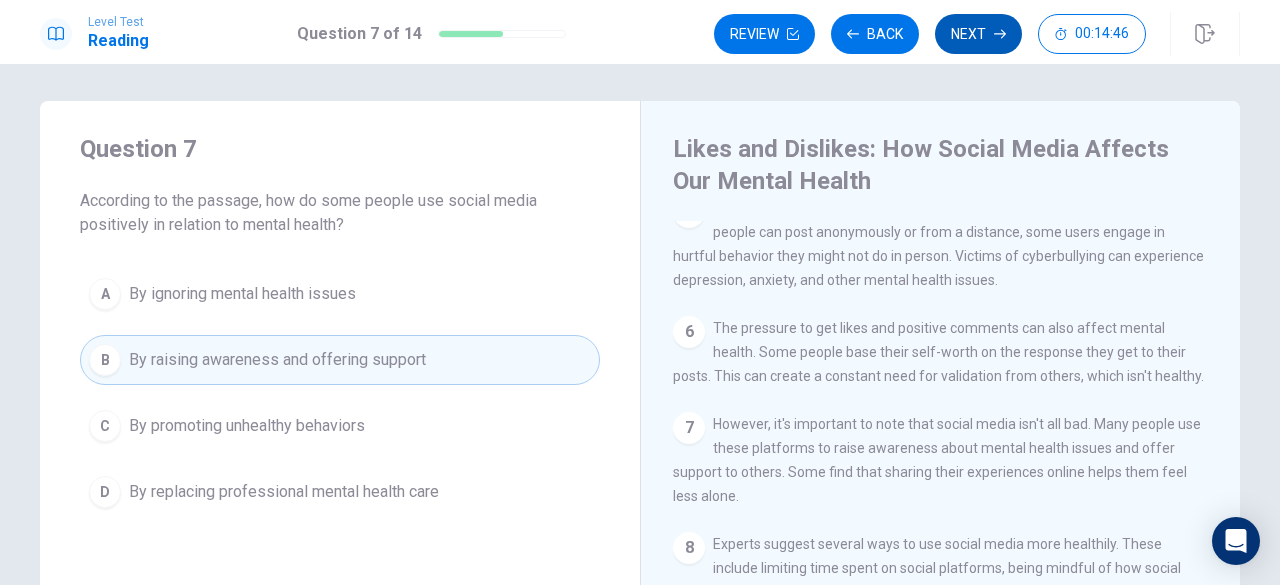 click 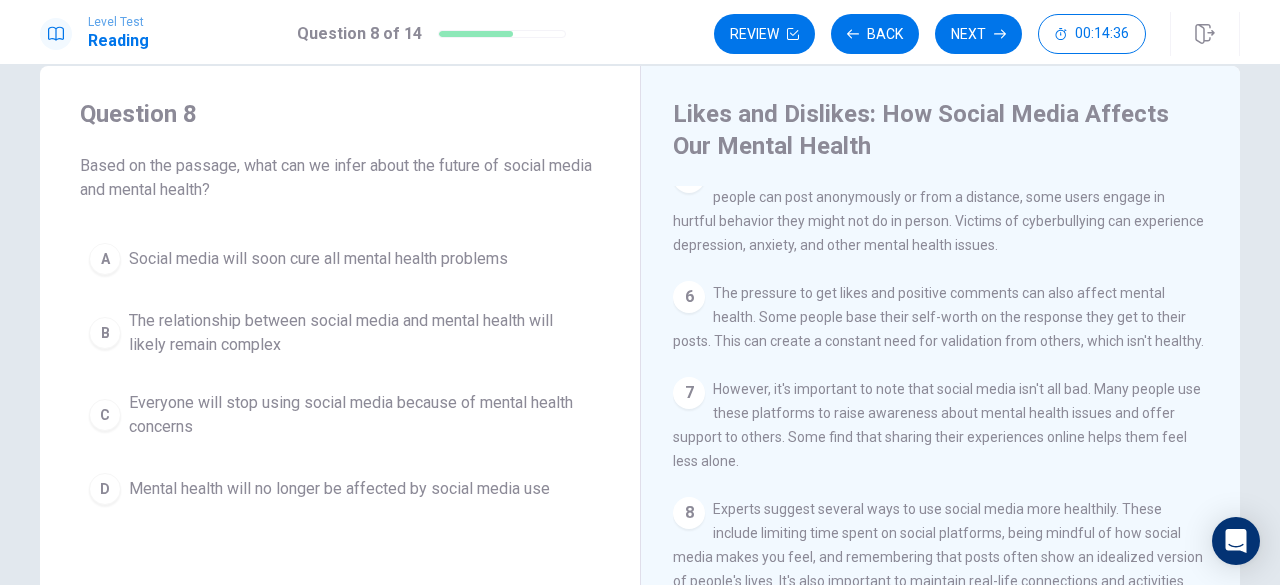 scroll, scrollTop: 39, scrollLeft: 0, axis: vertical 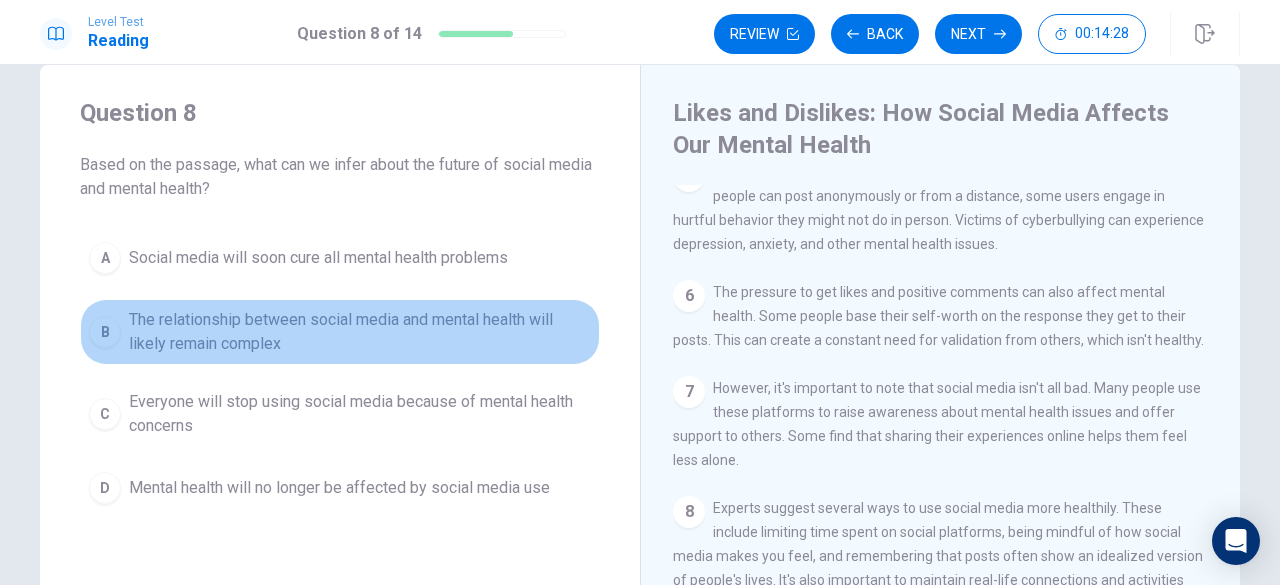 click on "The relationship between social media and mental health will likely remain complex" at bounding box center [360, 332] 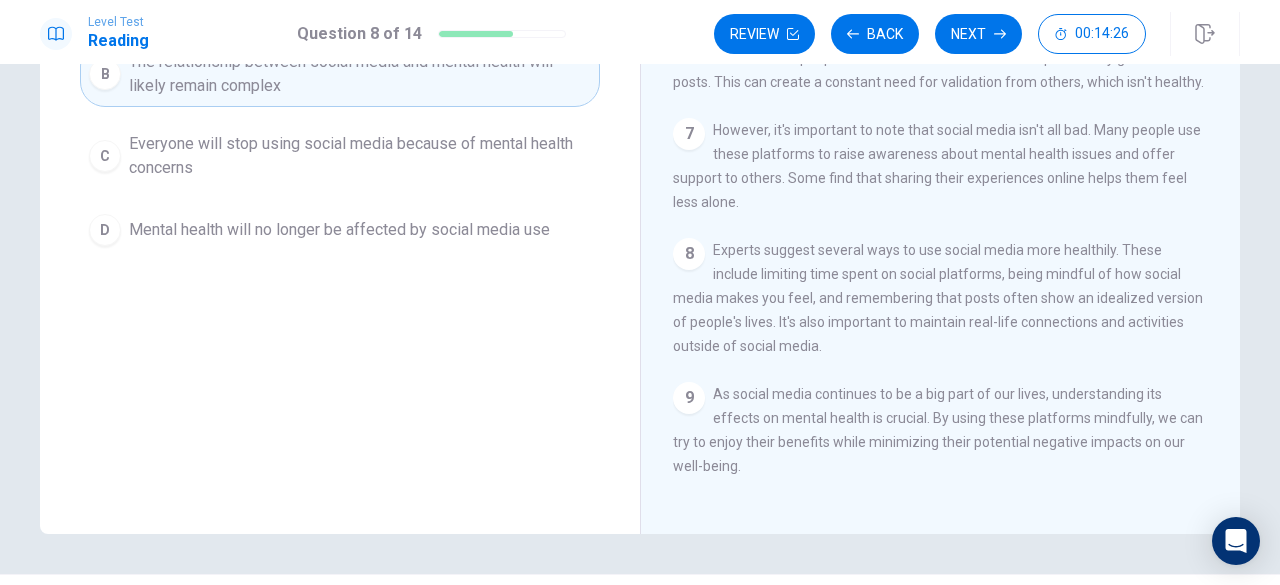 scroll, scrollTop: 350, scrollLeft: 0, axis: vertical 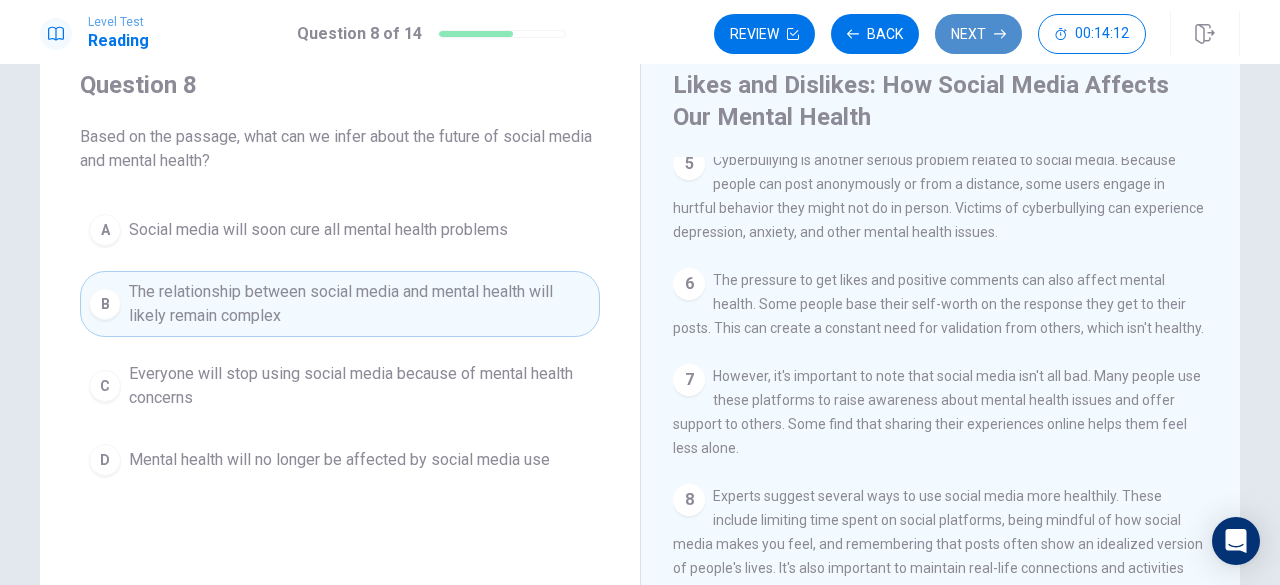click on "Next" at bounding box center (978, 34) 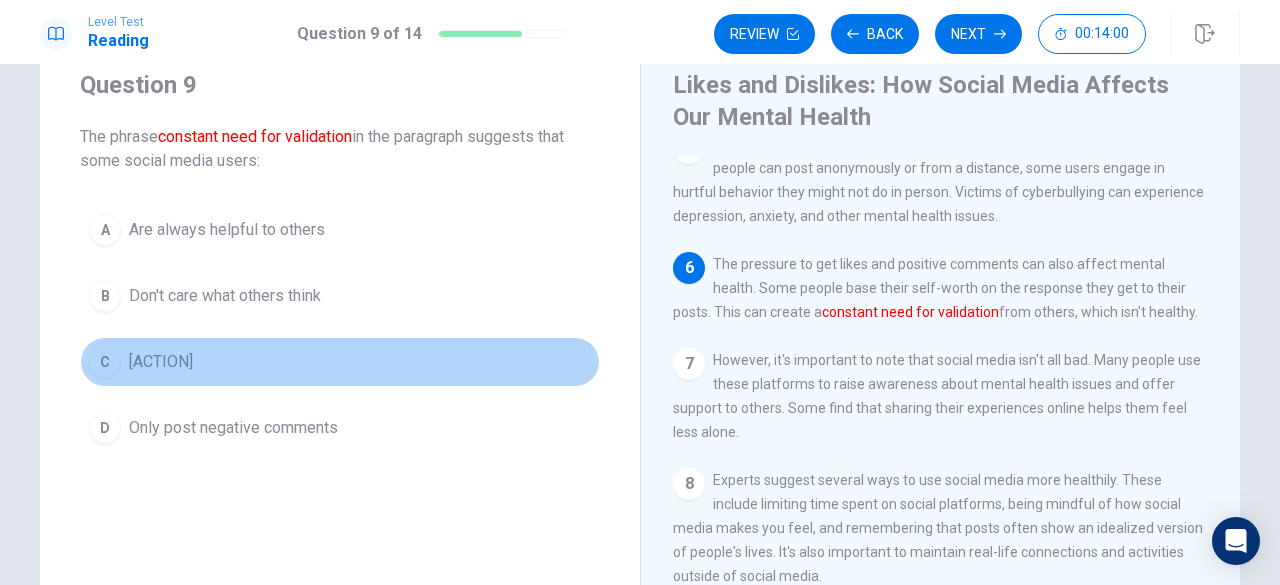 click on "[ACTION]" at bounding box center [161, 362] 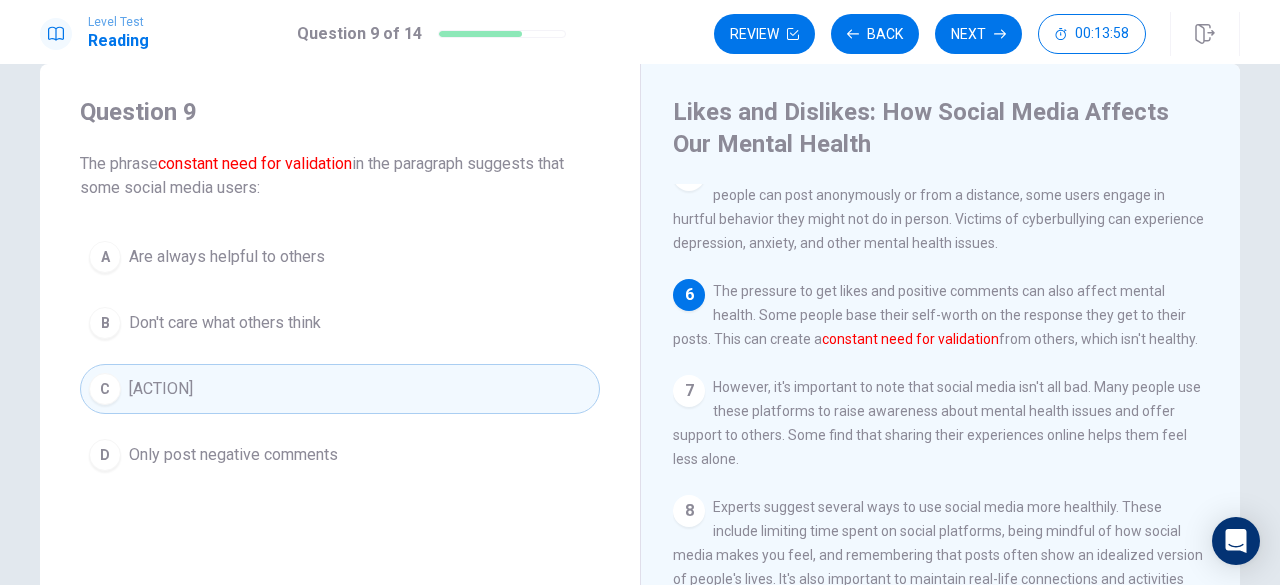 scroll, scrollTop: 0, scrollLeft: 0, axis: both 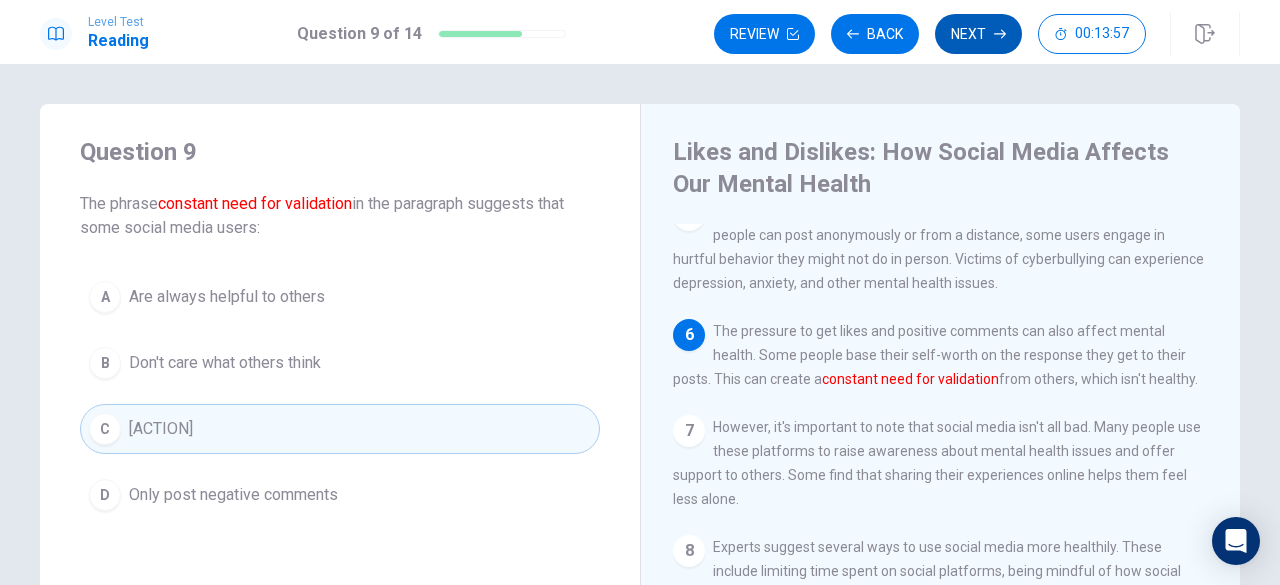click 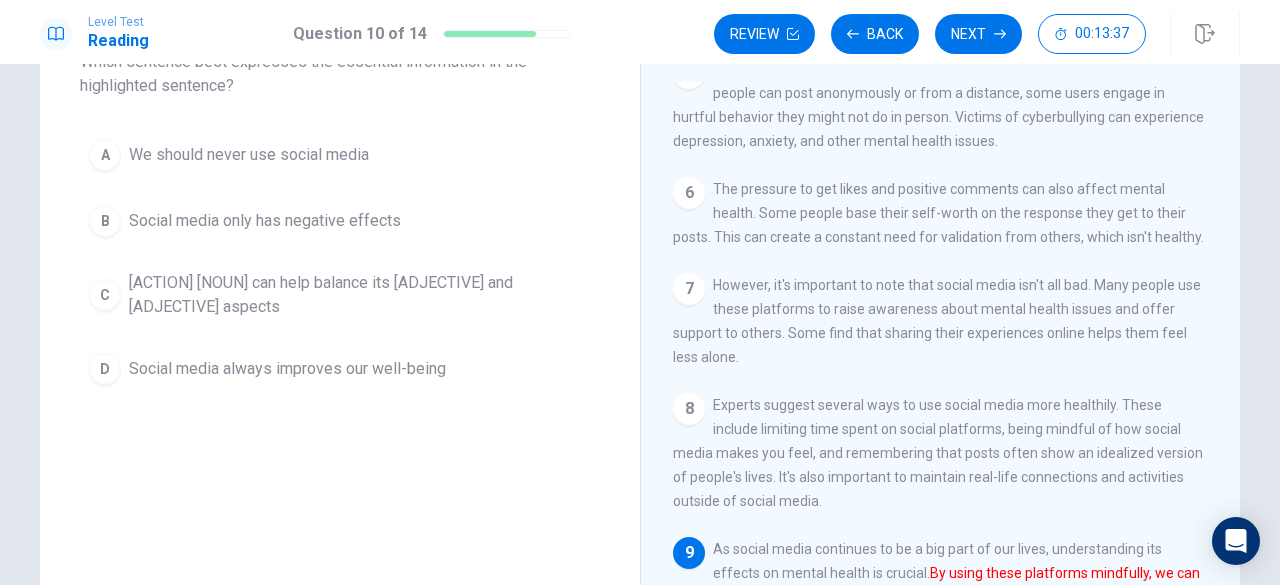scroll, scrollTop: 143, scrollLeft: 0, axis: vertical 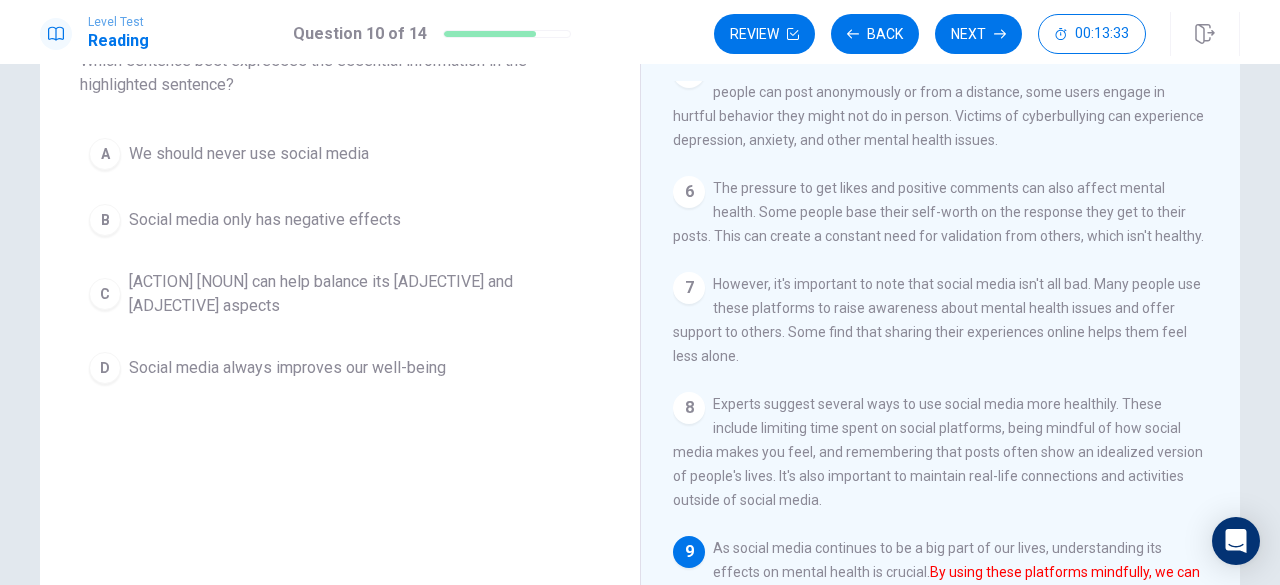click on "[ACTION] [NOUN] can help balance its [ADJECTIVE] and [ADJECTIVE] aspects" at bounding box center (360, 294) 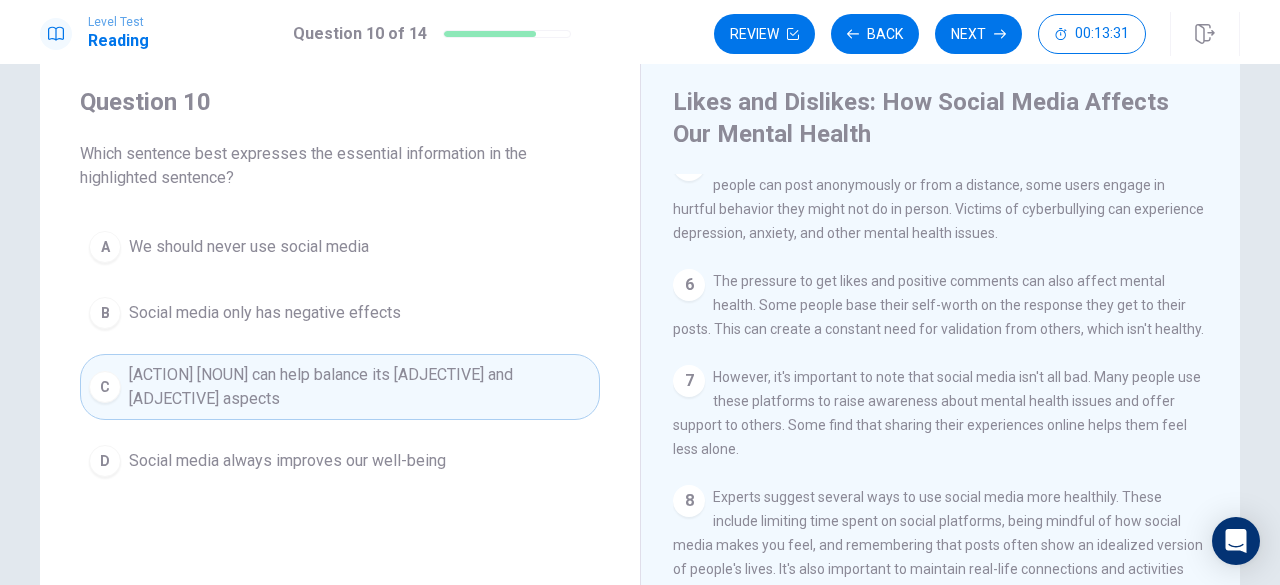 scroll, scrollTop: 49, scrollLeft: 0, axis: vertical 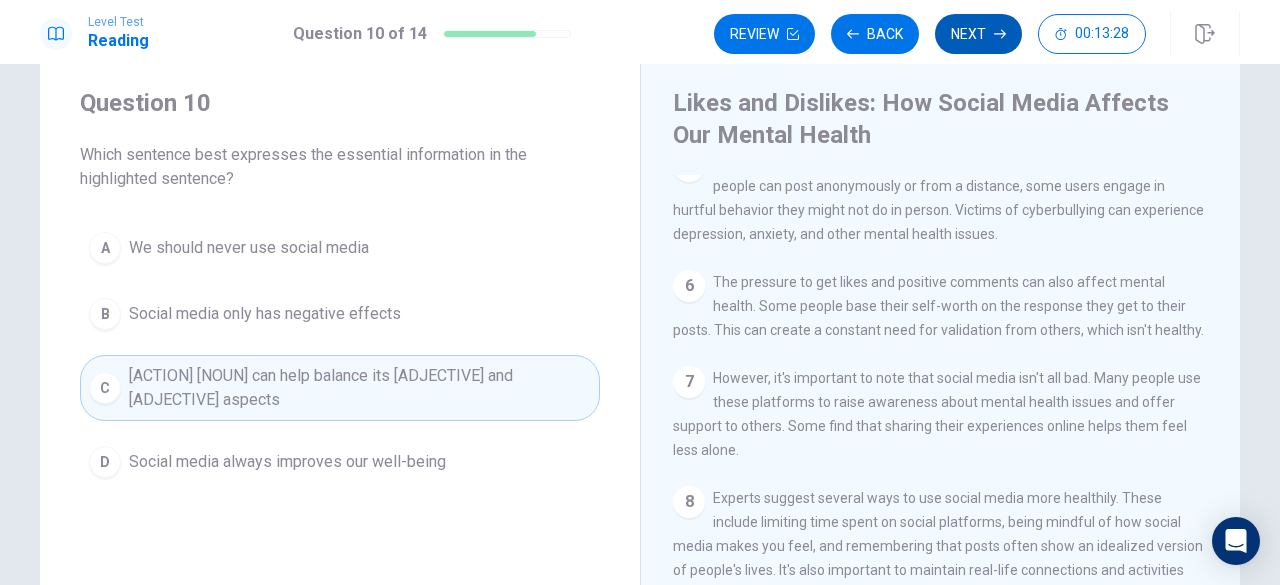click on "Next" at bounding box center (978, 34) 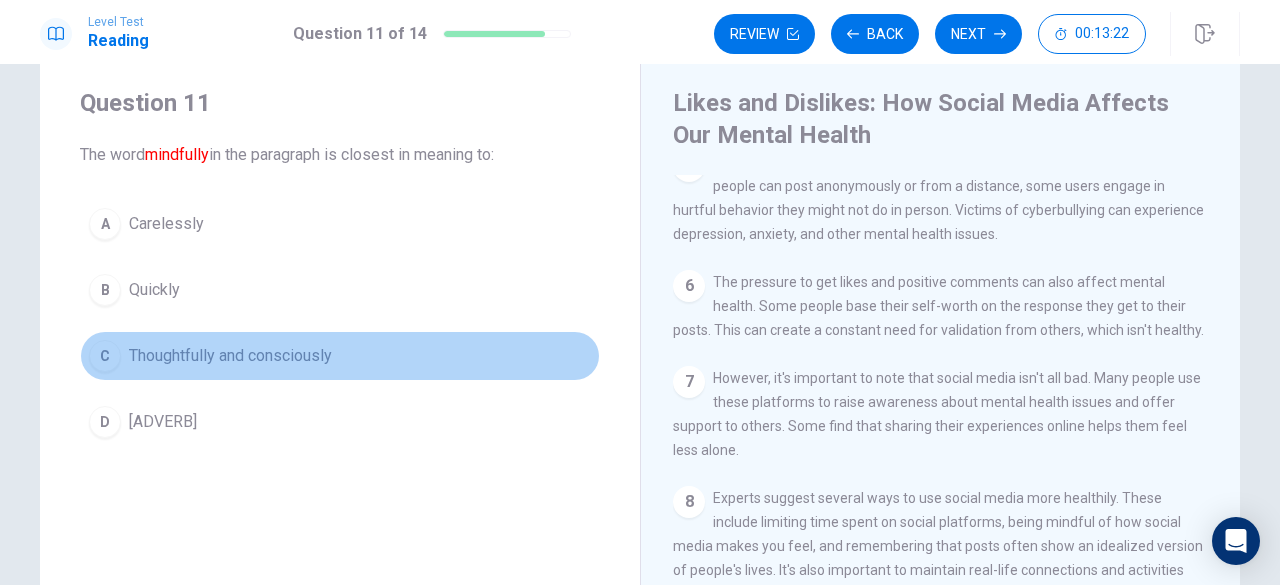 click on "Thoughtfully and consciously" at bounding box center (230, 356) 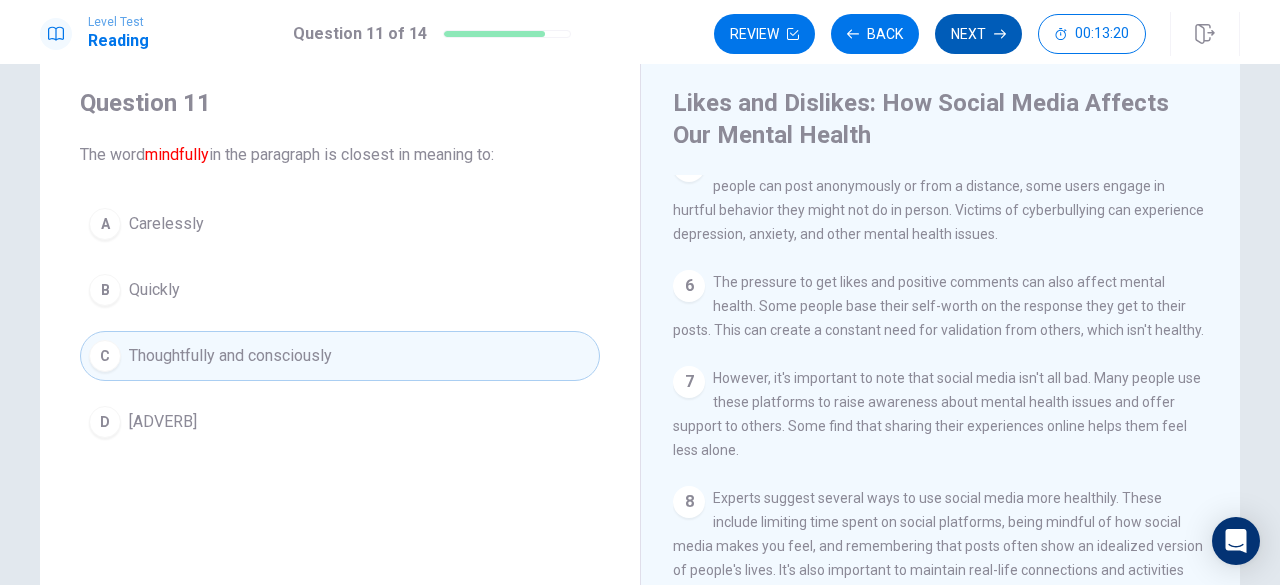 click on "Next" at bounding box center [978, 34] 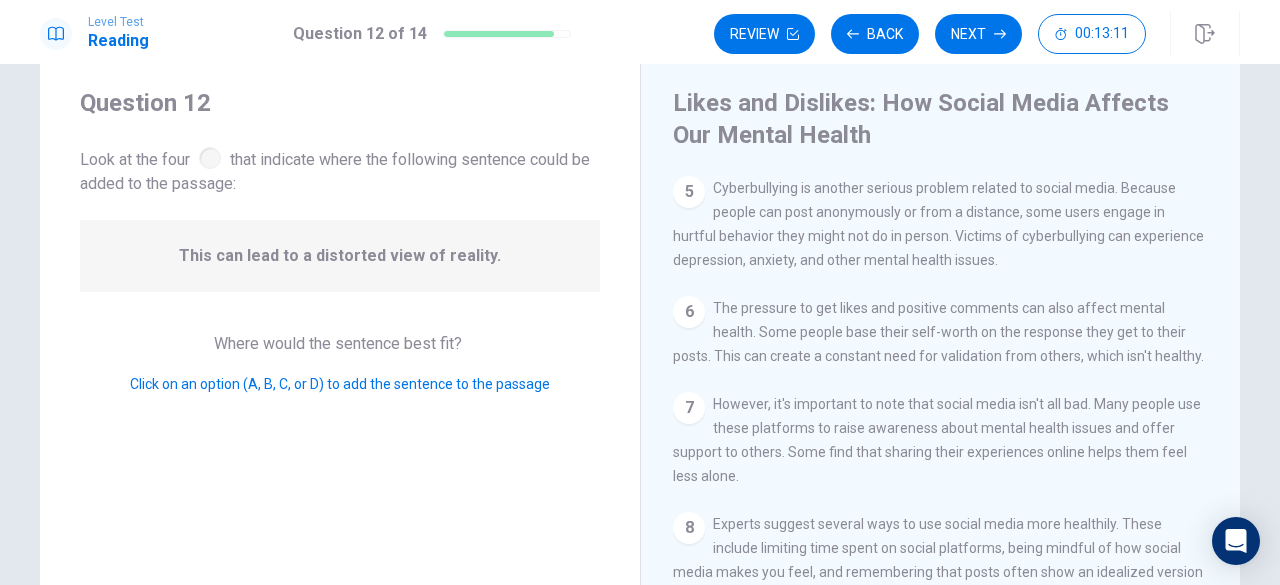 scroll, scrollTop: 598, scrollLeft: 0, axis: vertical 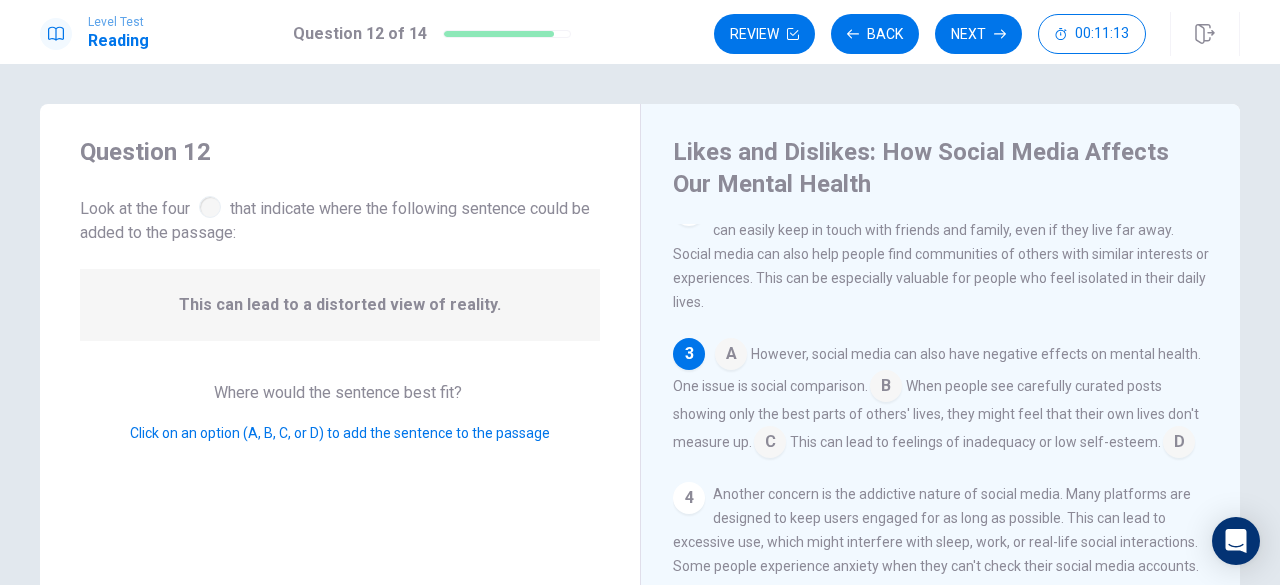 click at bounding box center (731, 356) 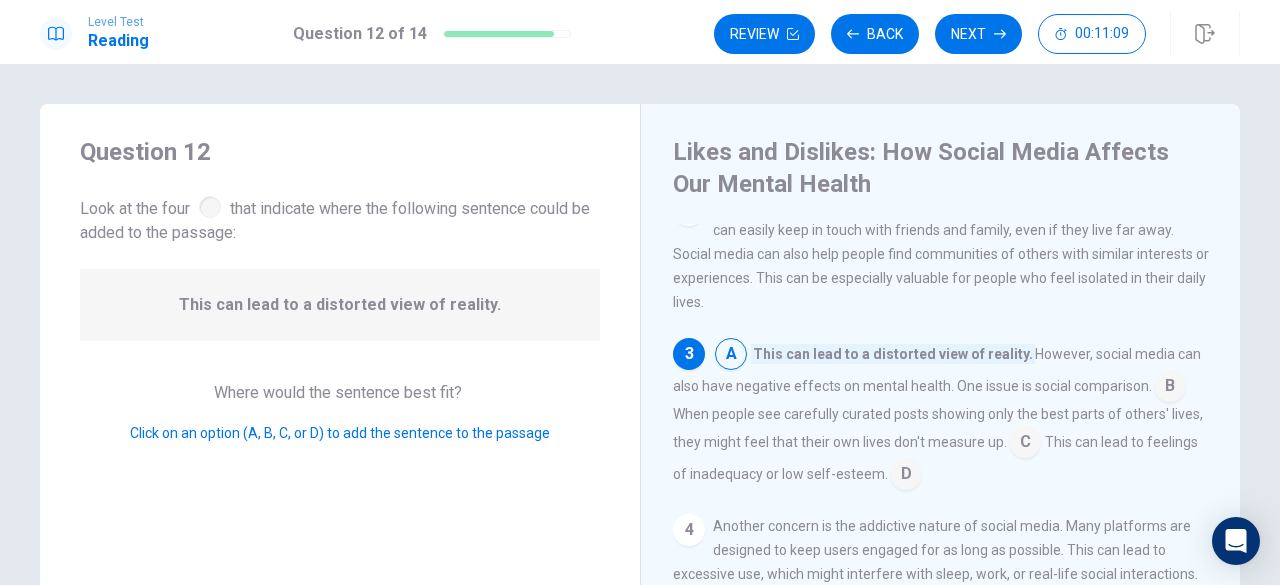 click at bounding box center (1170, 388) 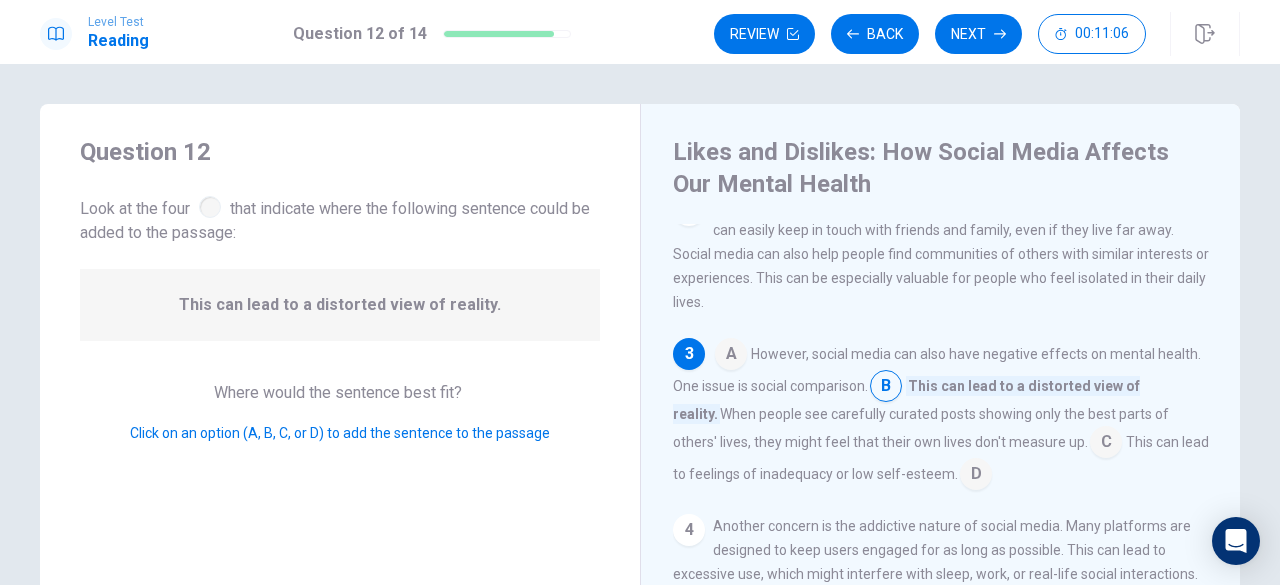 click at bounding box center [1106, 444] 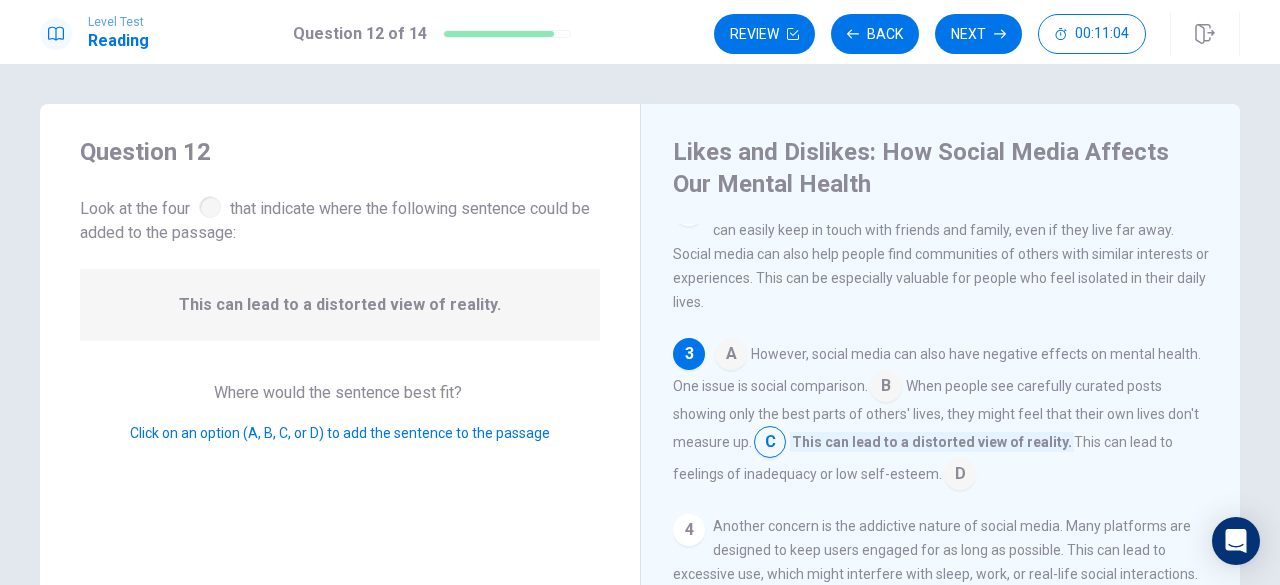 click at bounding box center [960, 476] 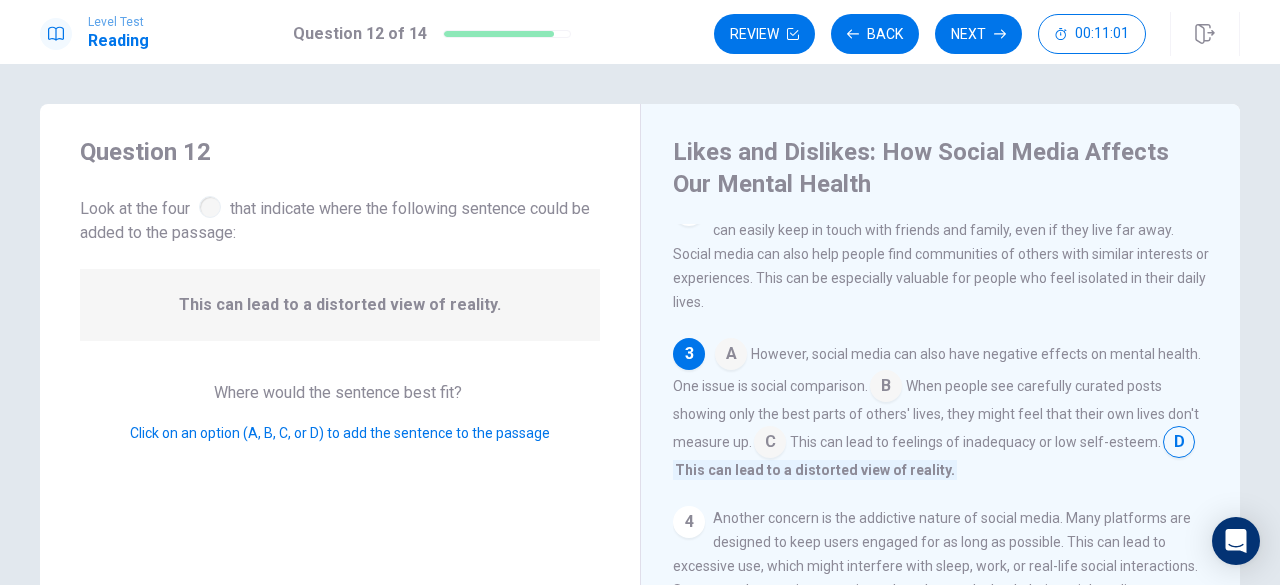 click at bounding box center [886, 388] 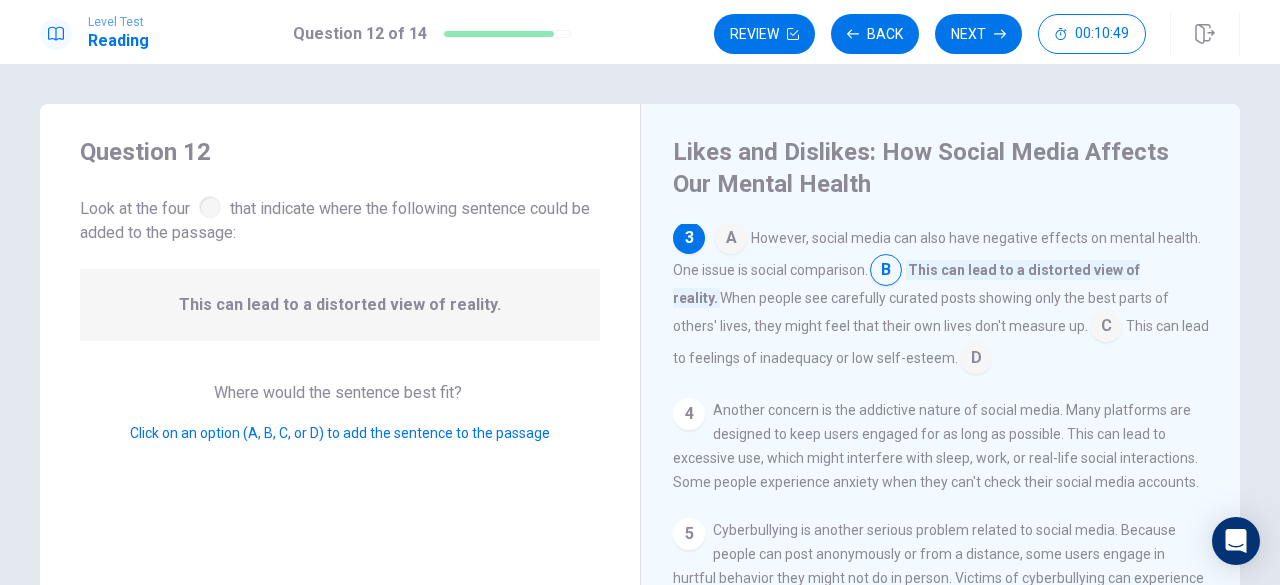 scroll, scrollTop: 236, scrollLeft: 0, axis: vertical 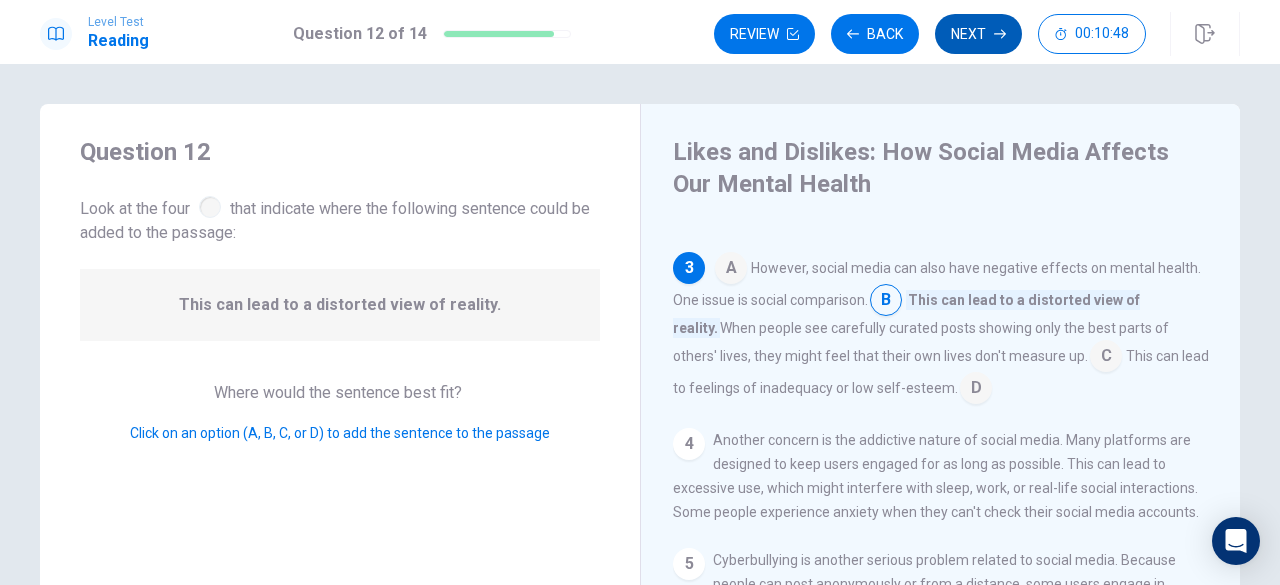 click on "Next" at bounding box center (978, 34) 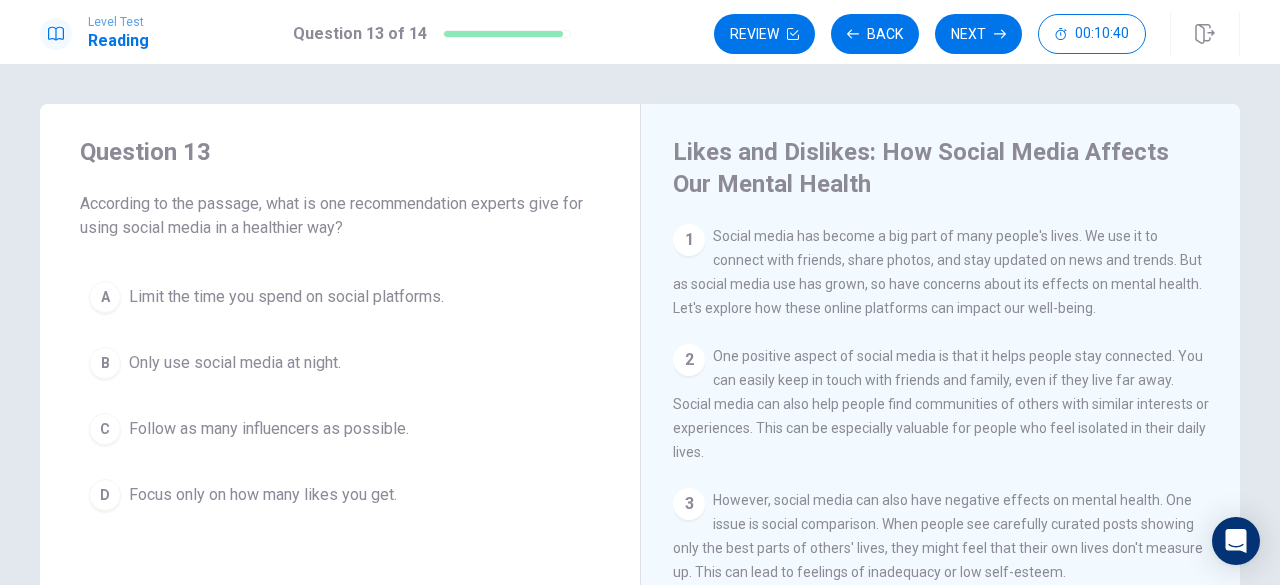 click on "Limit the time you spend on social platforms." at bounding box center (286, 297) 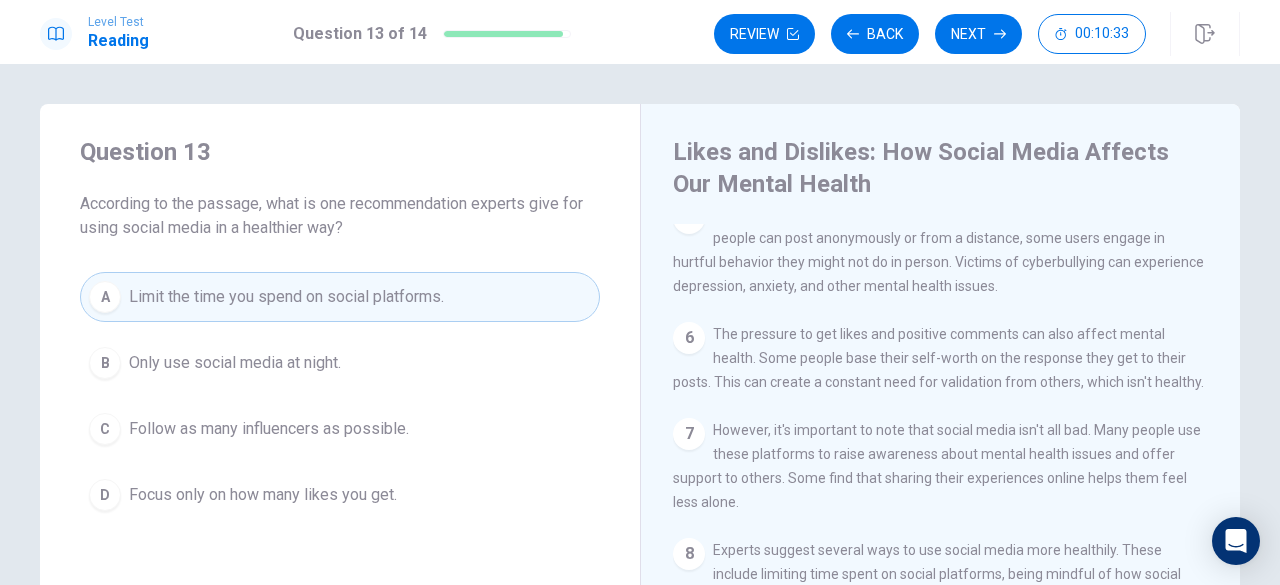 scroll, scrollTop: 553, scrollLeft: 0, axis: vertical 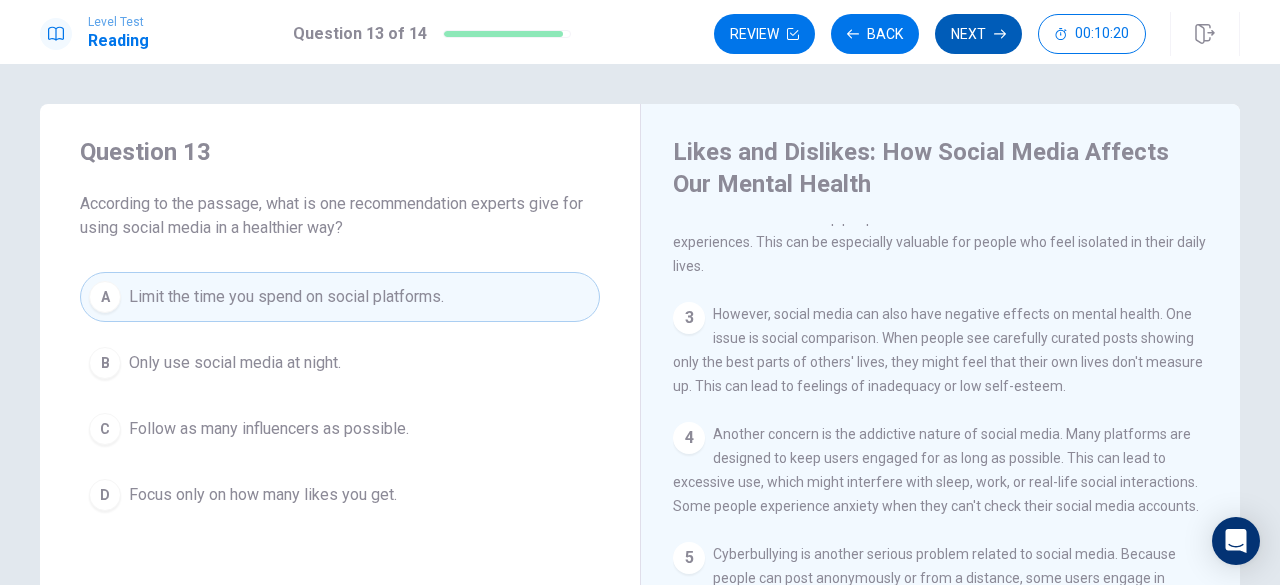 click on "Next" at bounding box center (978, 34) 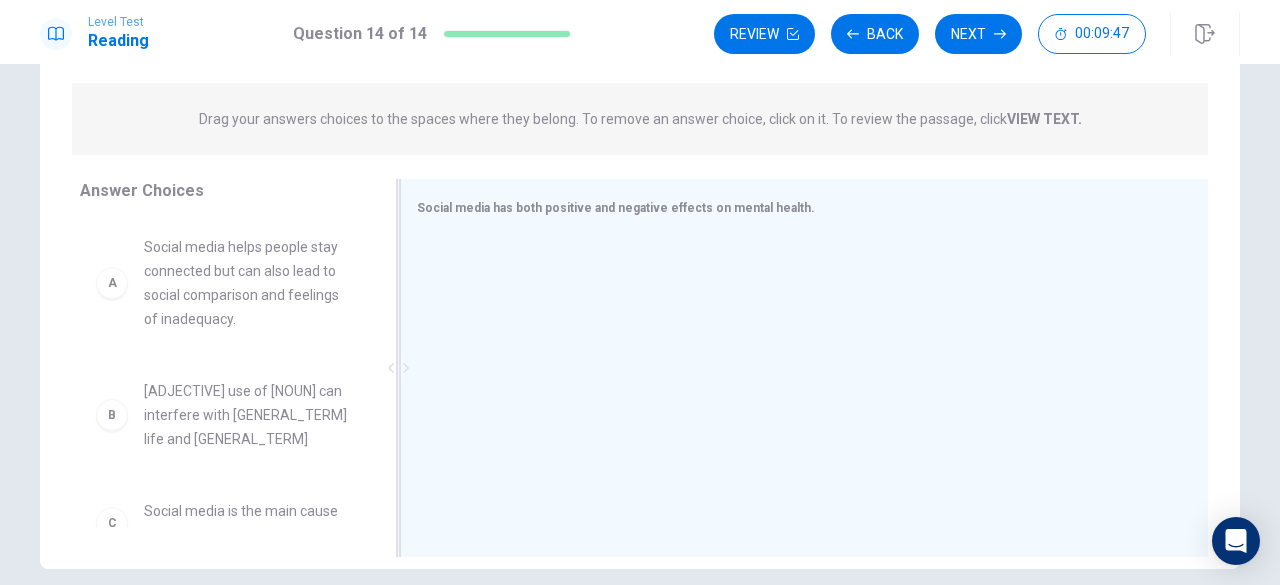 scroll, scrollTop: 231, scrollLeft: 0, axis: vertical 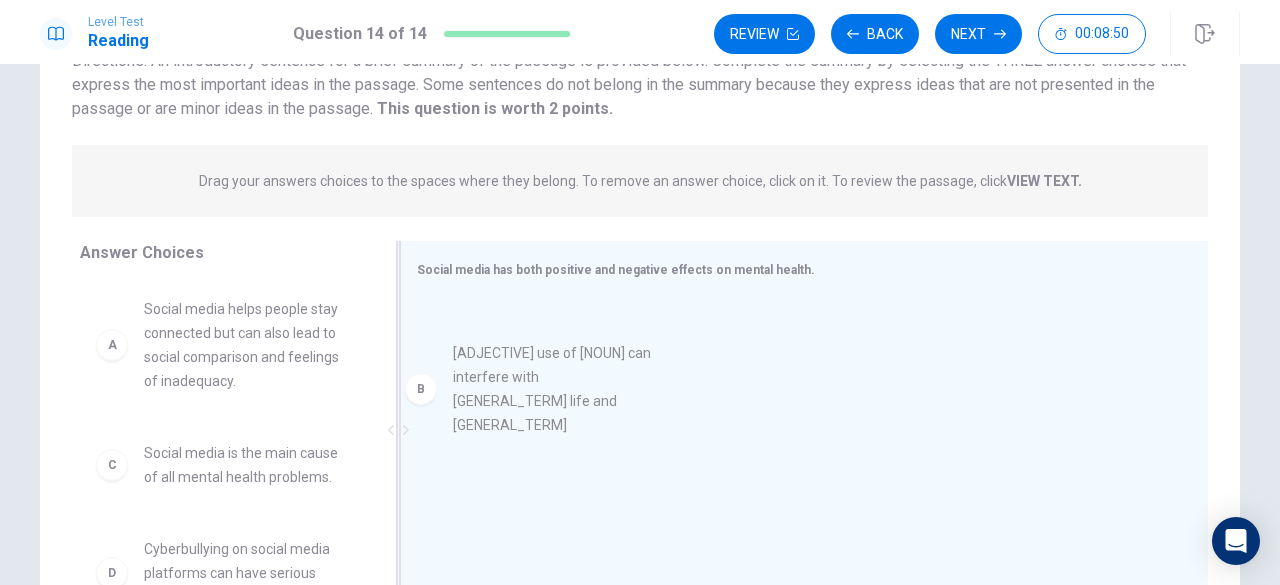 drag, startPoint x: 119, startPoint y: 481, endPoint x: 440, endPoint y: 380, distance: 336.5145 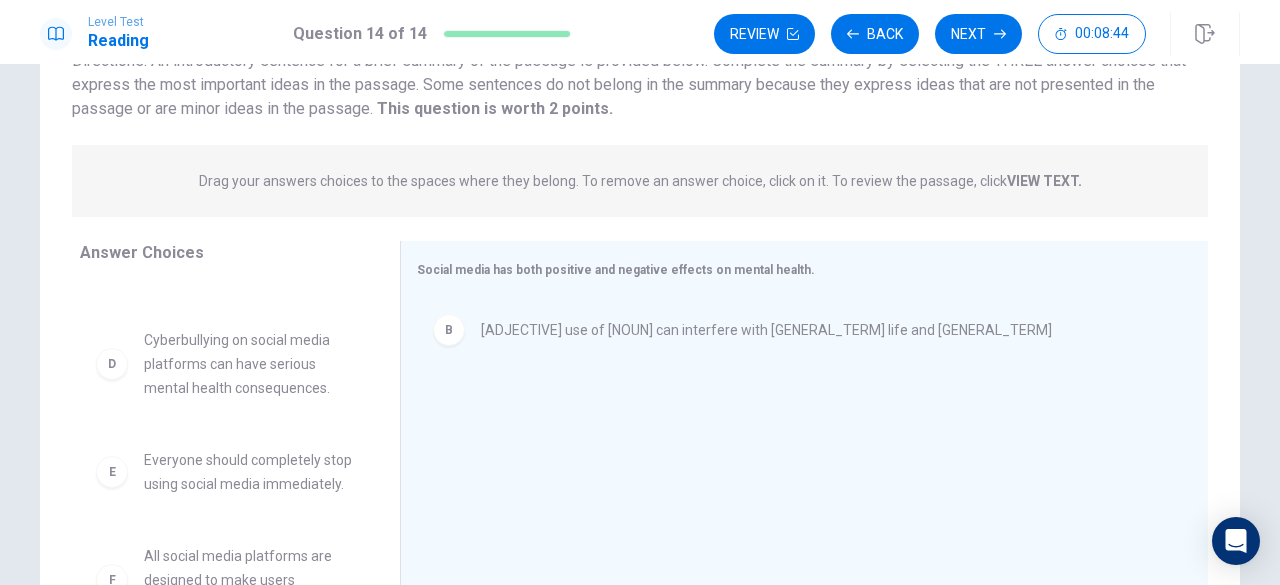 scroll, scrollTop: 276, scrollLeft: 0, axis: vertical 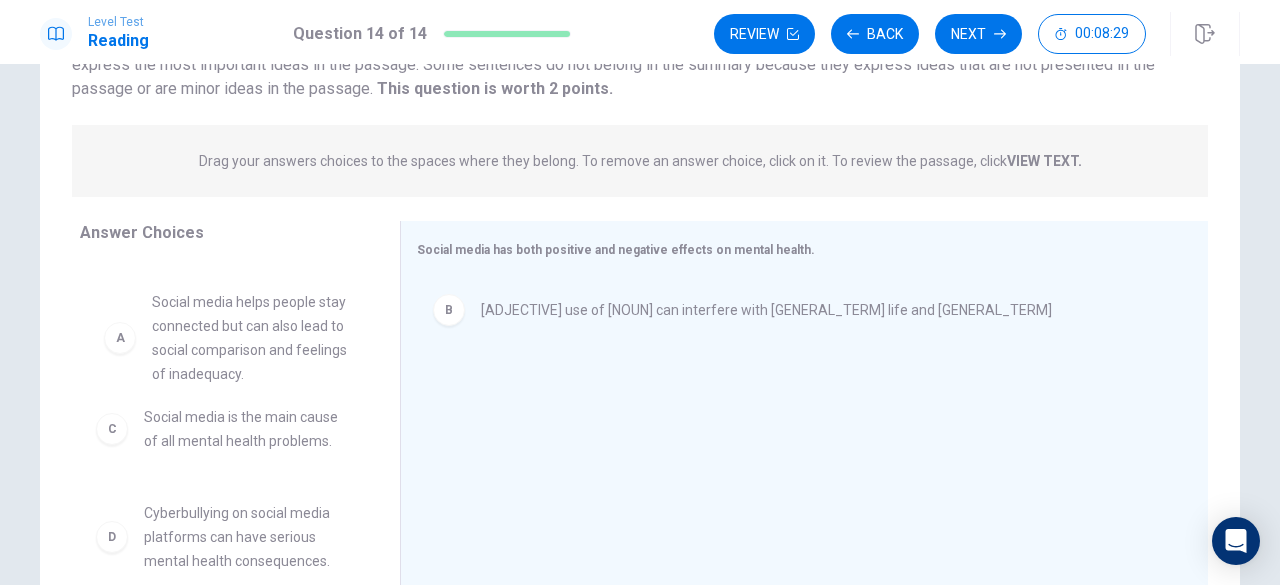 drag, startPoint x: 130, startPoint y: 347, endPoint x: 161, endPoint y: 349, distance: 31.06445 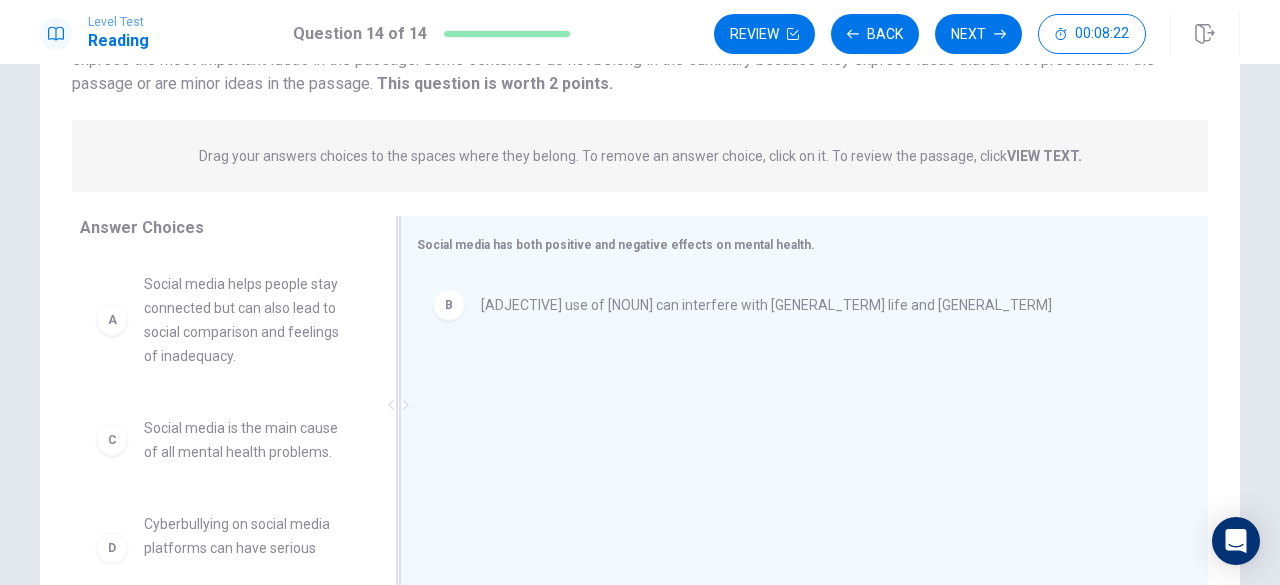 scroll, scrollTop: 294, scrollLeft: 0, axis: vertical 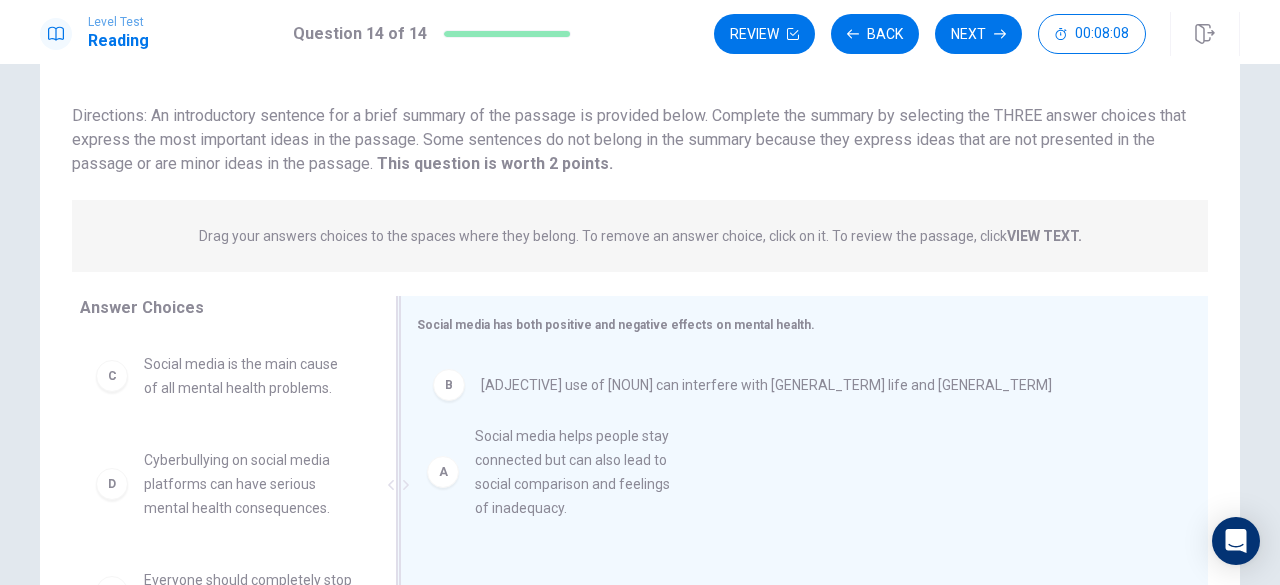 drag, startPoint x: 238, startPoint y: 389, endPoint x: 598, endPoint y: 458, distance: 366.55286 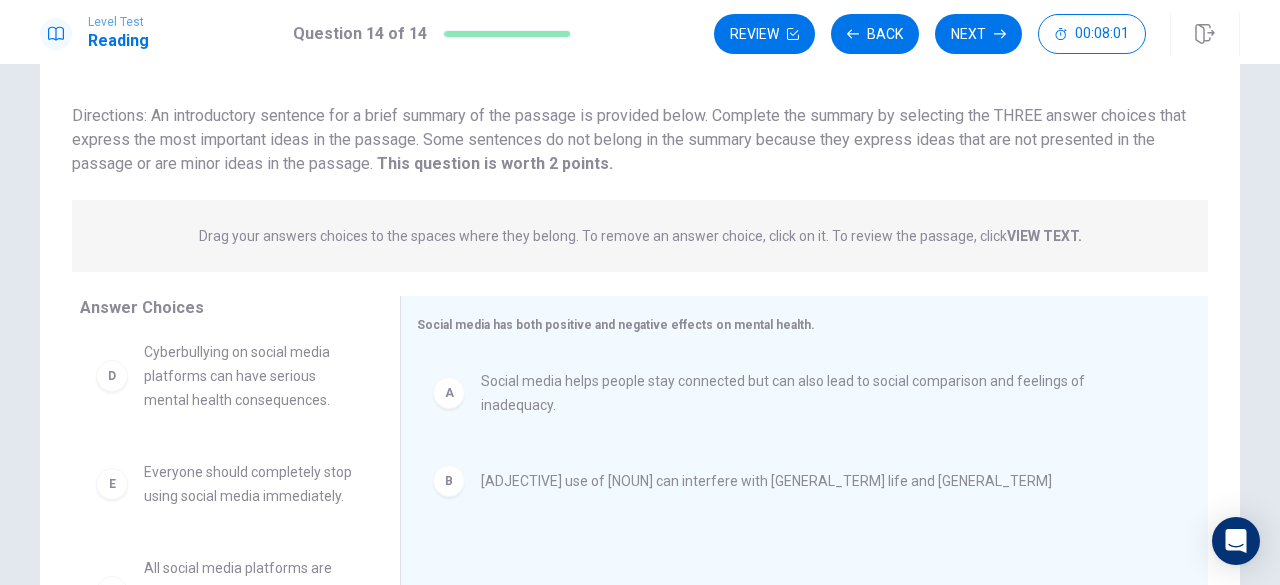scroll, scrollTop: 132, scrollLeft: 0, axis: vertical 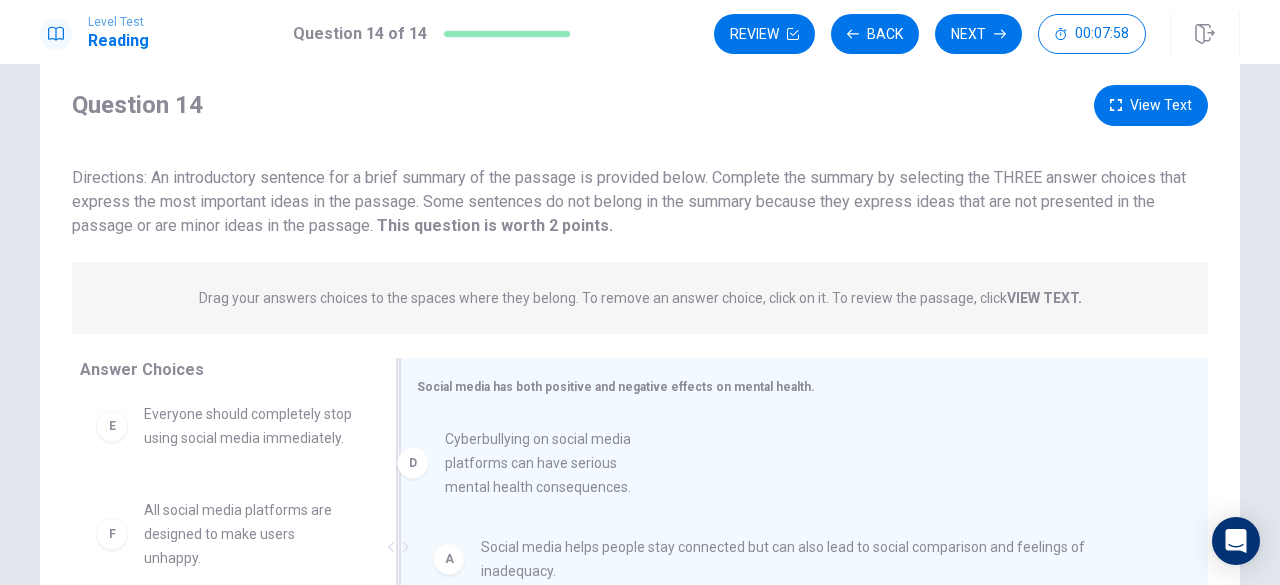 drag, startPoint x: 244, startPoint y: 440, endPoint x: 586, endPoint y: 503, distance: 347.7542 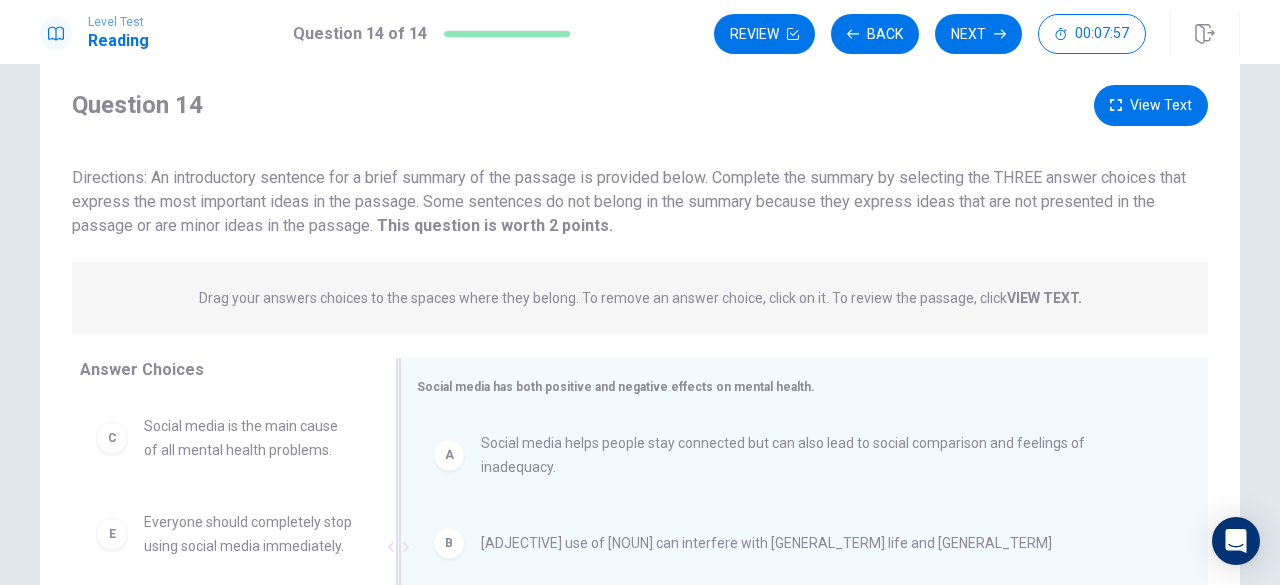 scroll, scrollTop: 12, scrollLeft: 0, axis: vertical 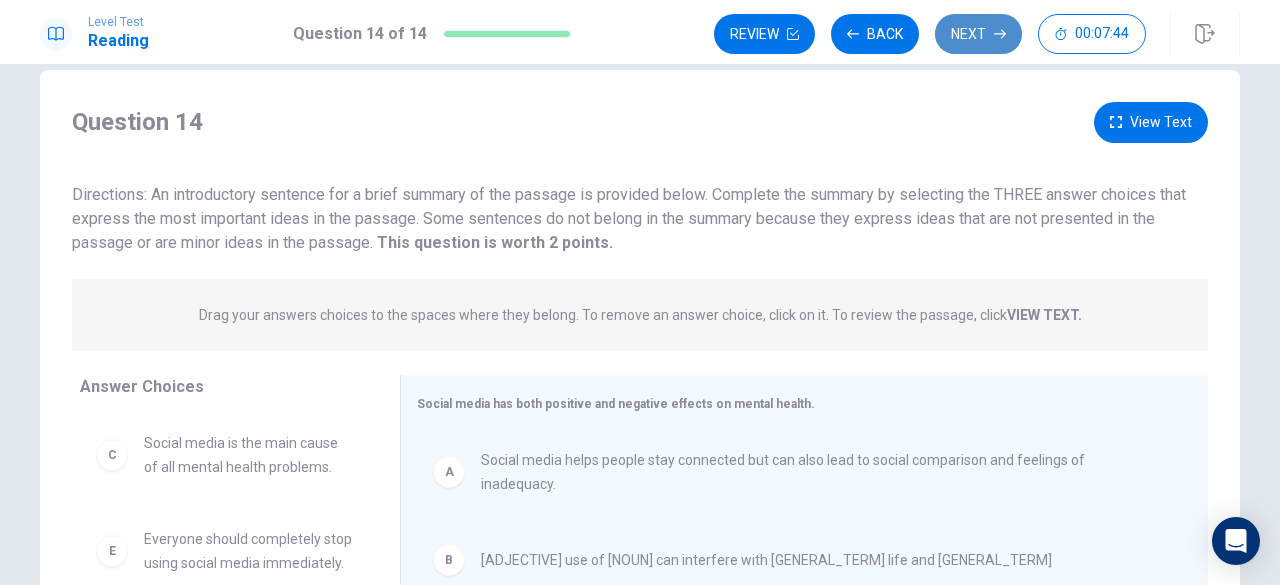 click on "Next" at bounding box center [978, 34] 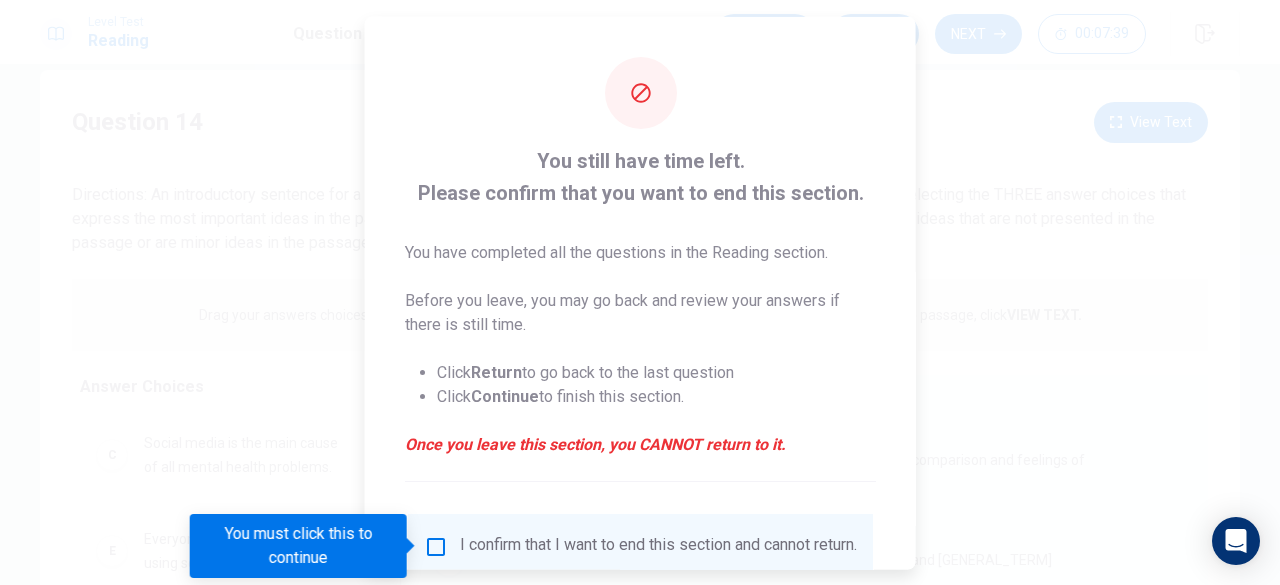 scroll, scrollTop: 160, scrollLeft: 0, axis: vertical 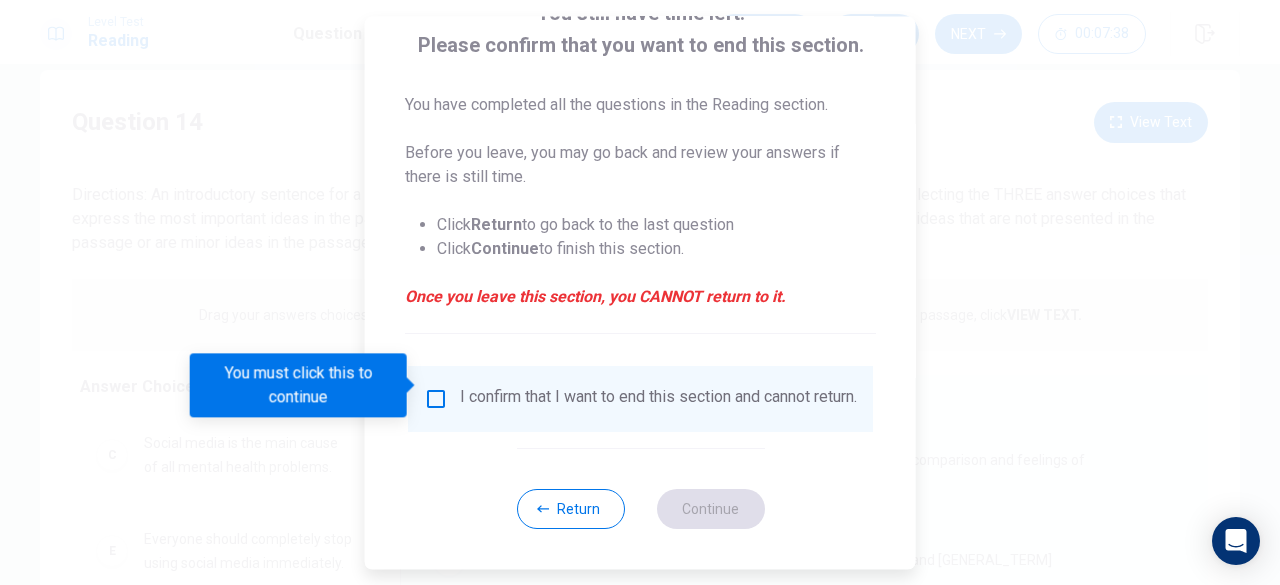 click on "Return Continue" at bounding box center (640, 508) 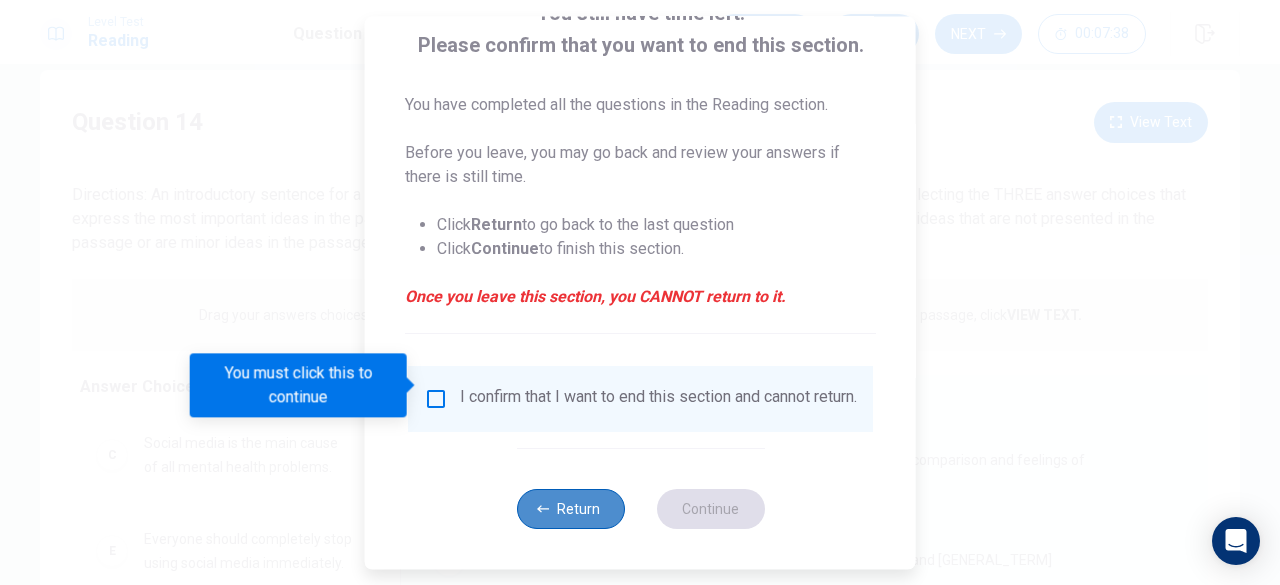 click on "Return" at bounding box center [570, 509] 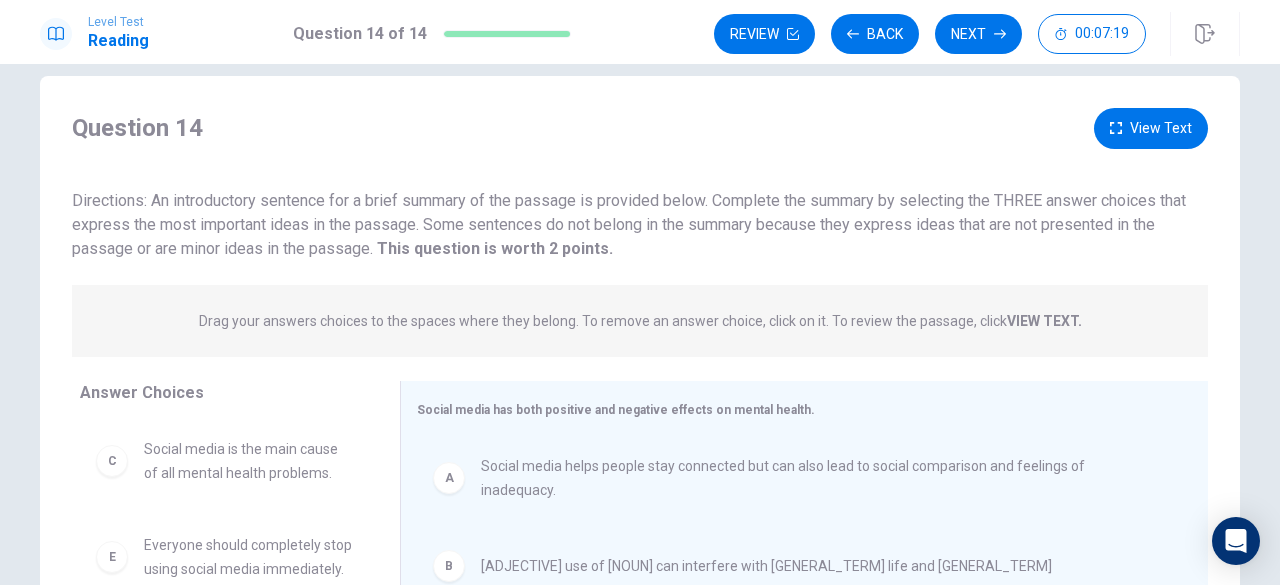 scroll, scrollTop: 0, scrollLeft: 0, axis: both 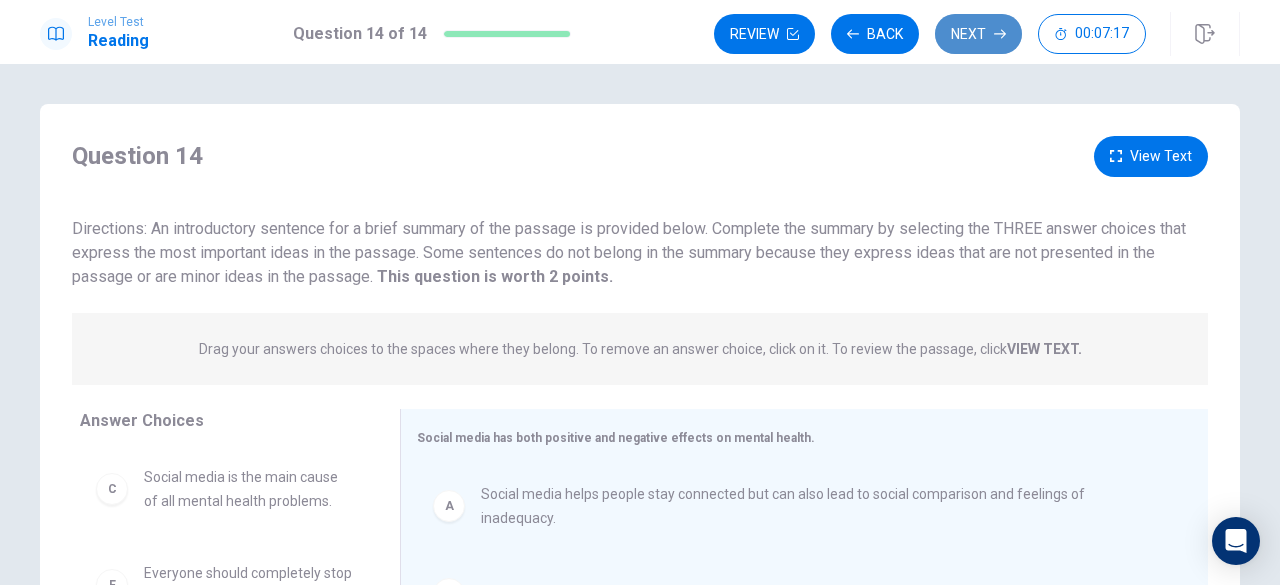 click on "Next" at bounding box center (978, 34) 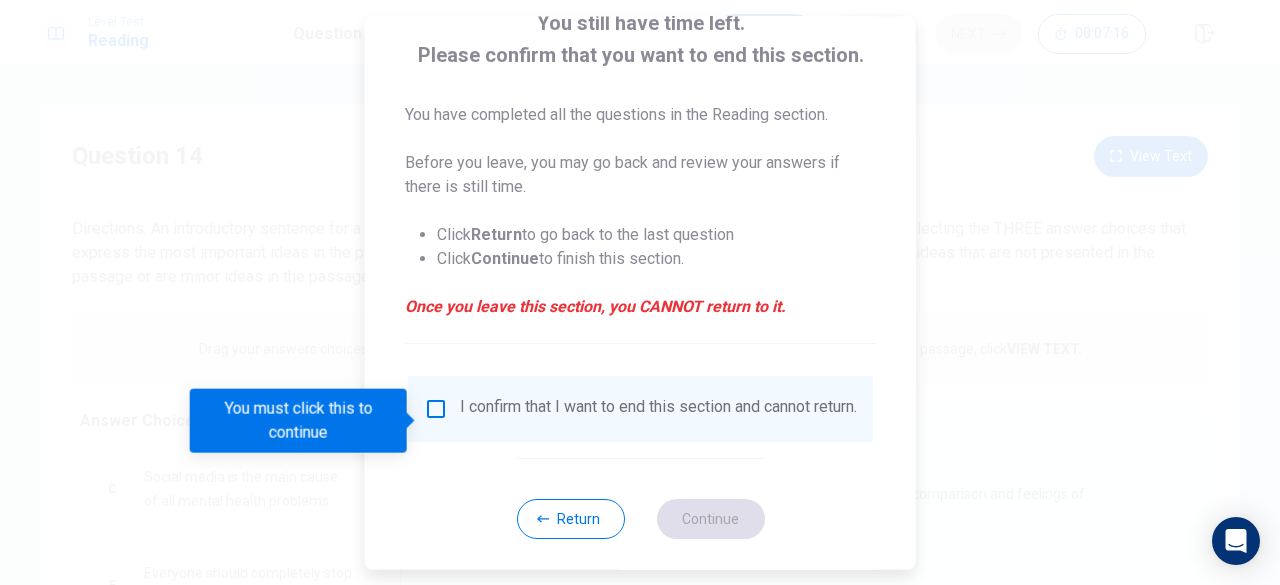 scroll, scrollTop: 160, scrollLeft: 0, axis: vertical 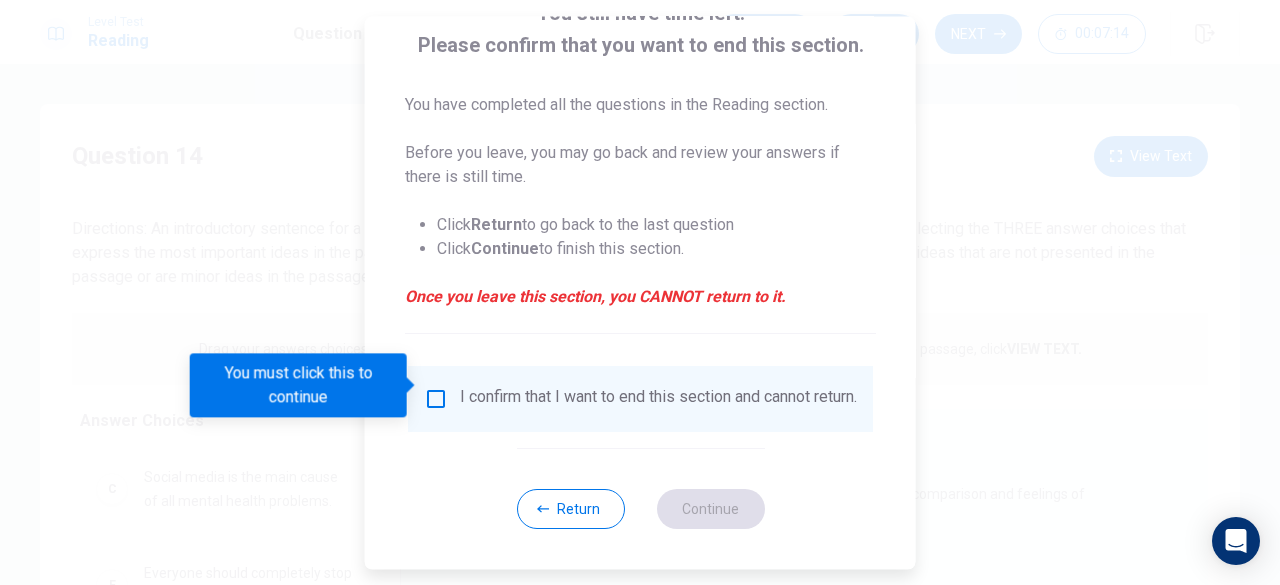 click at bounding box center [436, 399] 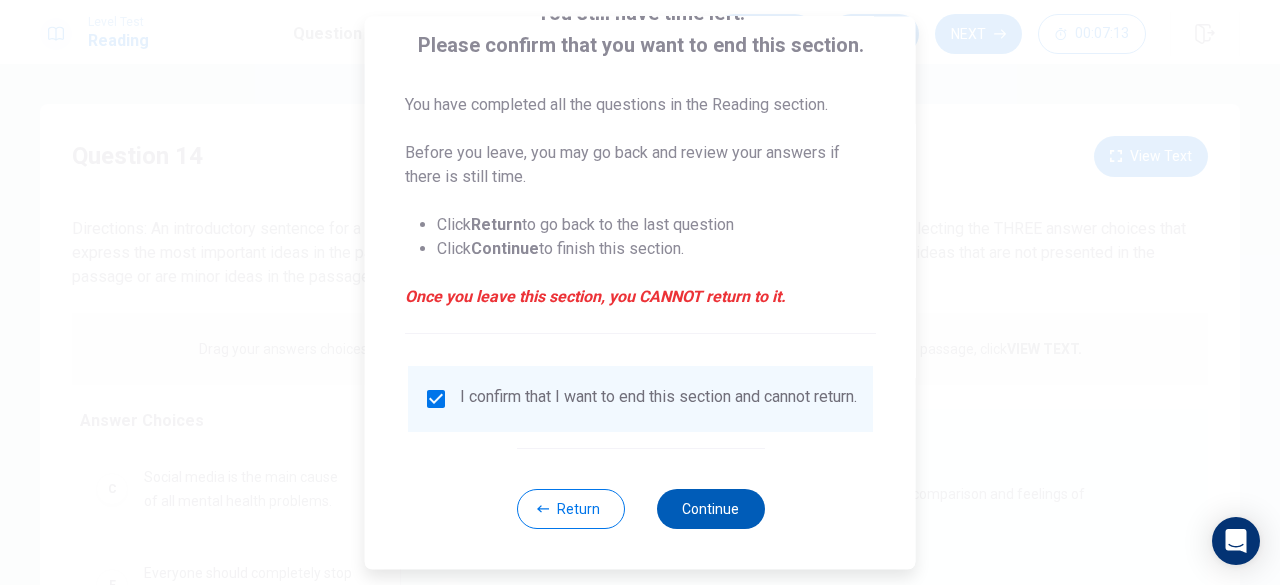 click on "Continue" at bounding box center (710, 509) 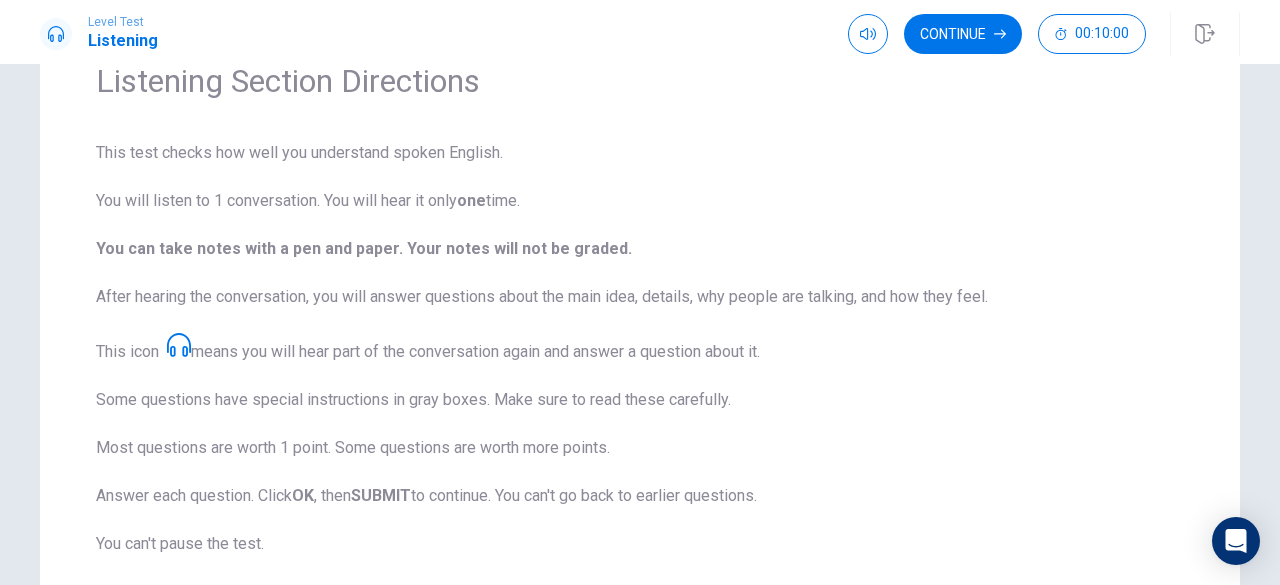 scroll, scrollTop: 100, scrollLeft: 0, axis: vertical 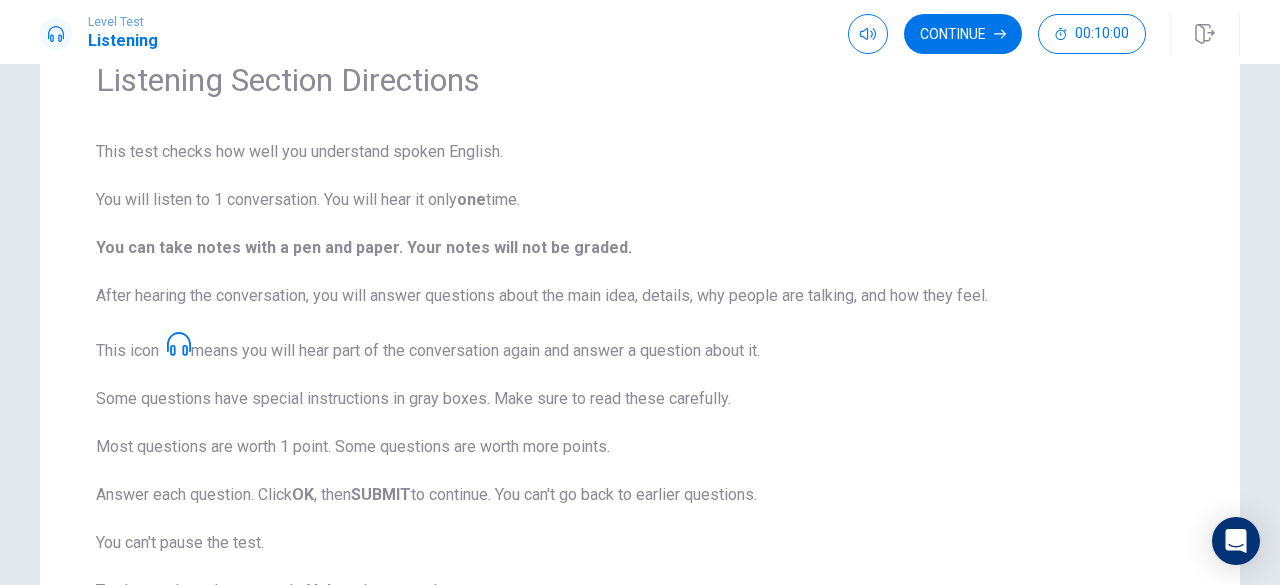click on "This test checks how well you understand spoken English.
You will listen to 1 conversation. You will hear it only  one  time.
You can take notes with a pen and paper. Your notes will not be graded.
After hearing the conversation, you will answer questions about the main idea, details, why people are talking, and how they feel.
This icon    means you will hear part of the conversation again and answer a question about it.
Some questions have special instructions in gray boxes. Make sure to read these carefully.
Most questions are worth 1 point. Some questions are worth more points.
Answer each question. Click  OK , then  SUBMIT  to continue. You can't go back to earlier questions.
You can't pause the test.
To change the volume, use the  Volume  button at the top.
A clock at the top shows your time. It will not count down during the conversation.
Click  Continue  to start." at bounding box center [640, 419] 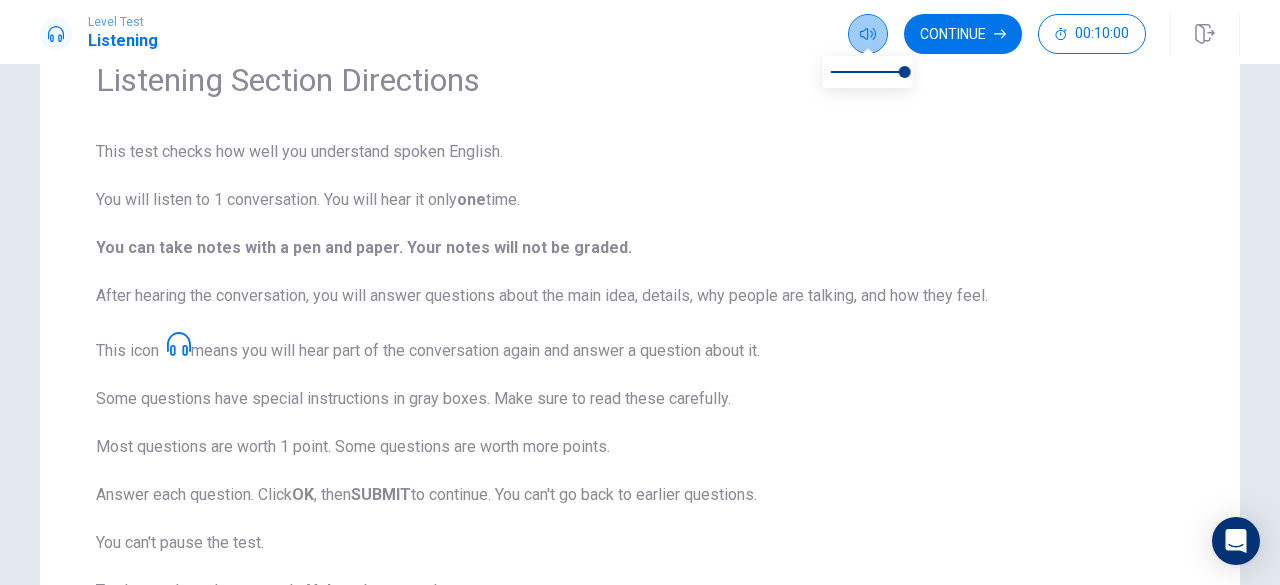 click at bounding box center (868, 34) 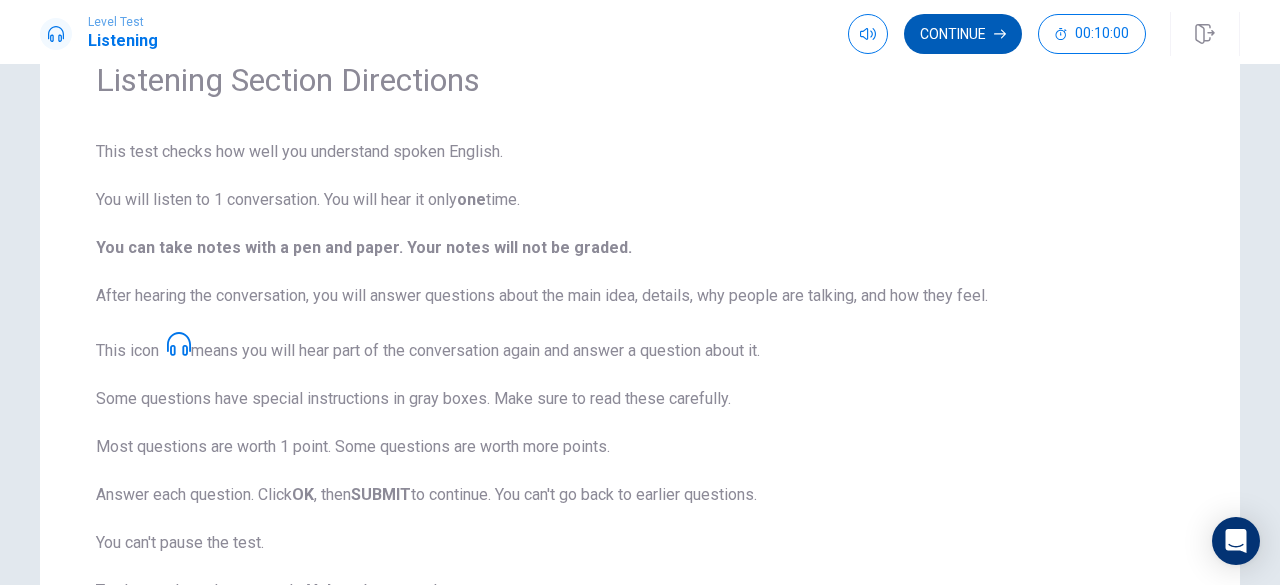 click on "Continue" at bounding box center (963, 34) 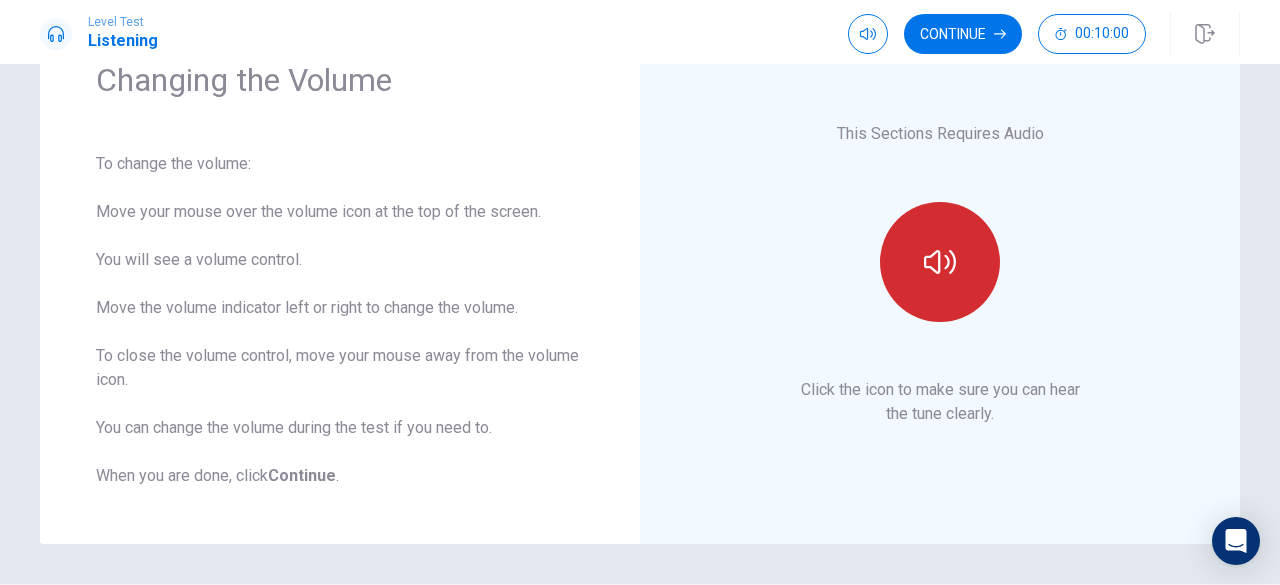 click at bounding box center [940, 262] 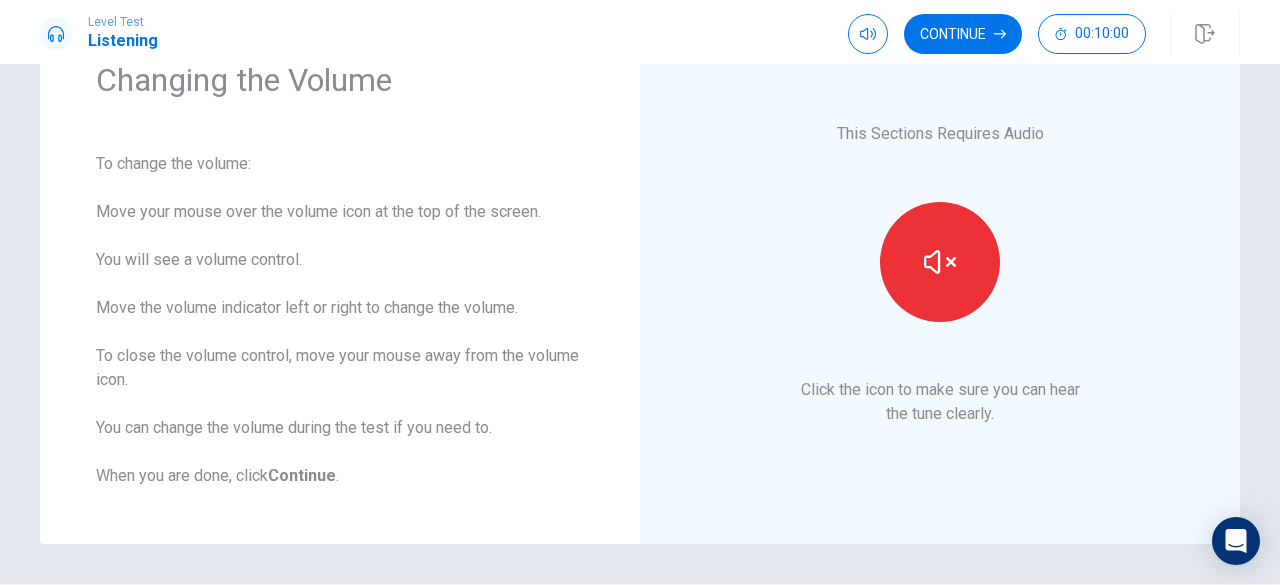 click on "This Sections Requires Audio Click the icon to make sure you can hear   the tune clearly." at bounding box center (940, 274) 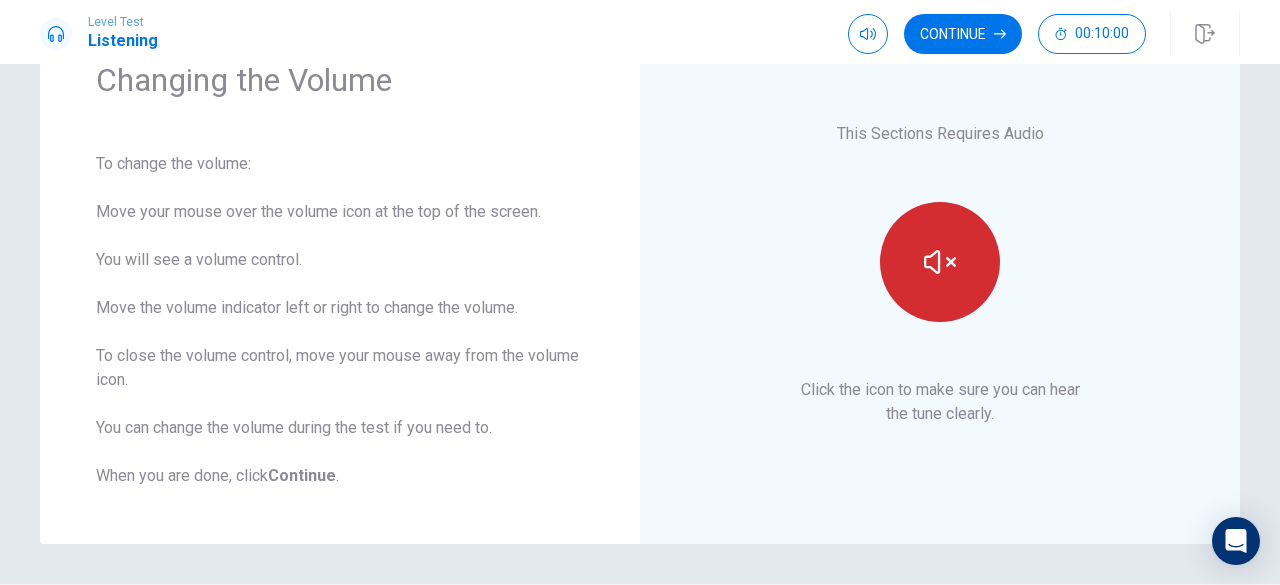 click at bounding box center (940, 262) 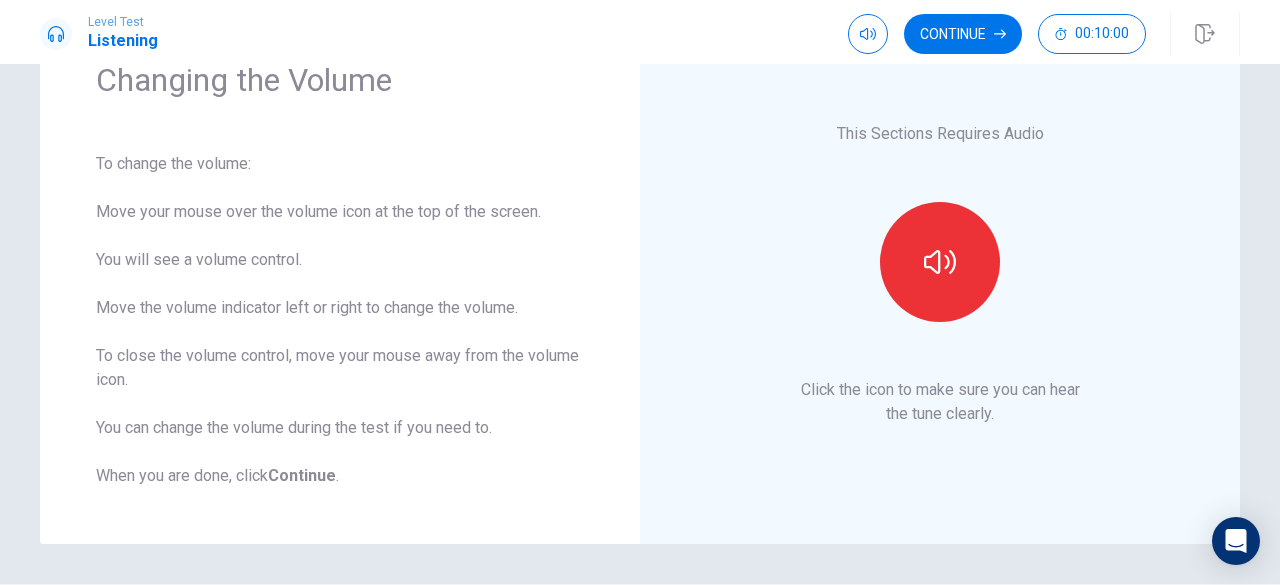 scroll, scrollTop: 0, scrollLeft: 0, axis: both 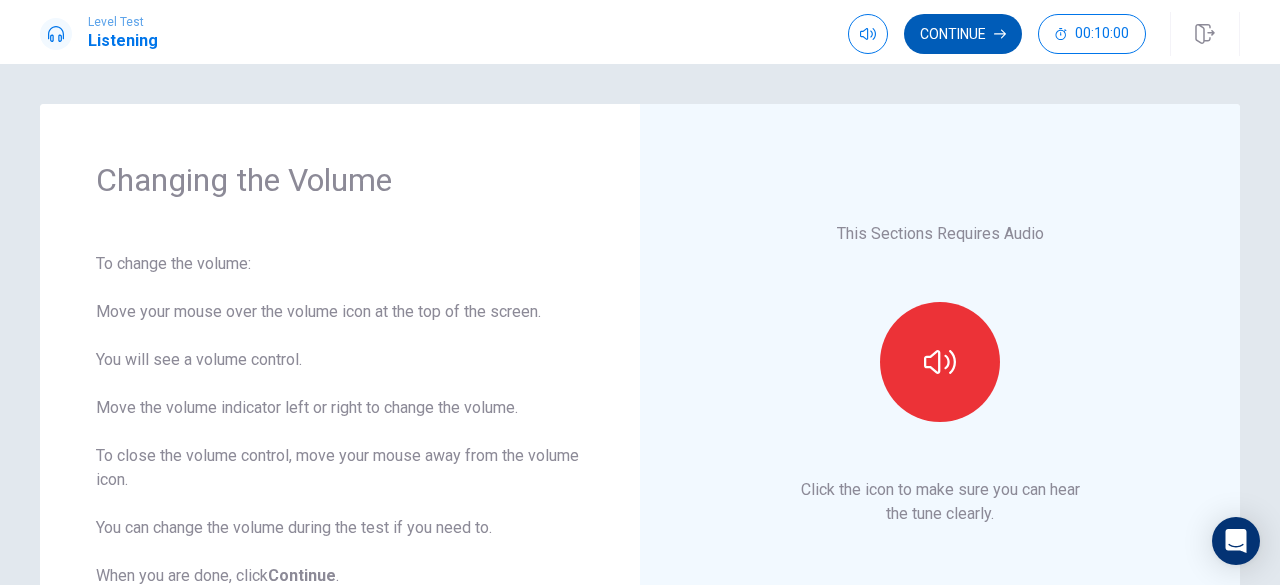 click on "Continue" at bounding box center [963, 34] 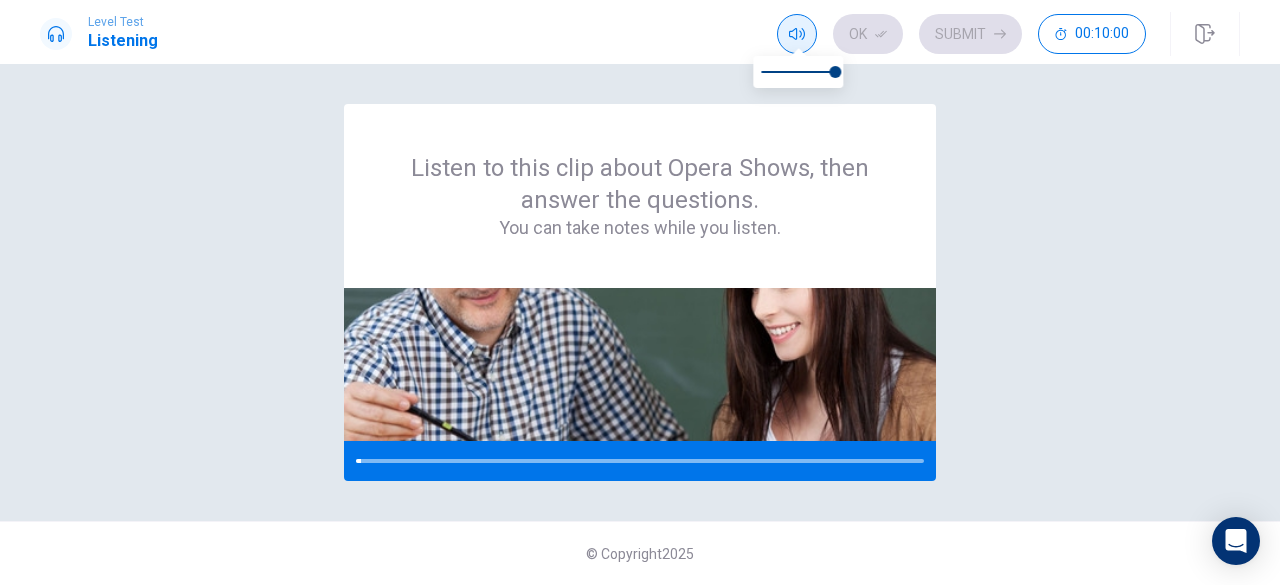 click at bounding box center [797, 34] 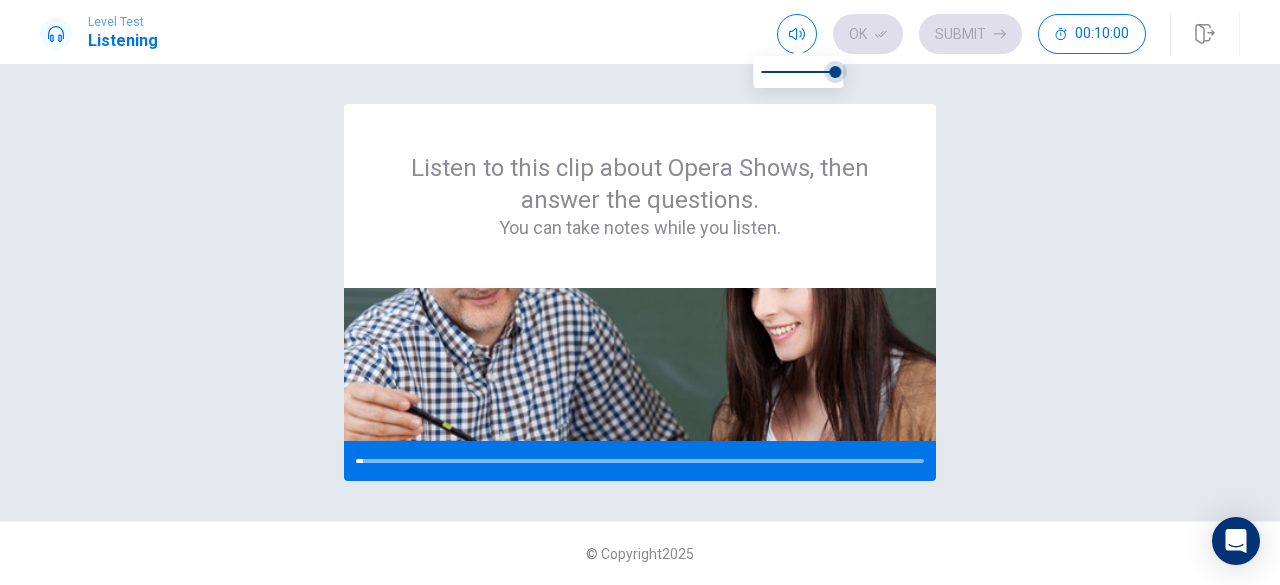 click at bounding box center [835, 72] 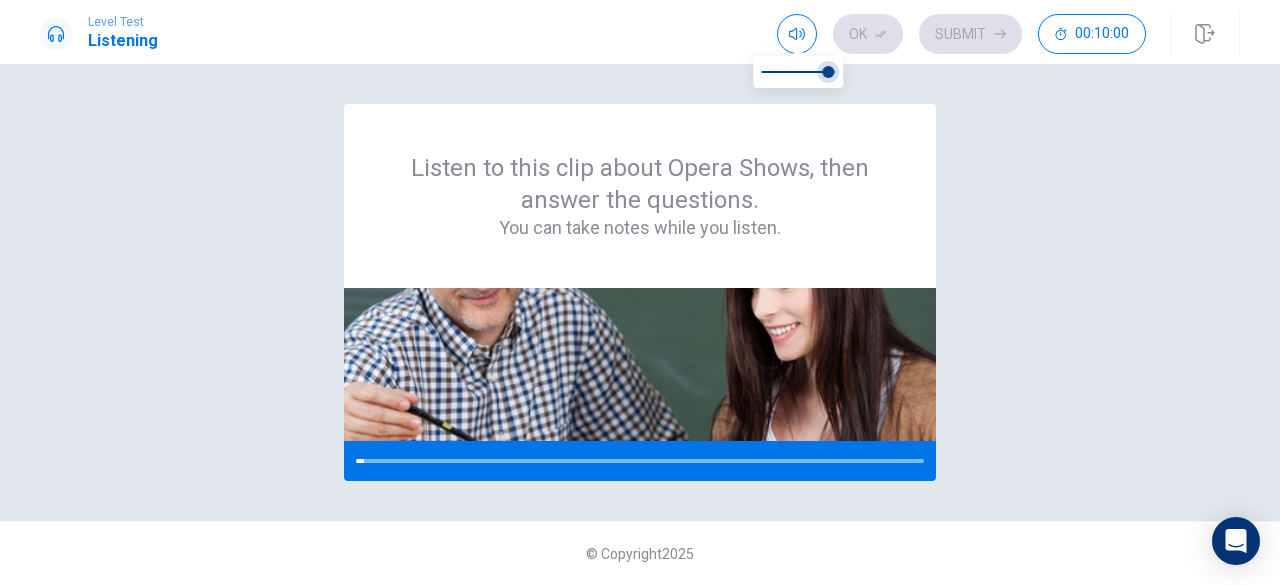 click at bounding box center (828, 72) 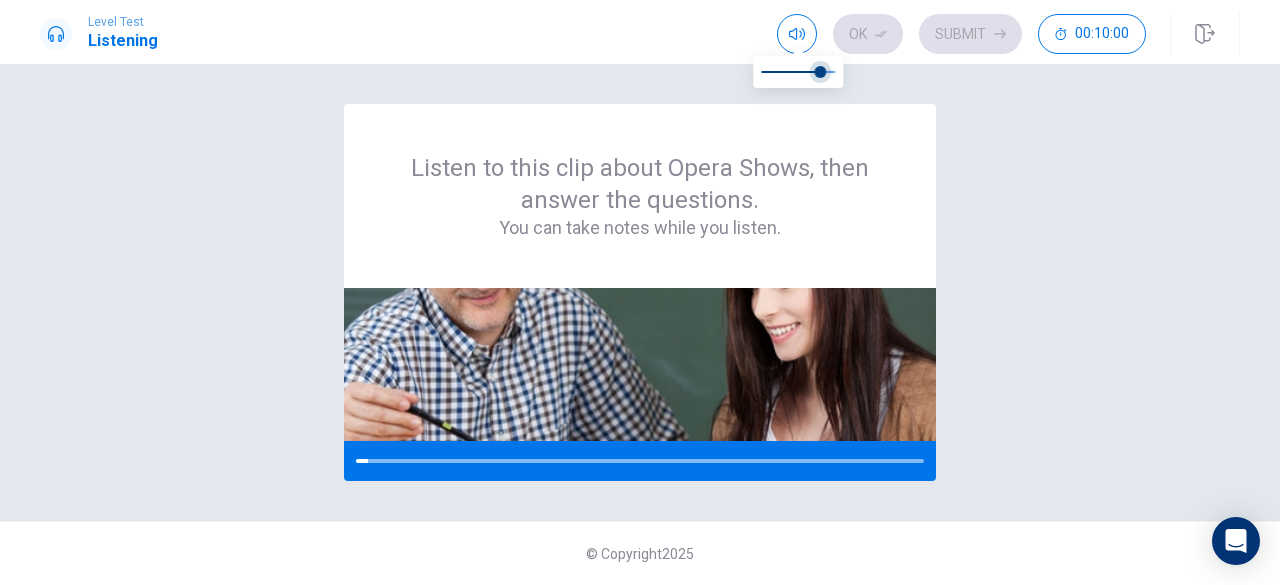 type on "0.7" 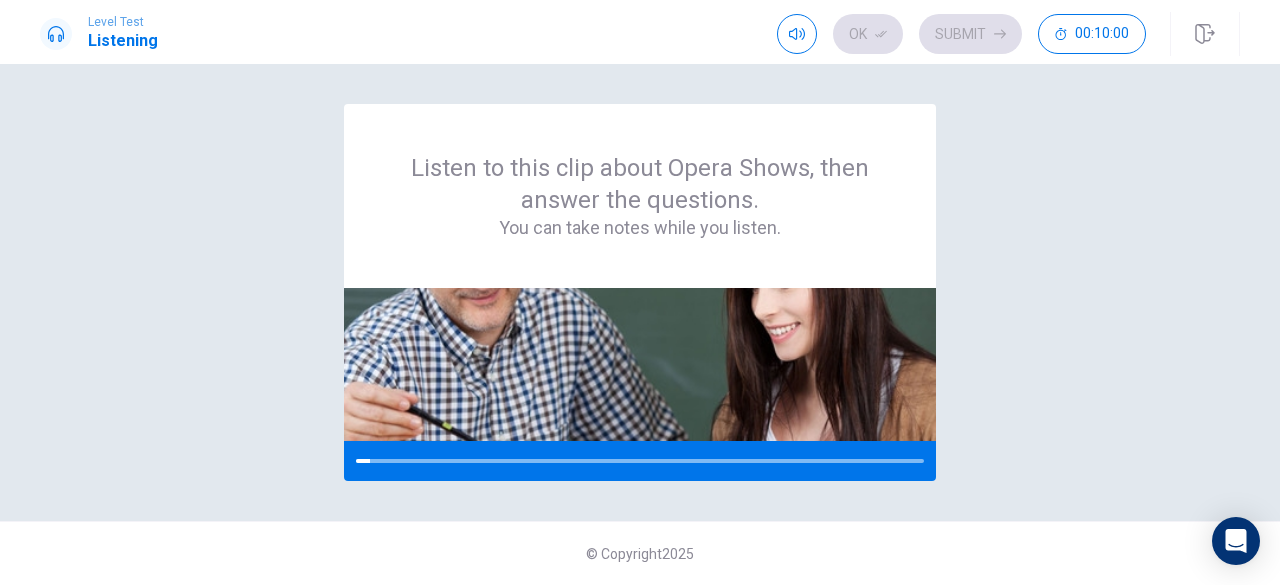 click on "Listen to this clip about Opera Shows, then answer the questions.  You can take notes while you listen." at bounding box center [640, 292] 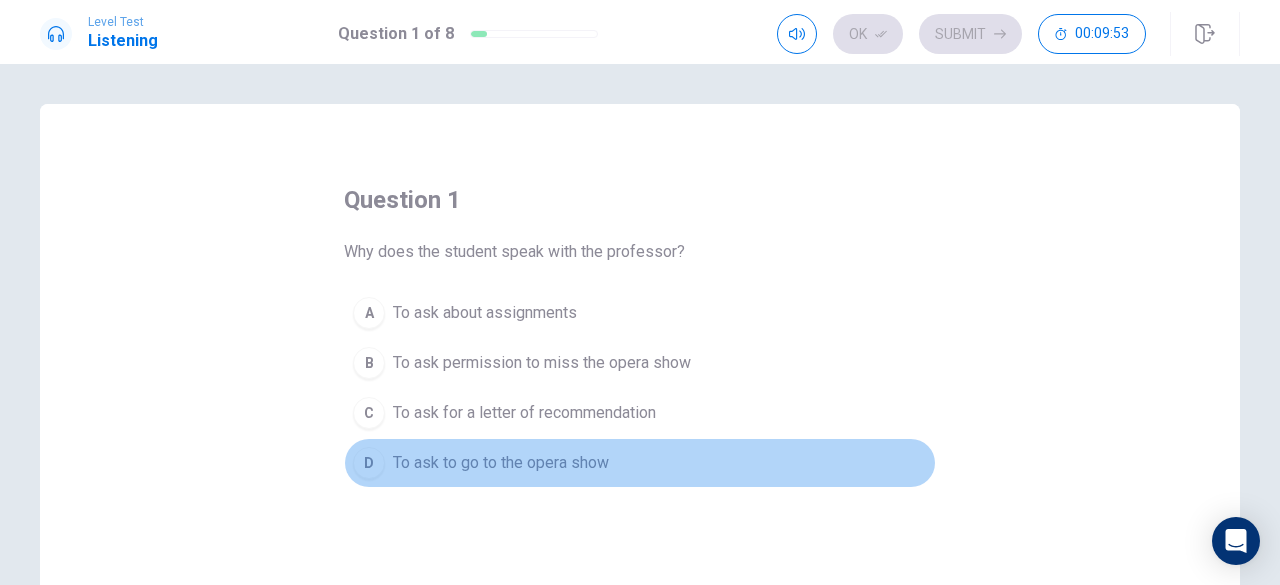 click on "To ask to go to the opera show" at bounding box center (501, 463) 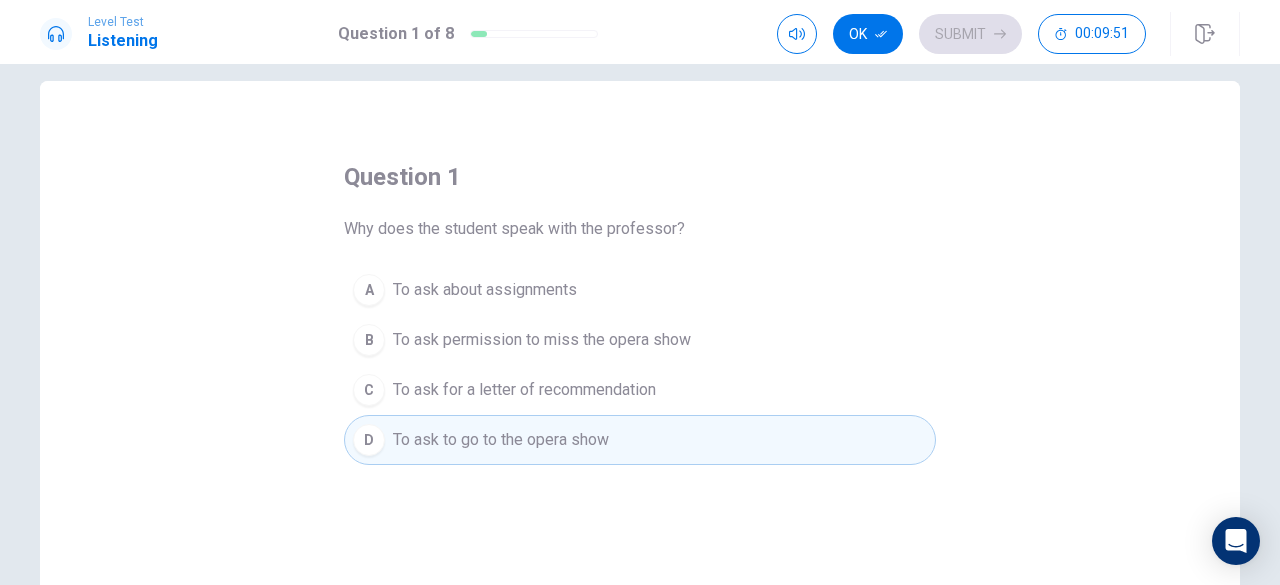 scroll, scrollTop: 20, scrollLeft: 0, axis: vertical 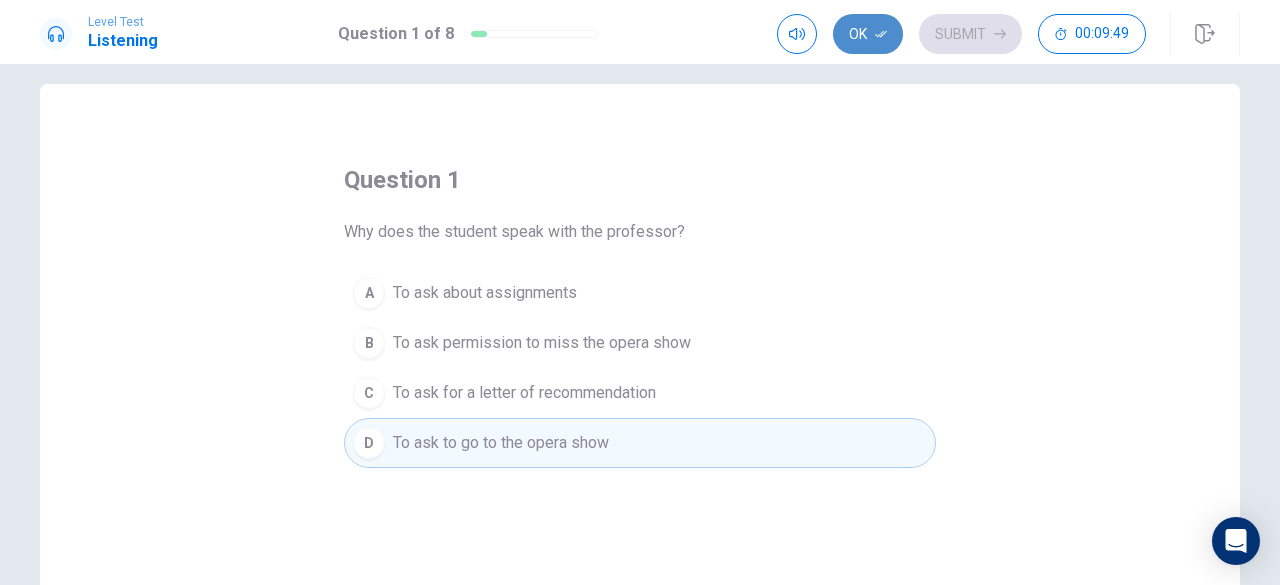 click on "Ok" at bounding box center [868, 34] 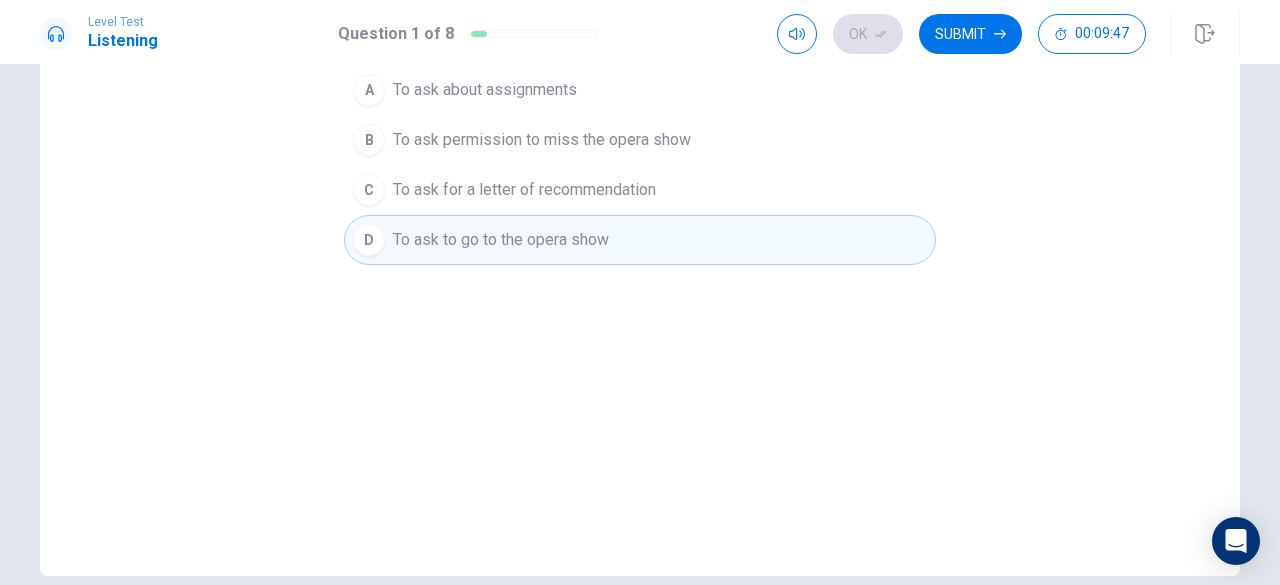 scroll, scrollTop: 0, scrollLeft: 0, axis: both 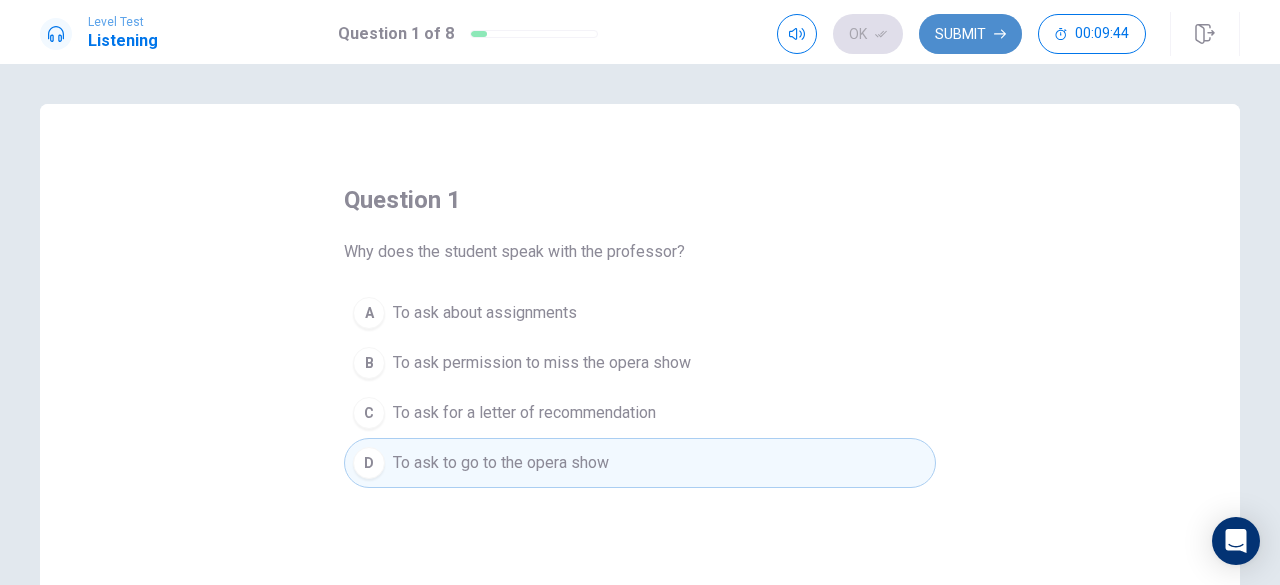 click on "Submit" at bounding box center (970, 34) 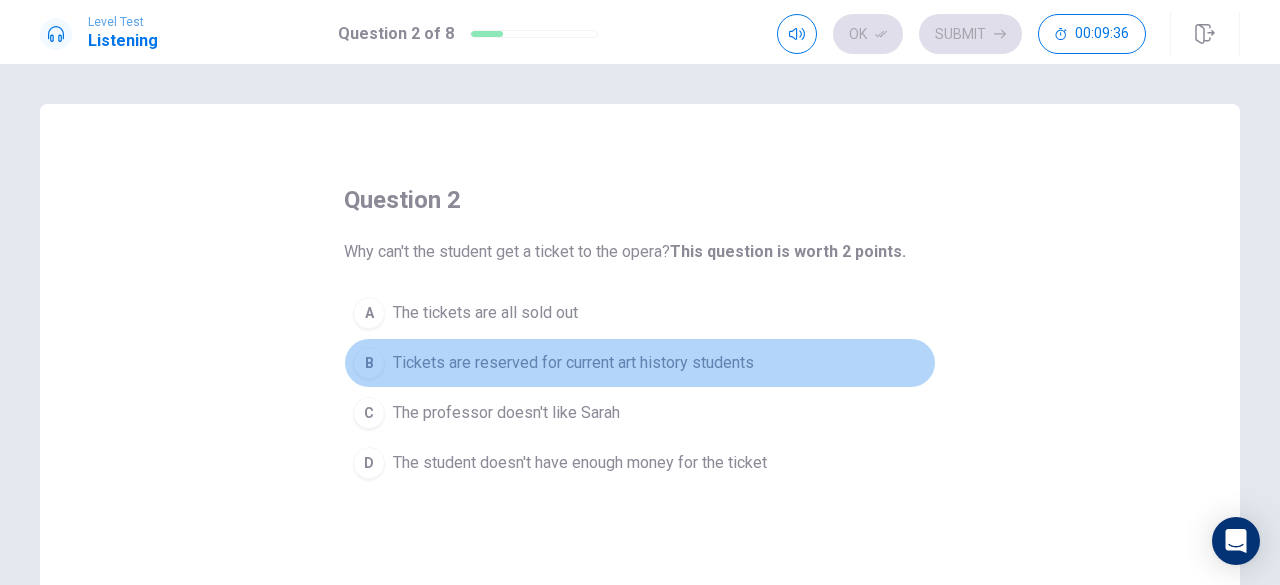 click on "Tickets are reserved for current art history students" at bounding box center (573, 363) 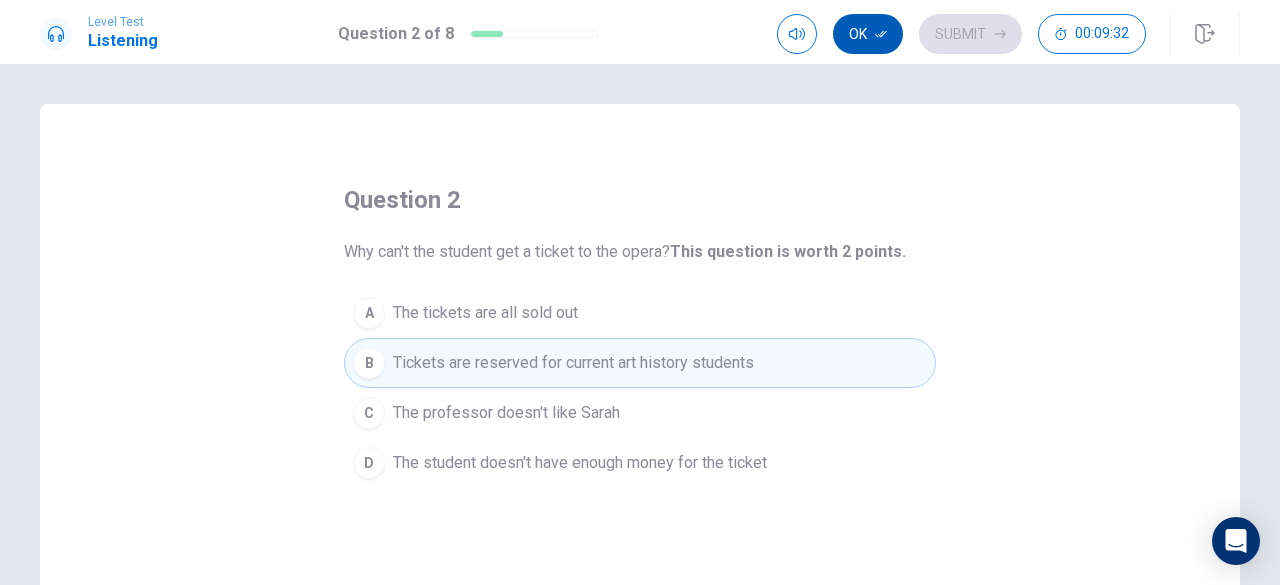 click 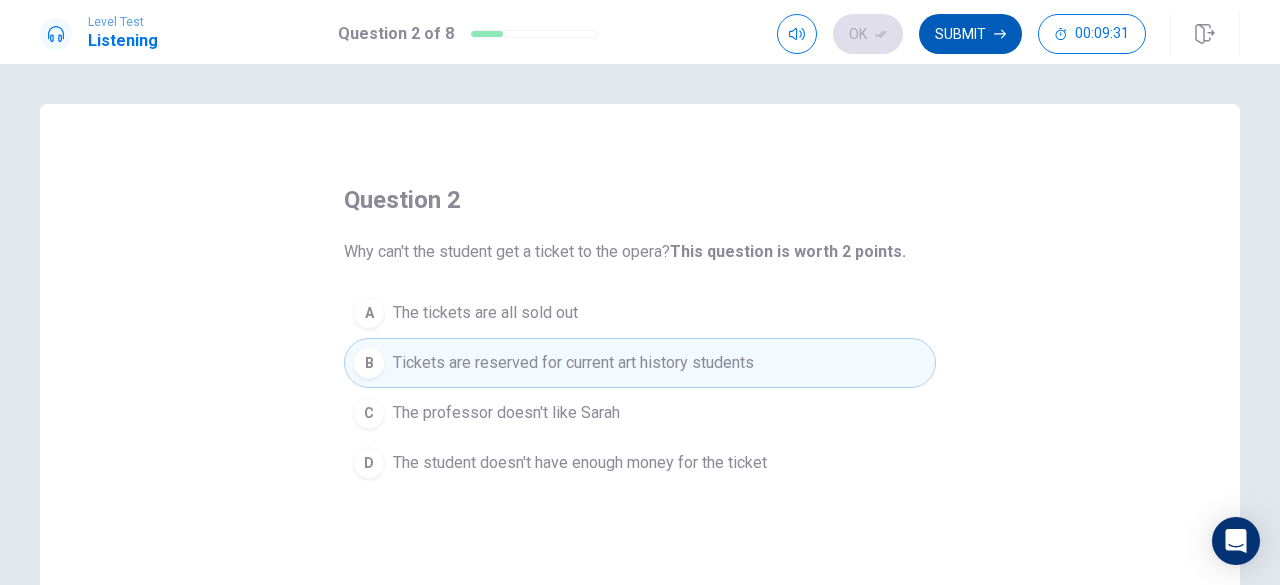 click on "Submit" at bounding box center (970, 34) 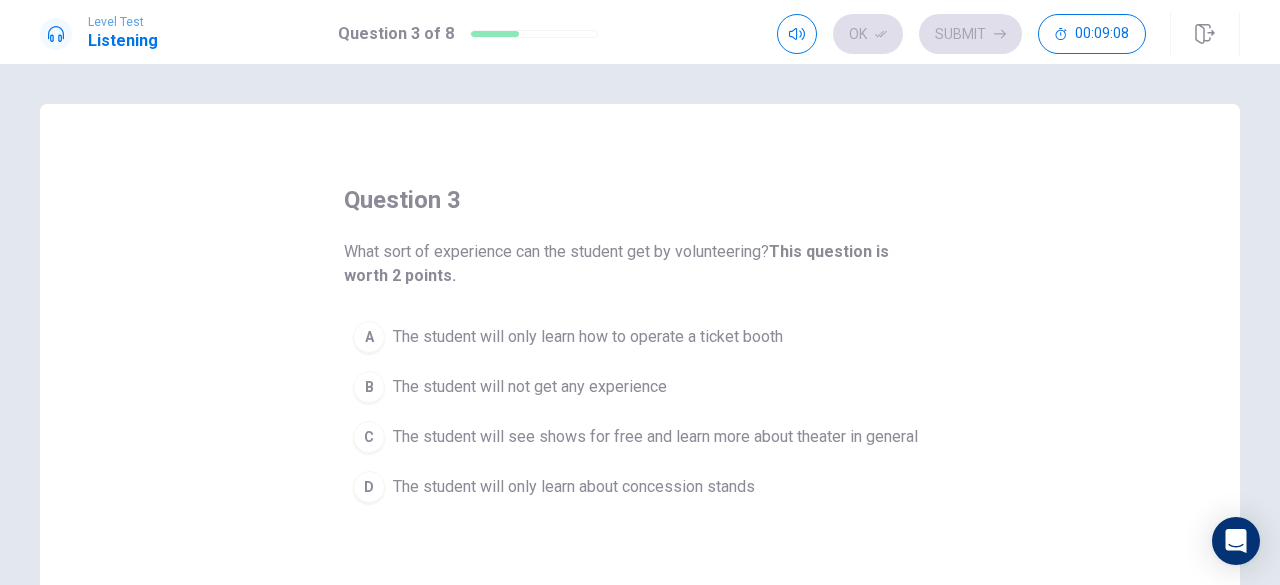 click on "The student will see shows for free and learn more about theater in general" at bounding box center [655, 437] 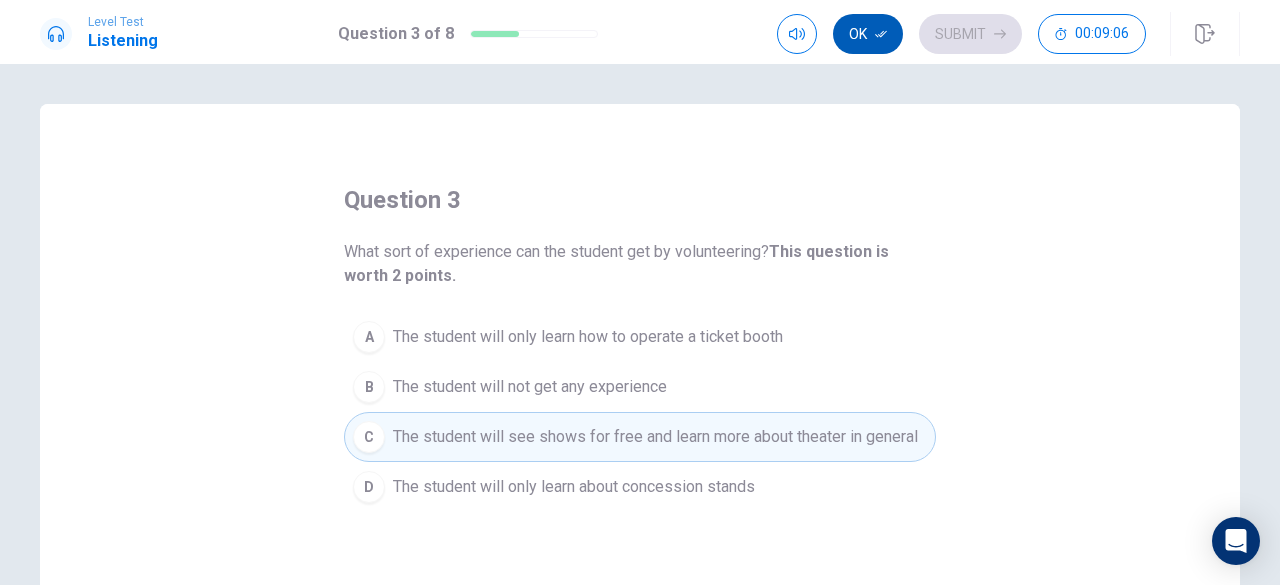 click on "Ok" at bounding box center (868, 34) 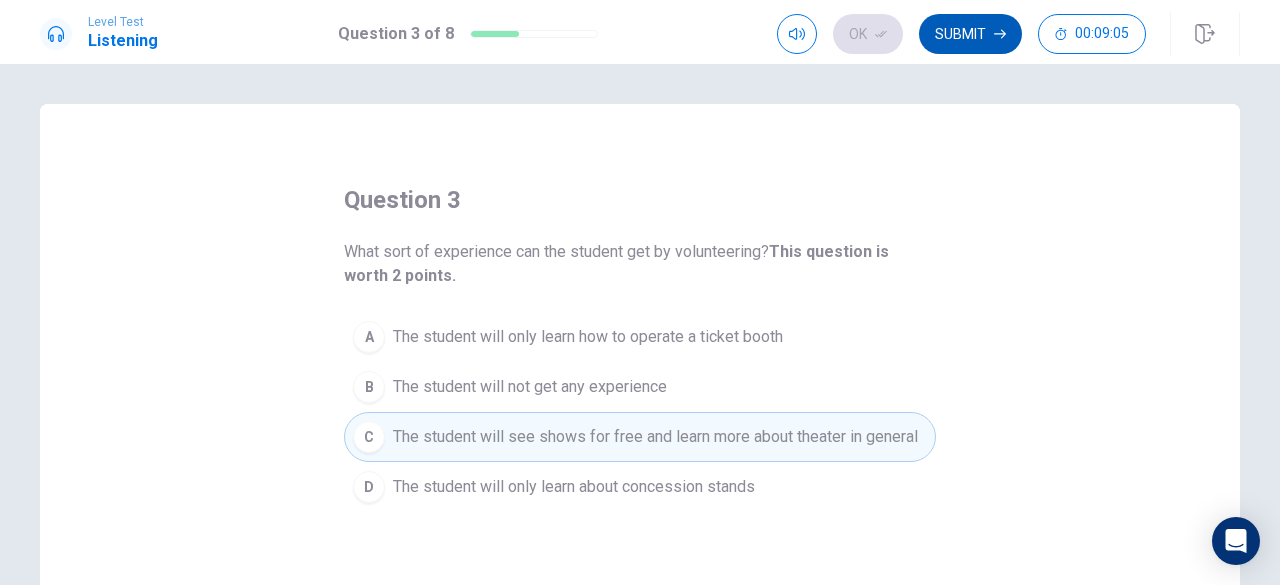 click on "Submit" at bounding box center (970, 34) 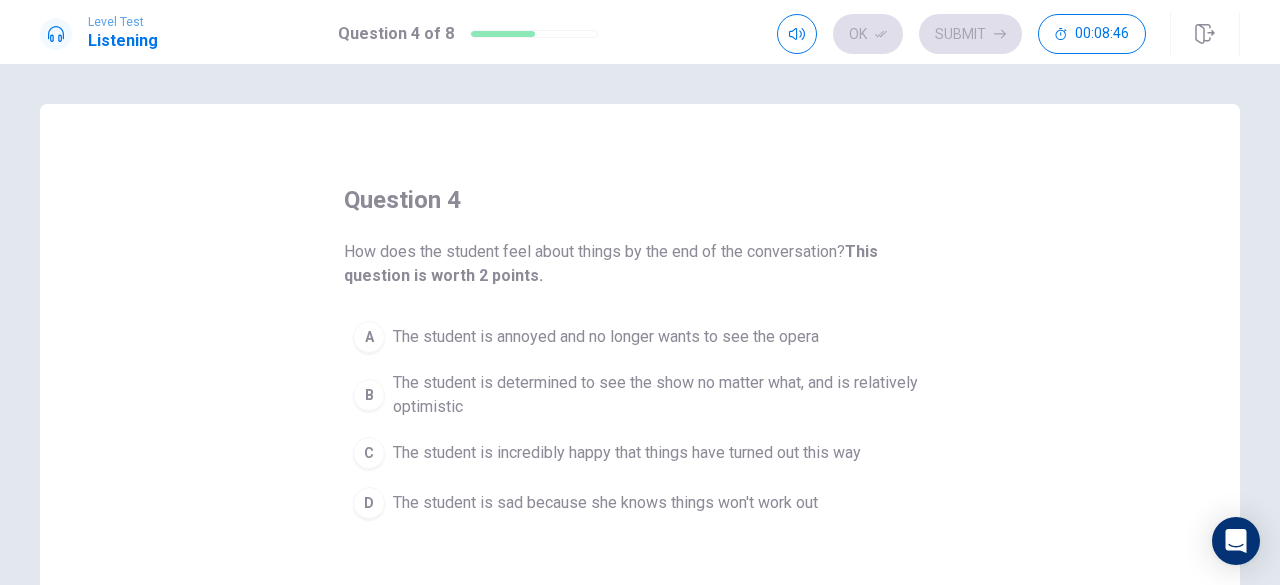 click on "The student is determined to see the show no matter what, and is relatively optimistic" at bounding box center [660, 395] 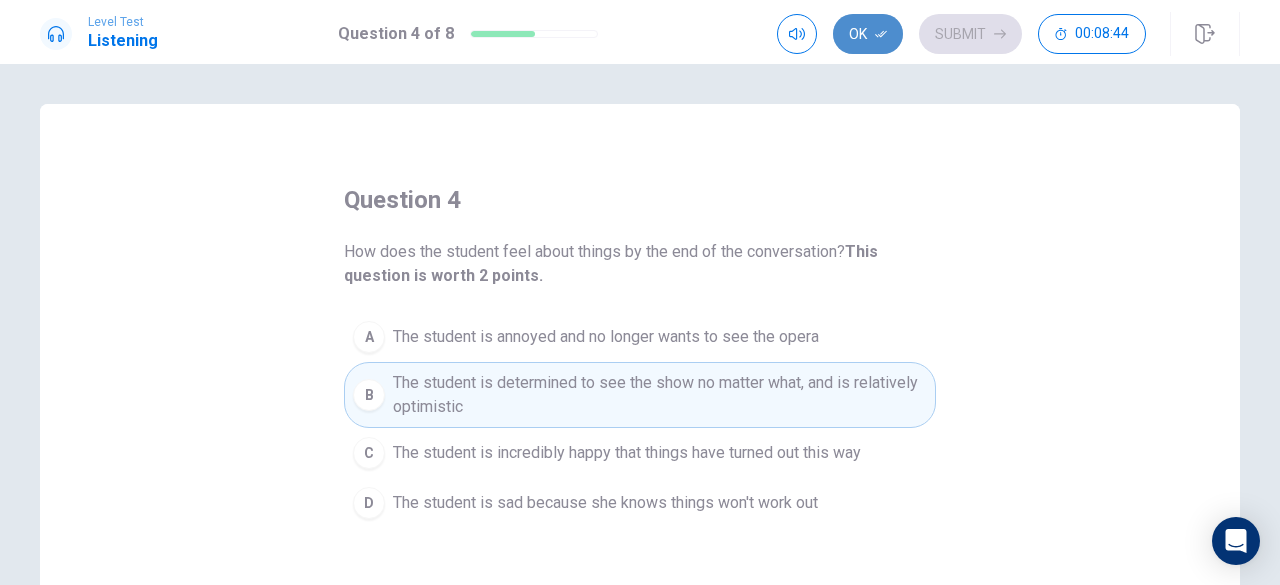 click on "Ok" at bounding box center (868, 34) 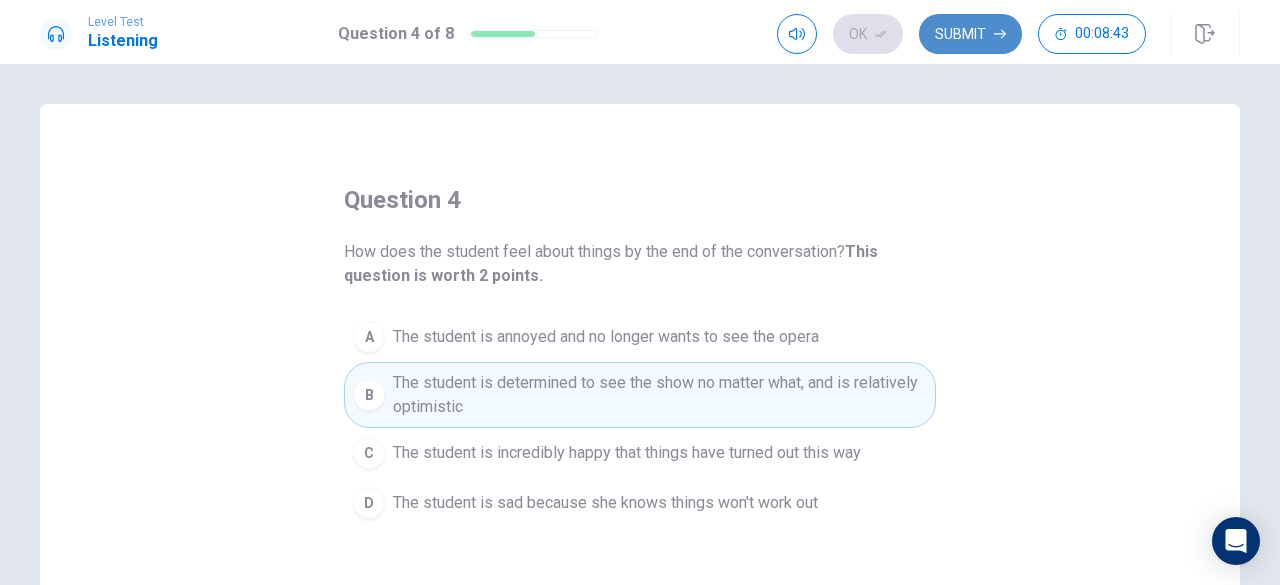 click on "Submit" at bounding box center (970, 34) 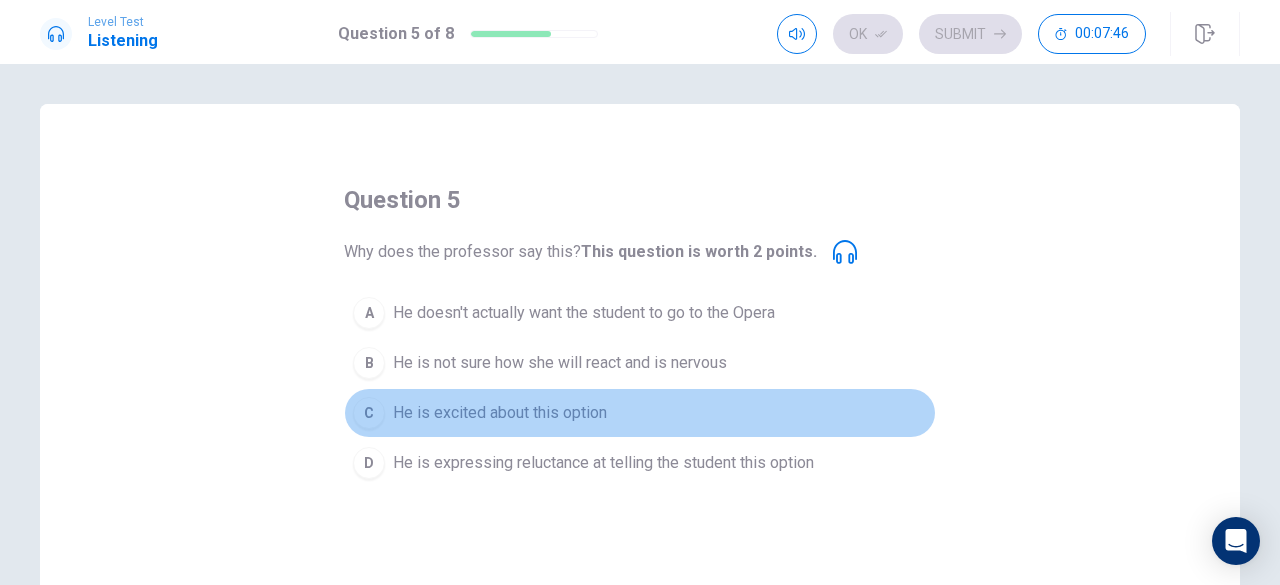 click on "He is excited about this option" at bounding box center (500, 413) 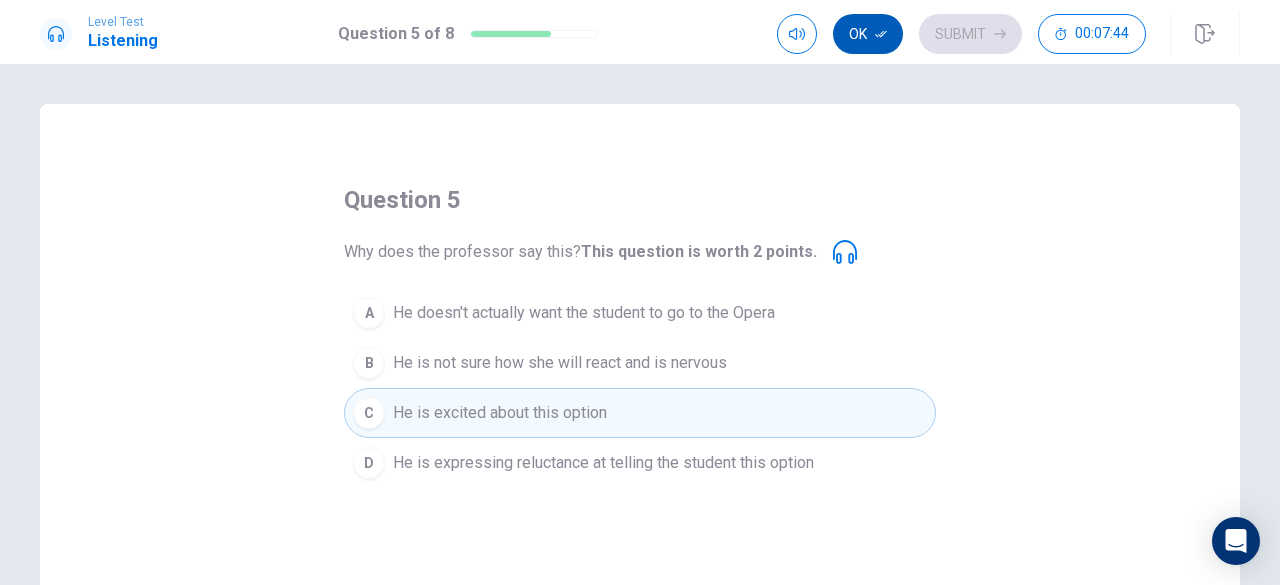 click on "Ok" at bounding box center [868, 34] 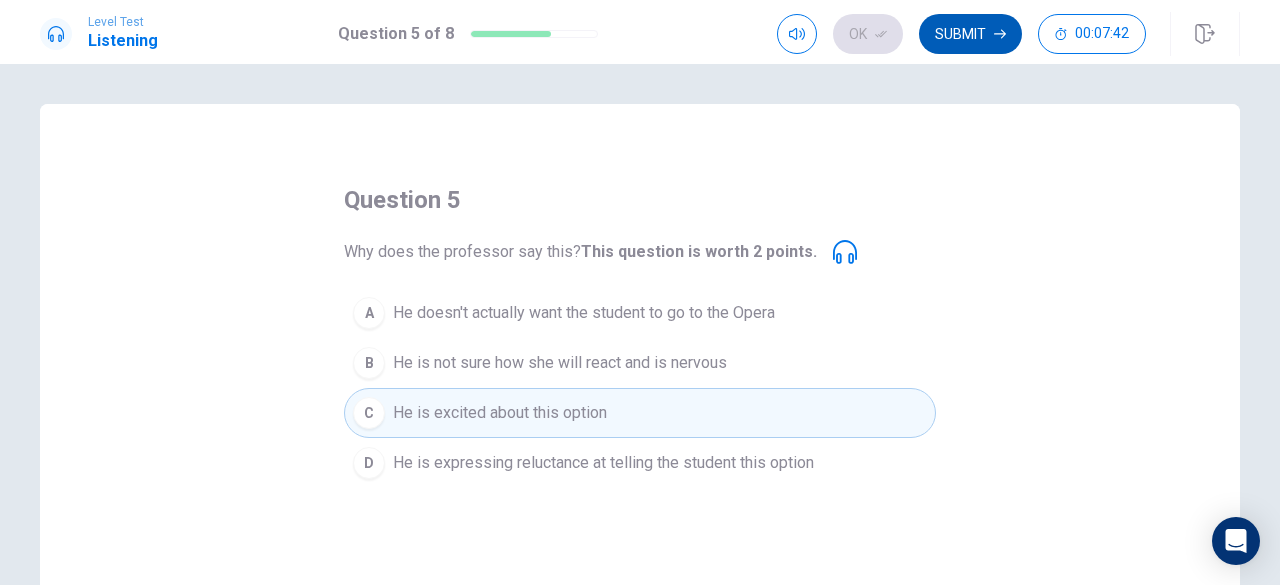 click on "Submit" at bounding box center [970, 34] 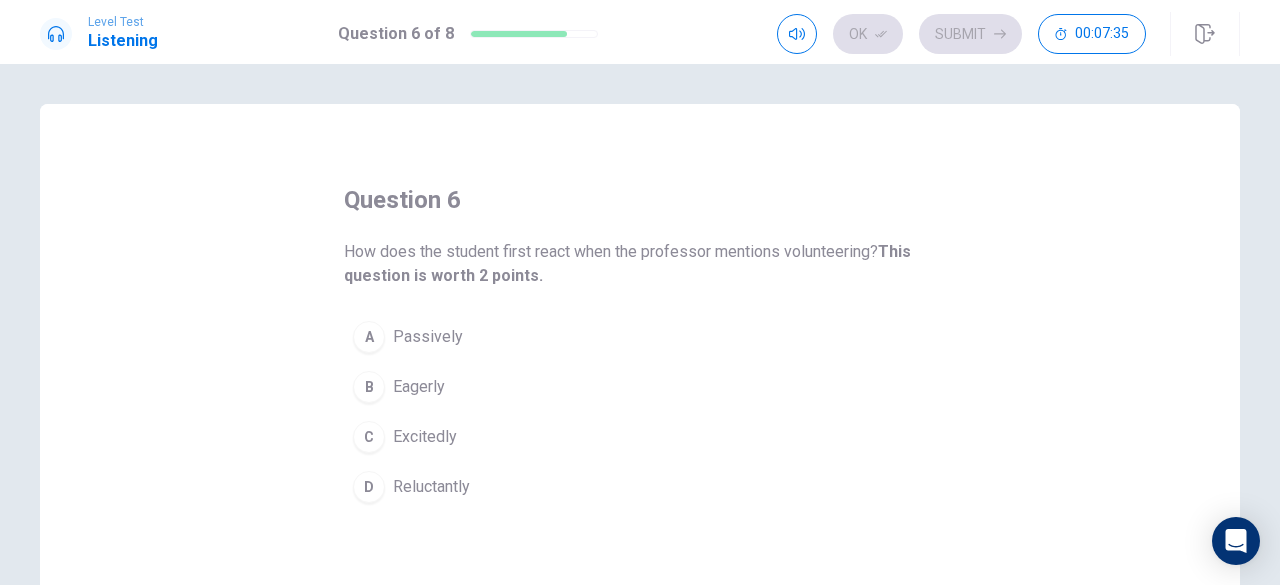 click on "Reluctantly" at bounding box center [431, 487] 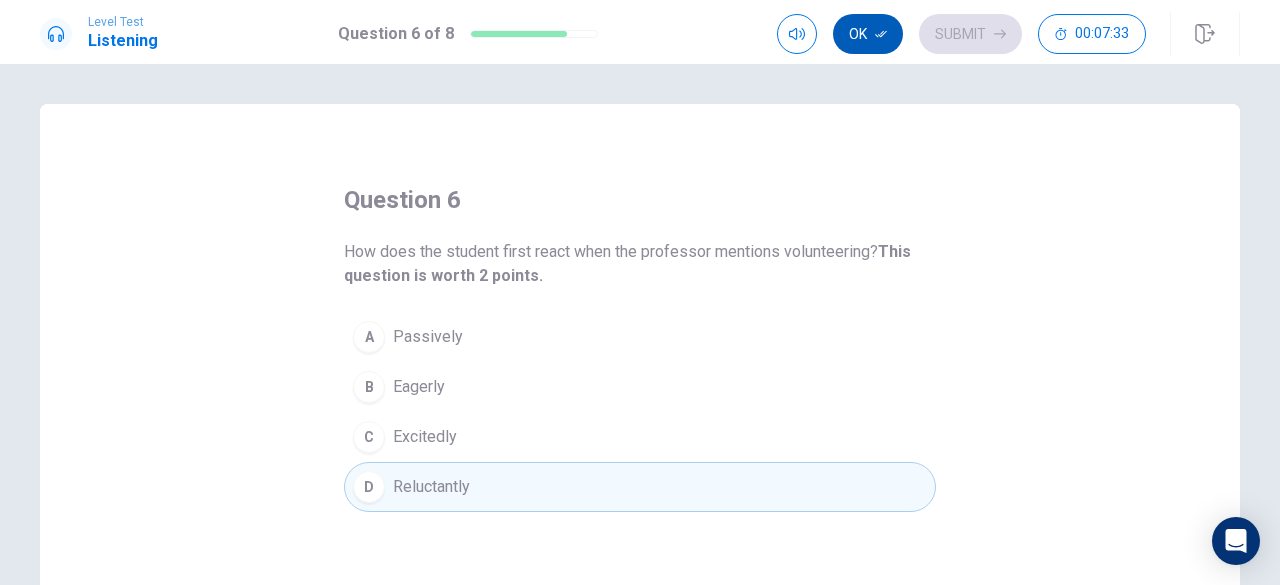 click on "Ok" at bounding box center (868, 34) 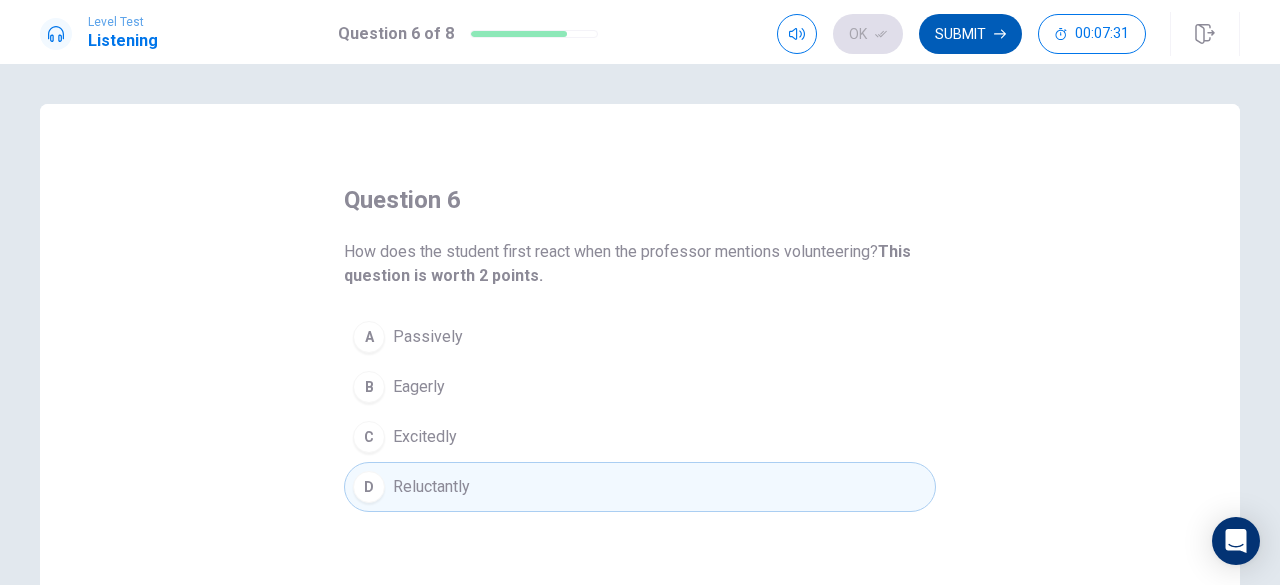 click on "Submit" at bounding box center (970, 34) 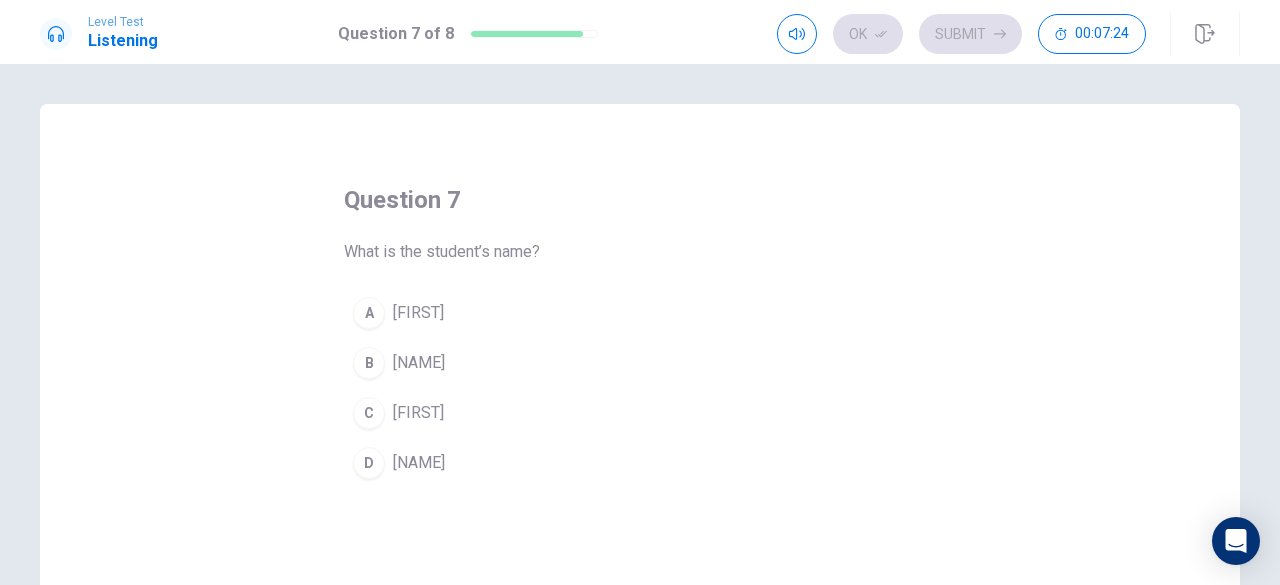 click on "[NAME]" at bounding box center [419, 463] 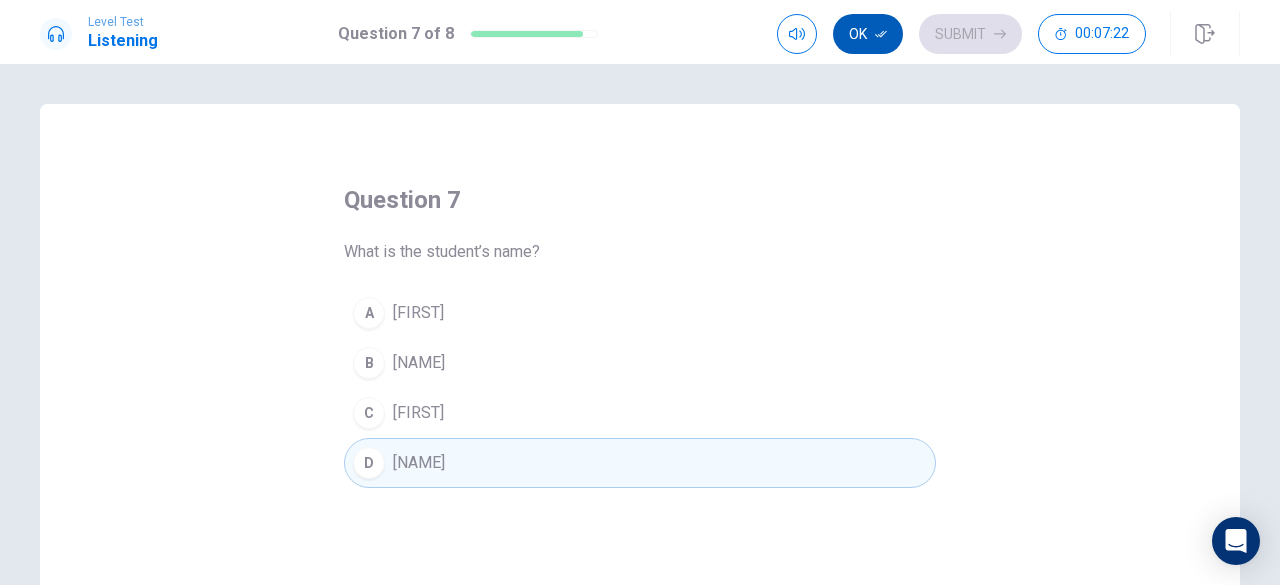 click on "Ok" at bounding box center (868, 34) 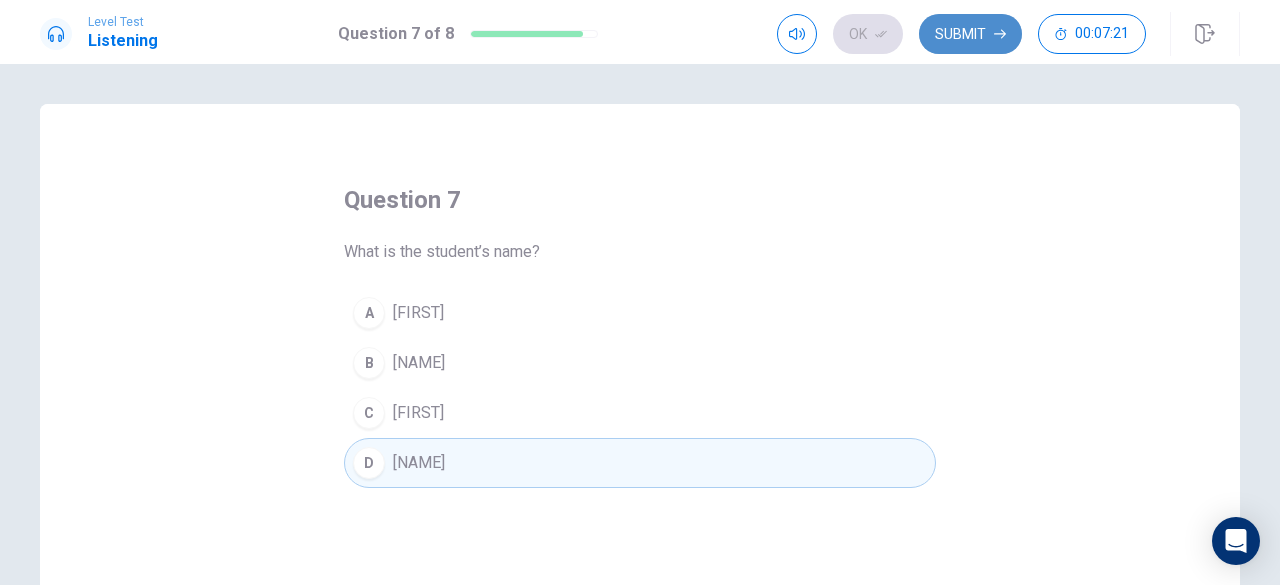 click on "Submit" at bounding box center [970, 34] 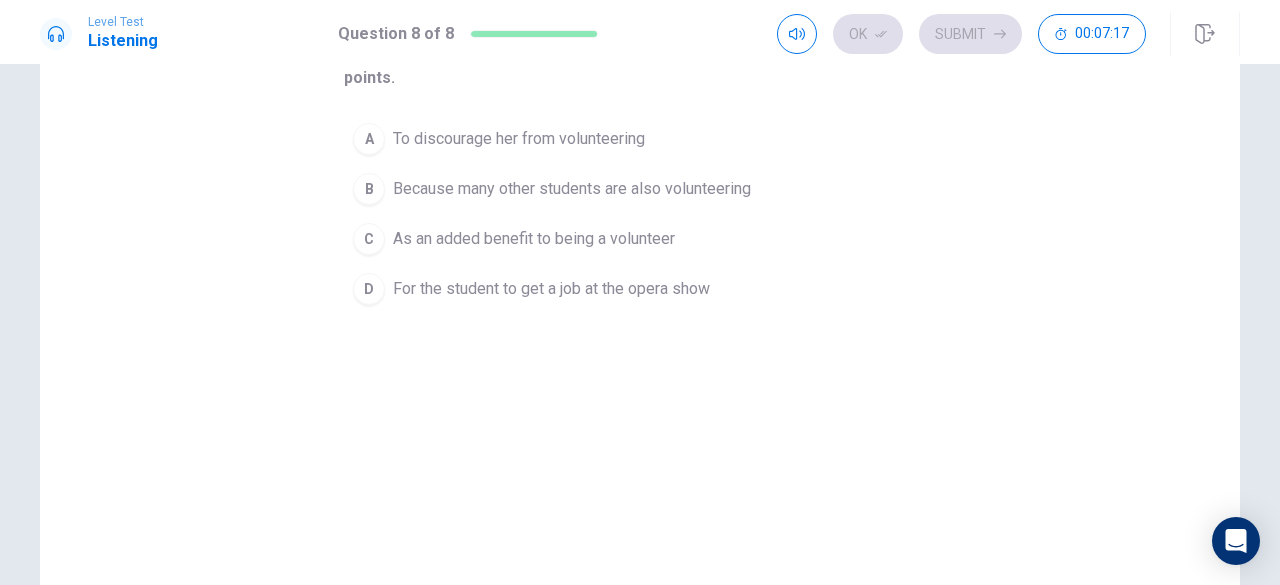 scroll, scrollTop: 0, scrollLeft: 0, axis: both 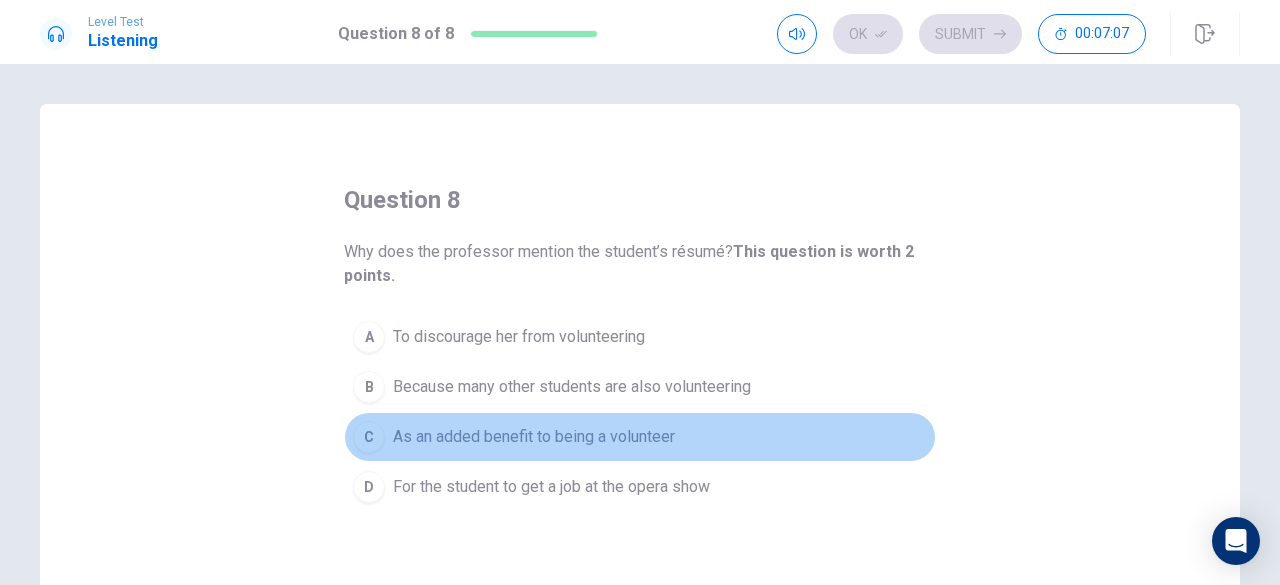 click on "As an added benefit to being a volunteer" at bounding box center (534, 437) 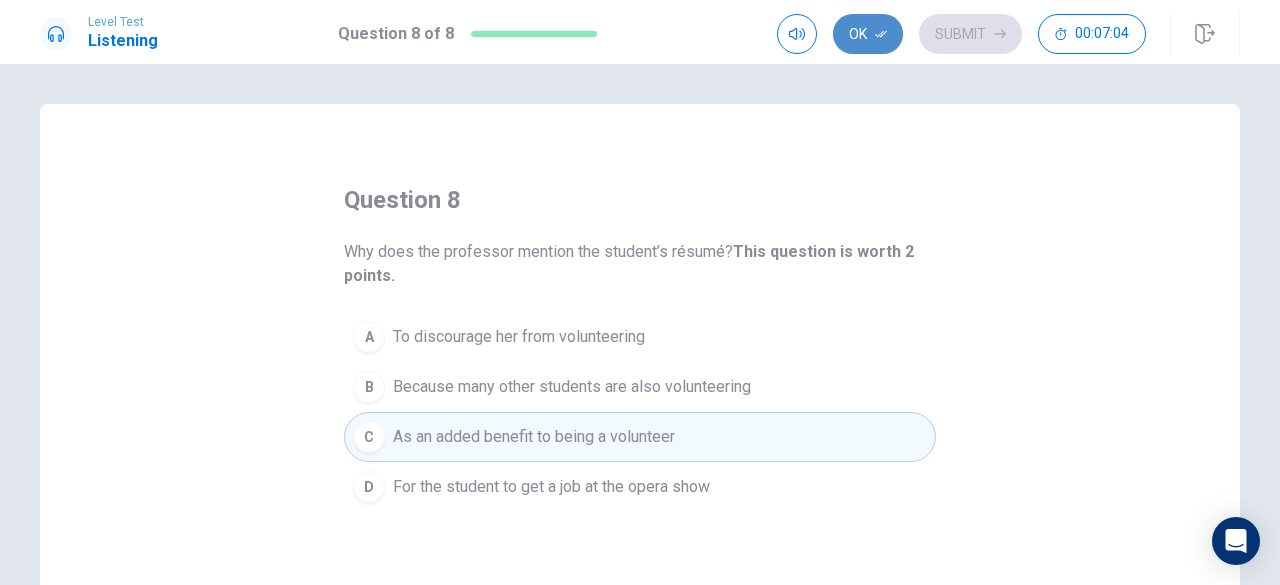click on "Ok" at bounding box center (868, 34) 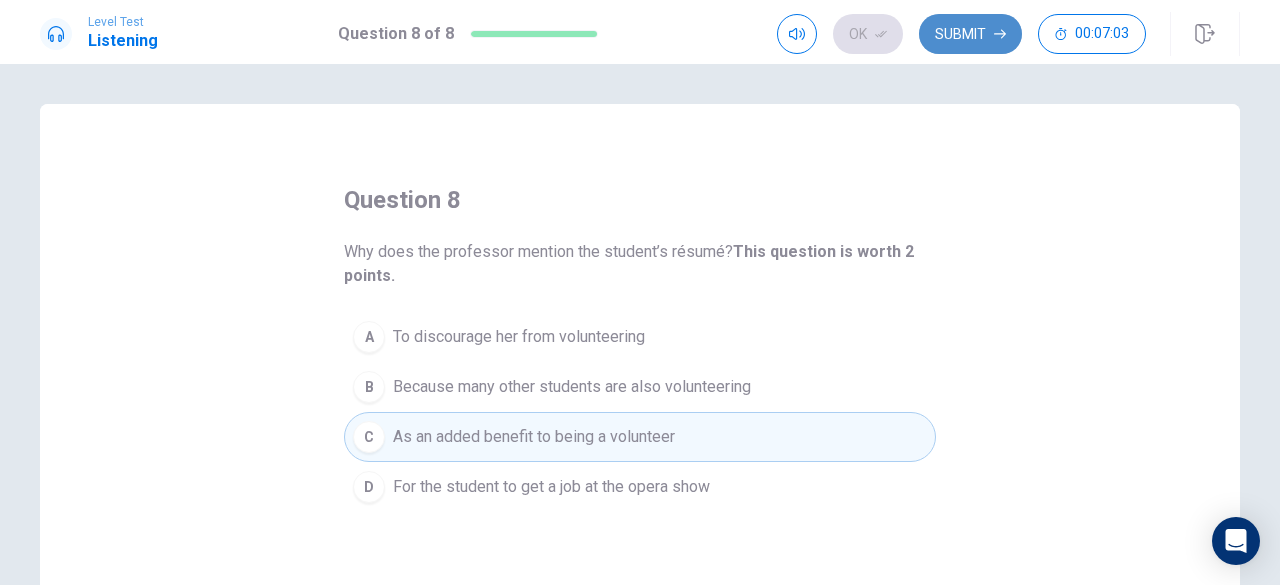 click on "Submit" at bounding box center (970, 34) 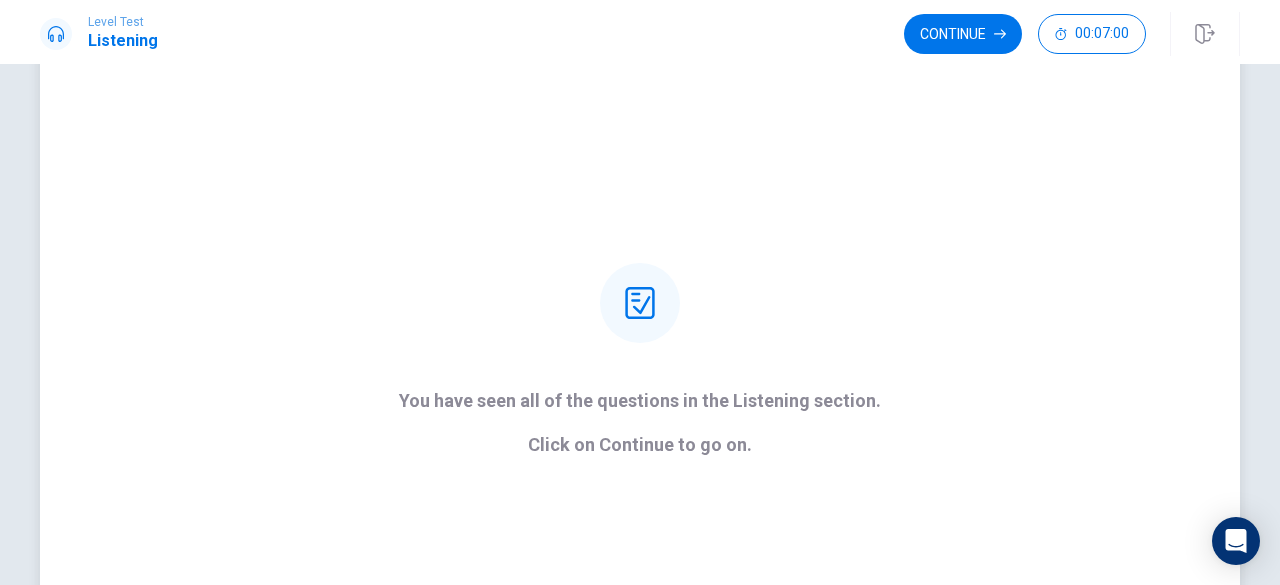 scroll, scrollTop: 66, scrollLeft: 0, axis: vertical 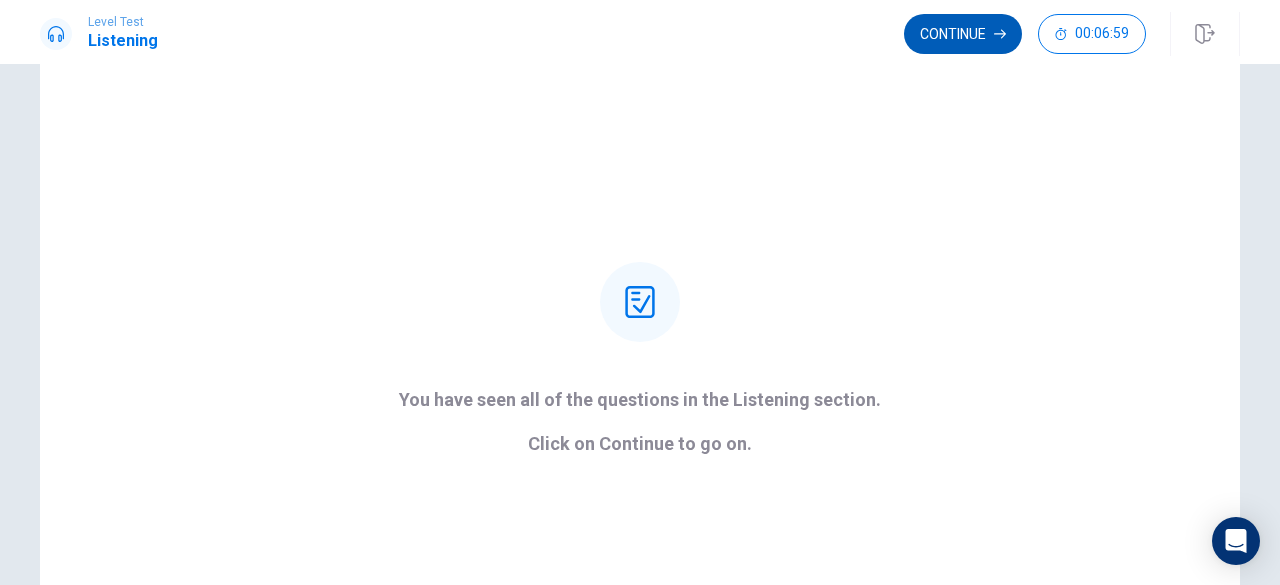 click on "Continue" at bounding box center (963, 34) 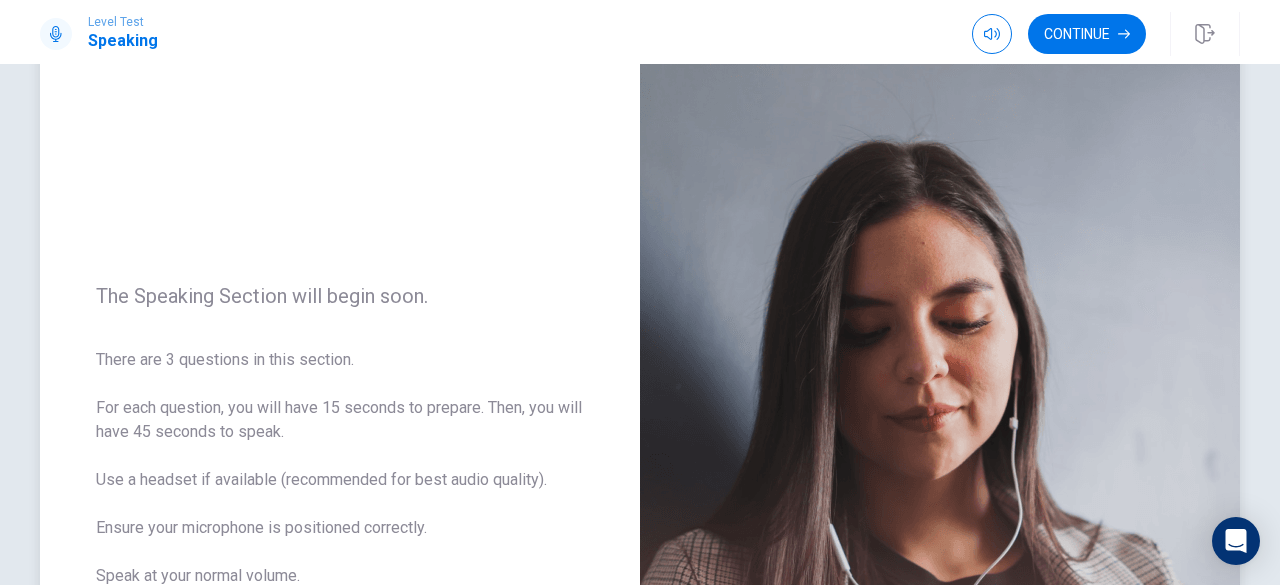 scroll, scrollTop: 0, scrollLeft: 0, axis: both 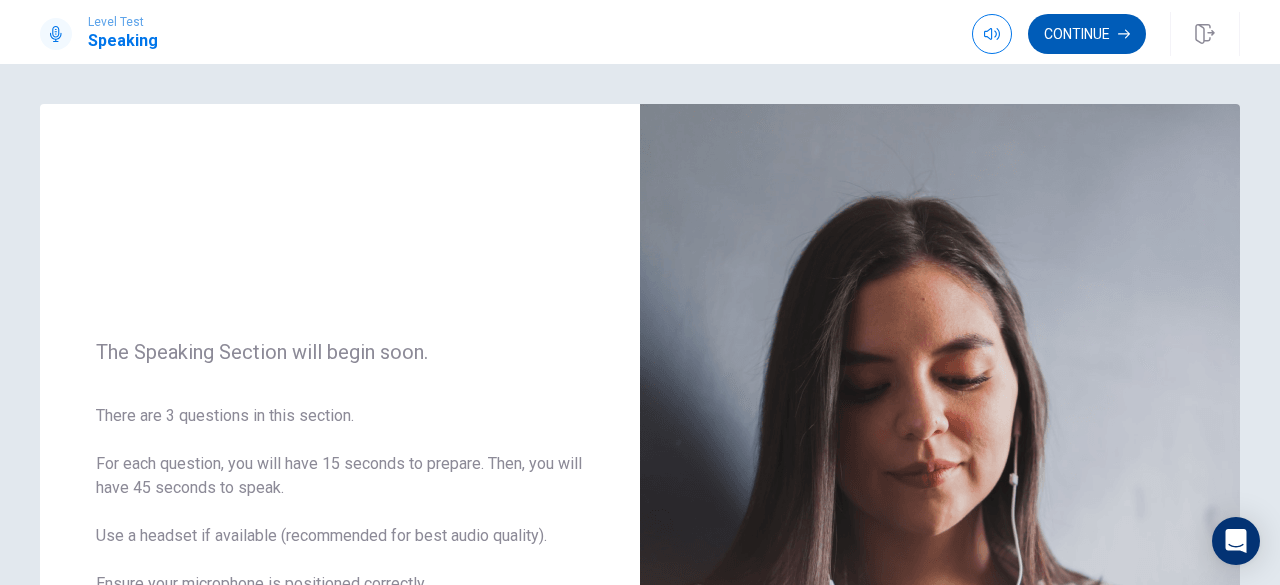 click on "Continue" at bounding box center (1087, 34) 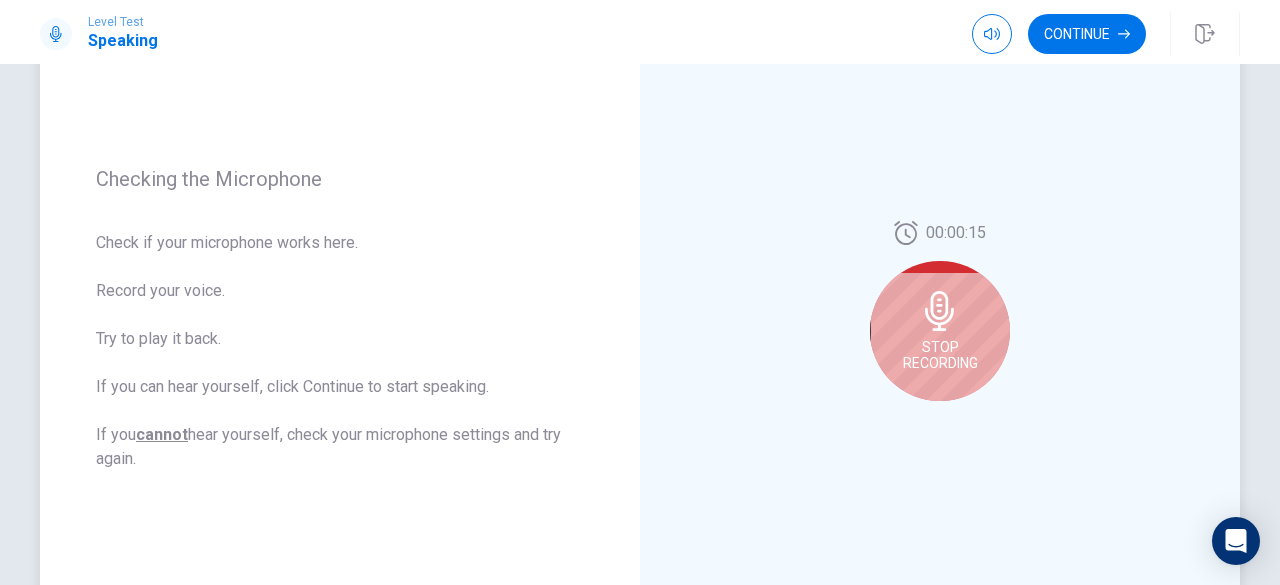 scroll, scrollTop: 222, scrollLeft: 0, axis: vertical 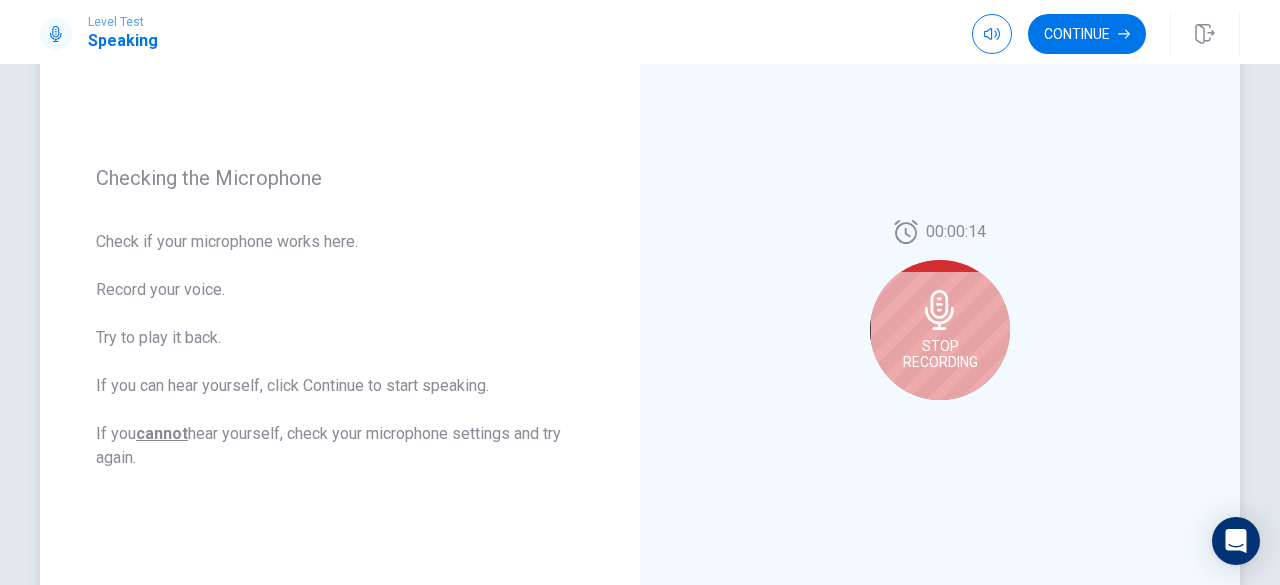 click 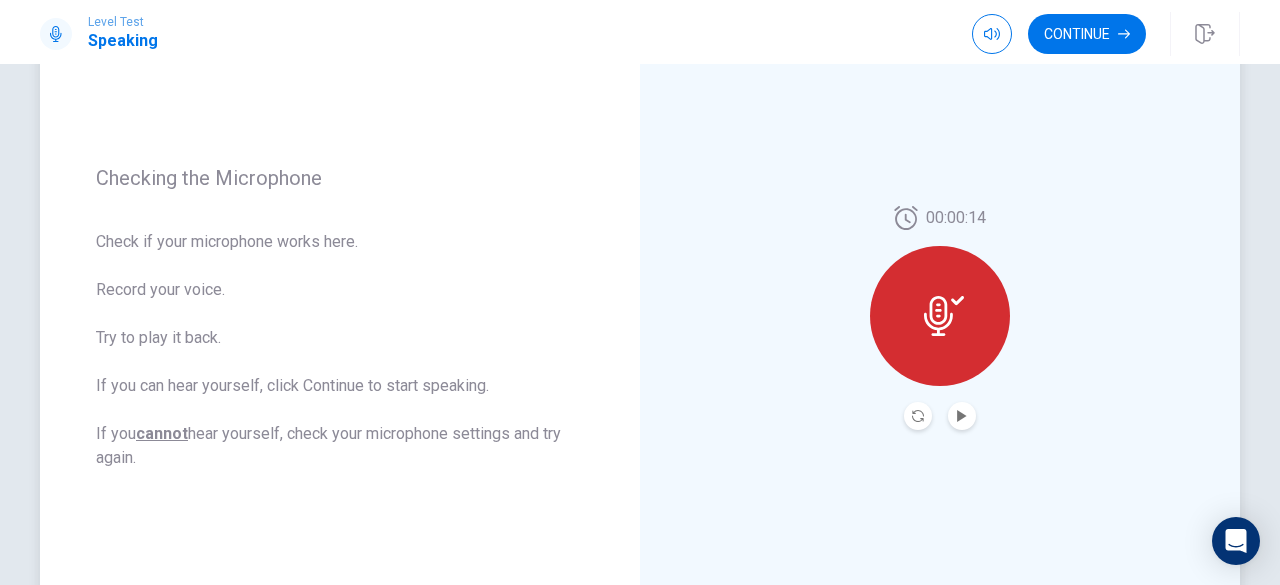 click 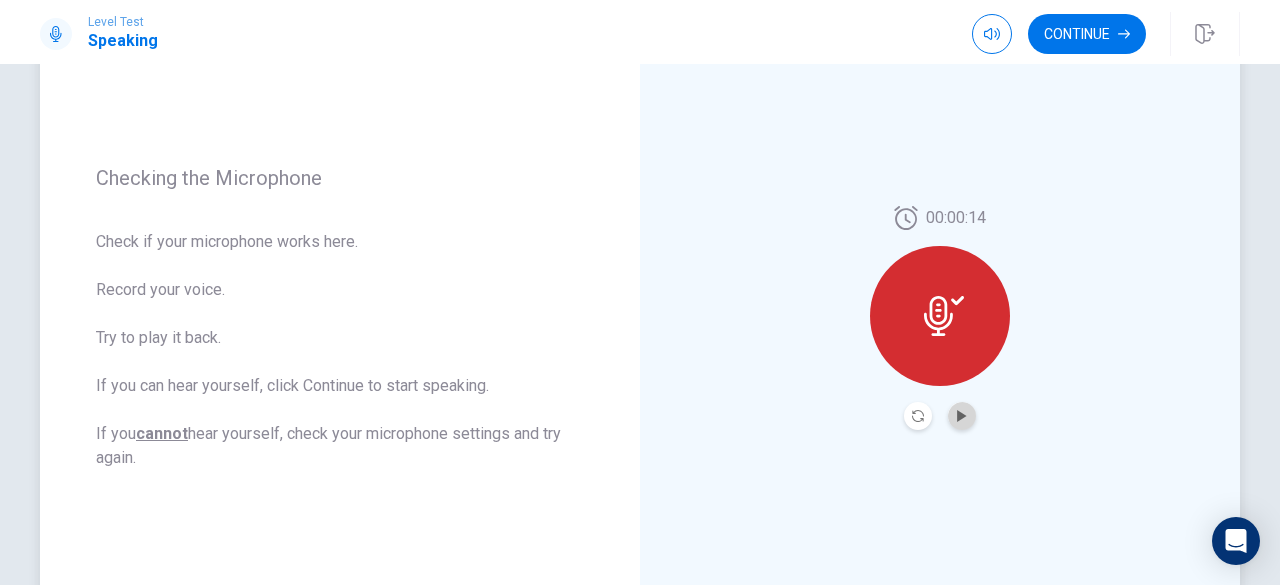 click at bounding box center (962, 416) 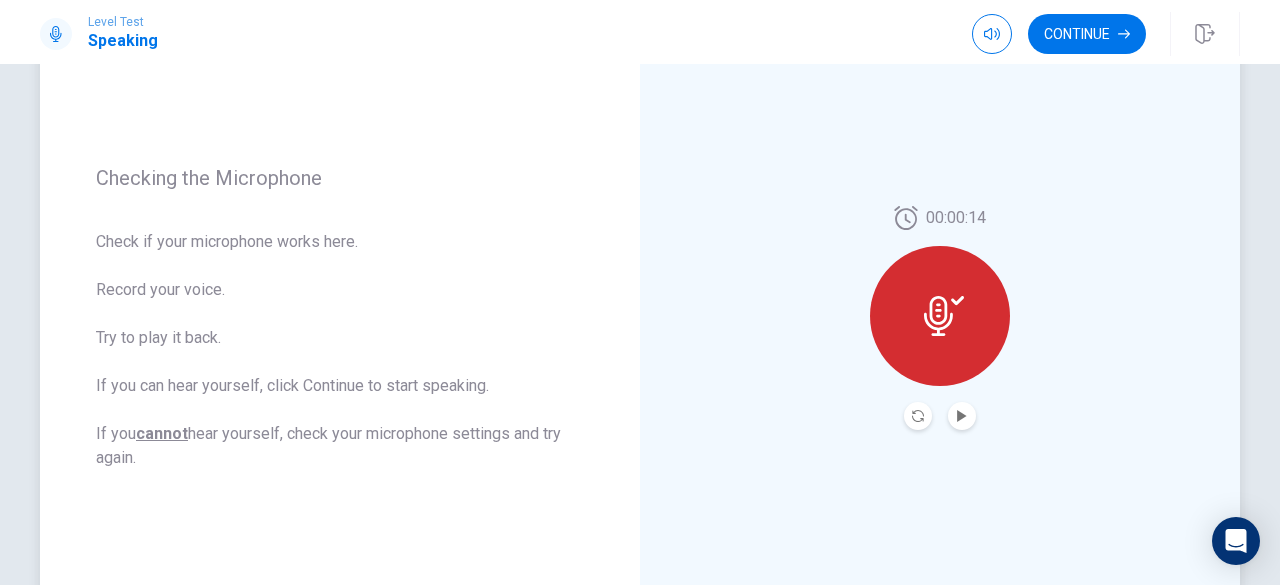 click at bounding box center (962, 416) 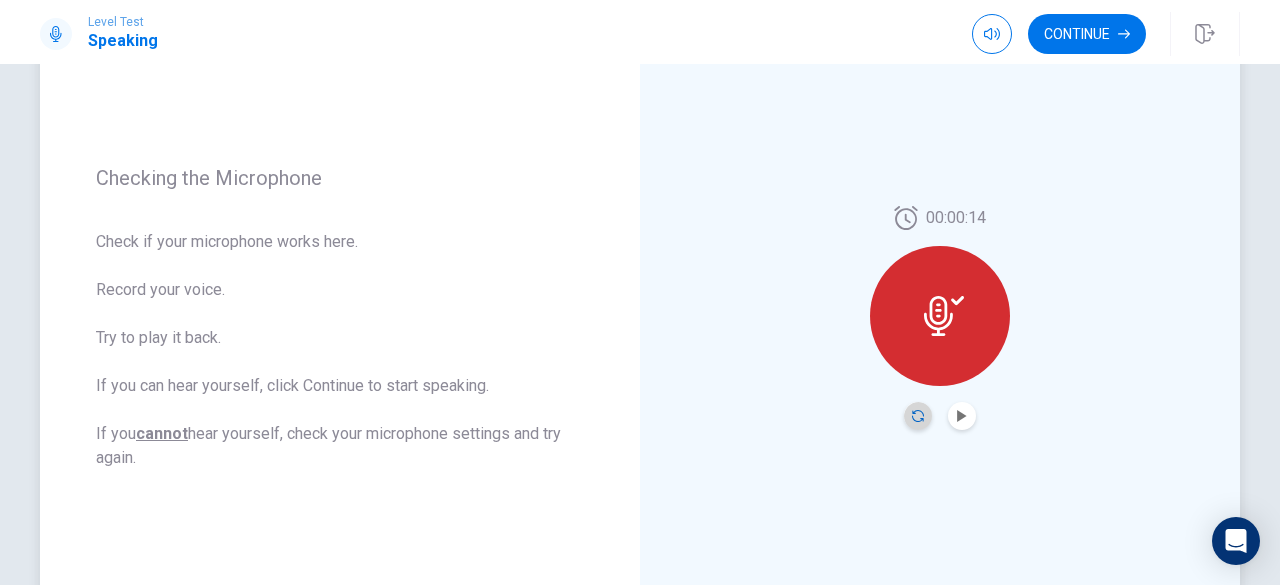 click at bounding box center [918, 416] 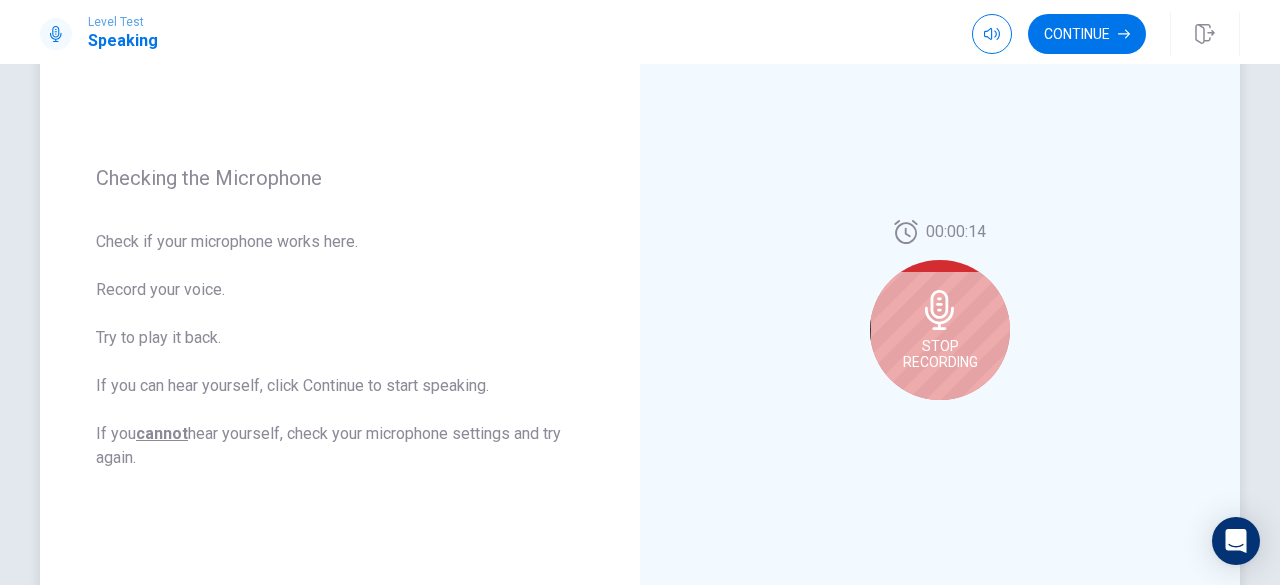 click on "Stop   Recording" at bounding box center (940, 330) 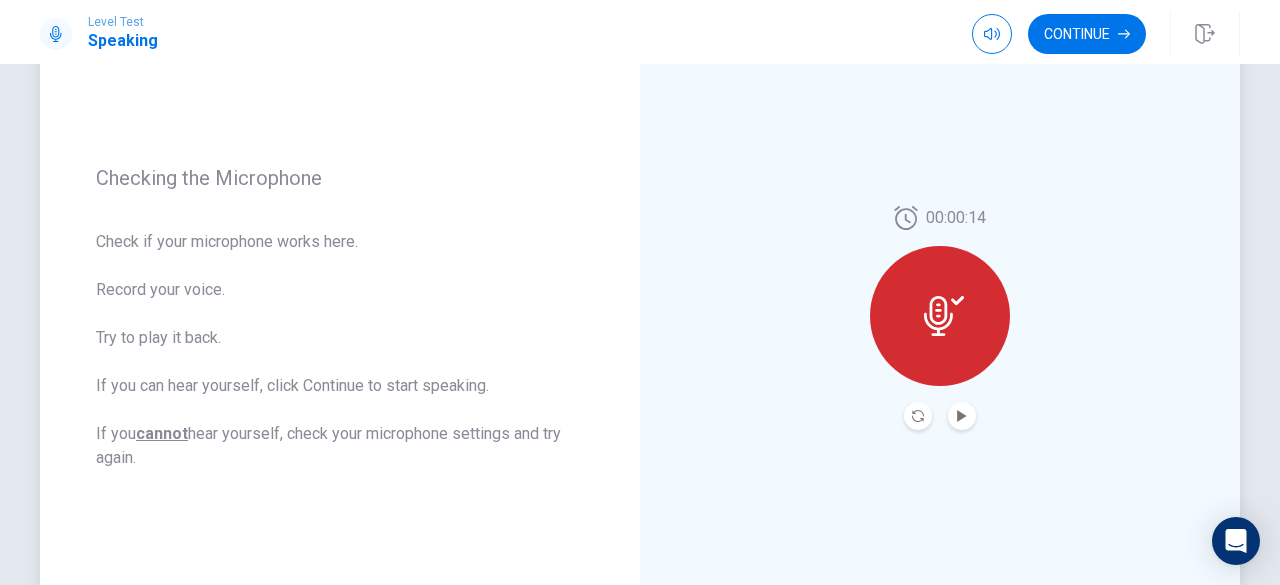 click 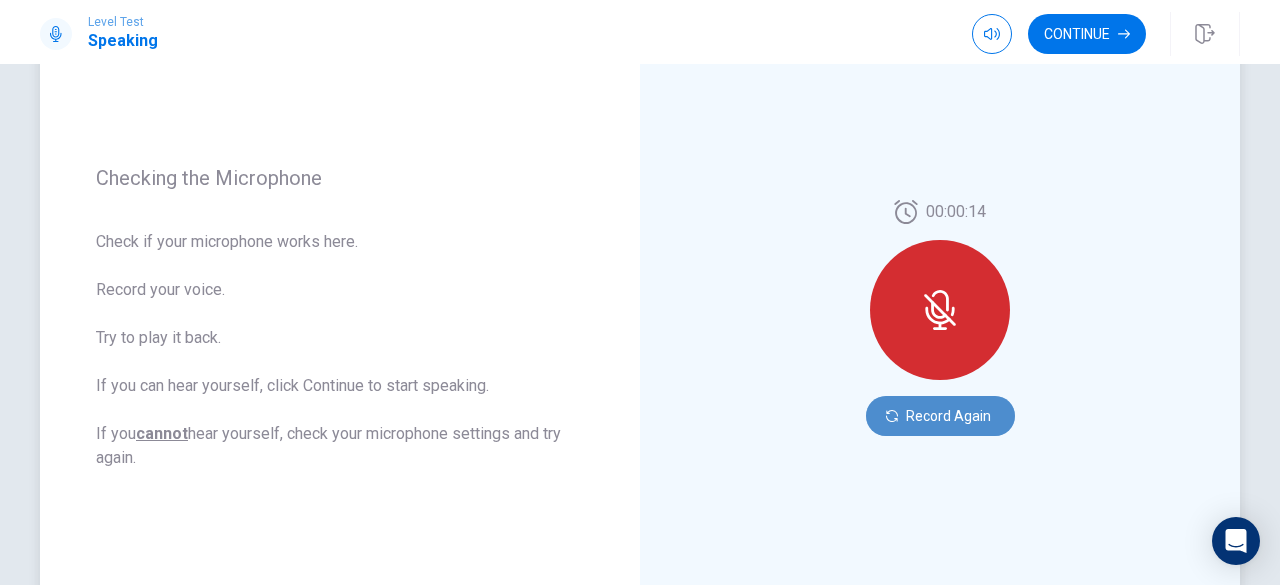 click on "Record Again" at bounding box center [940, 416] 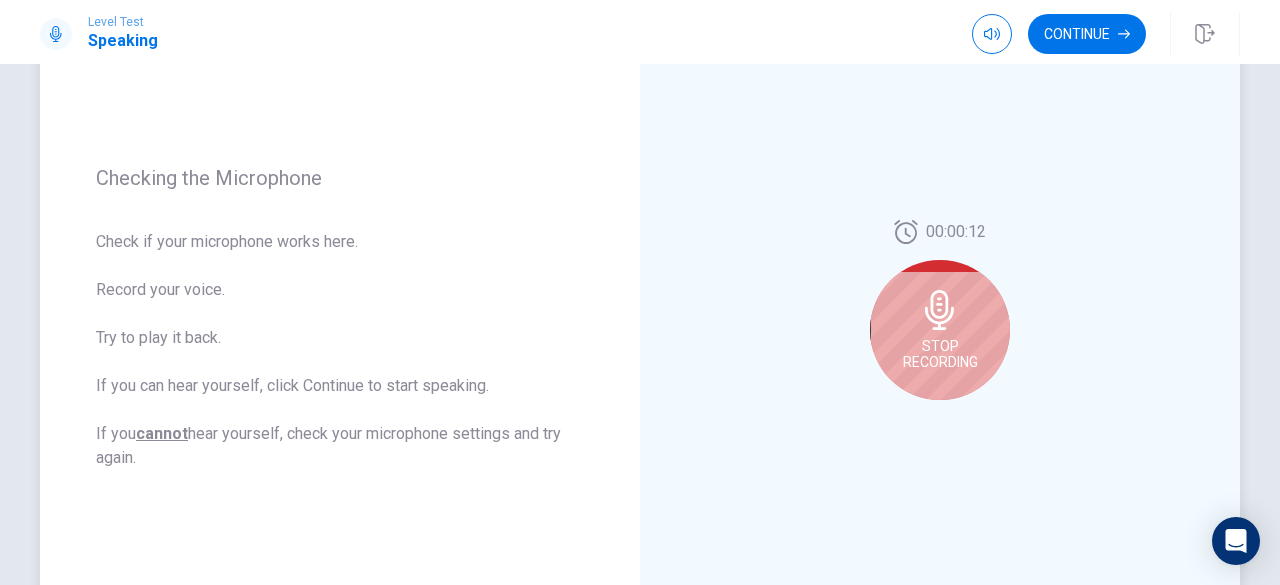 click on "Stop   Recording" at bounding box center (940, 330) 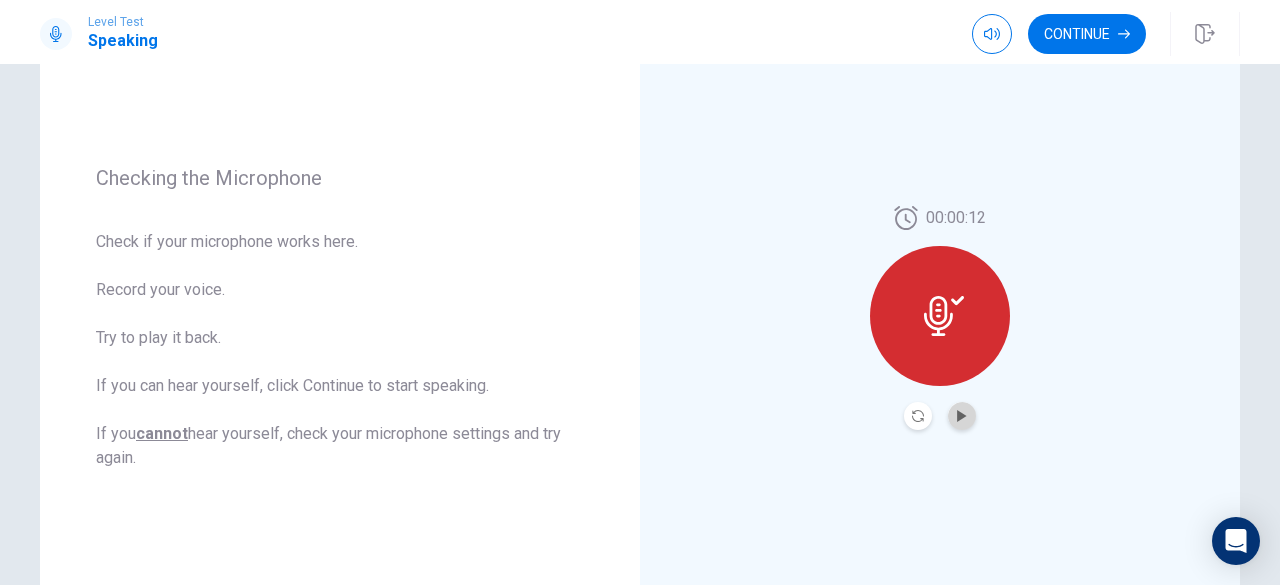 click at bounding box center (962, 416) 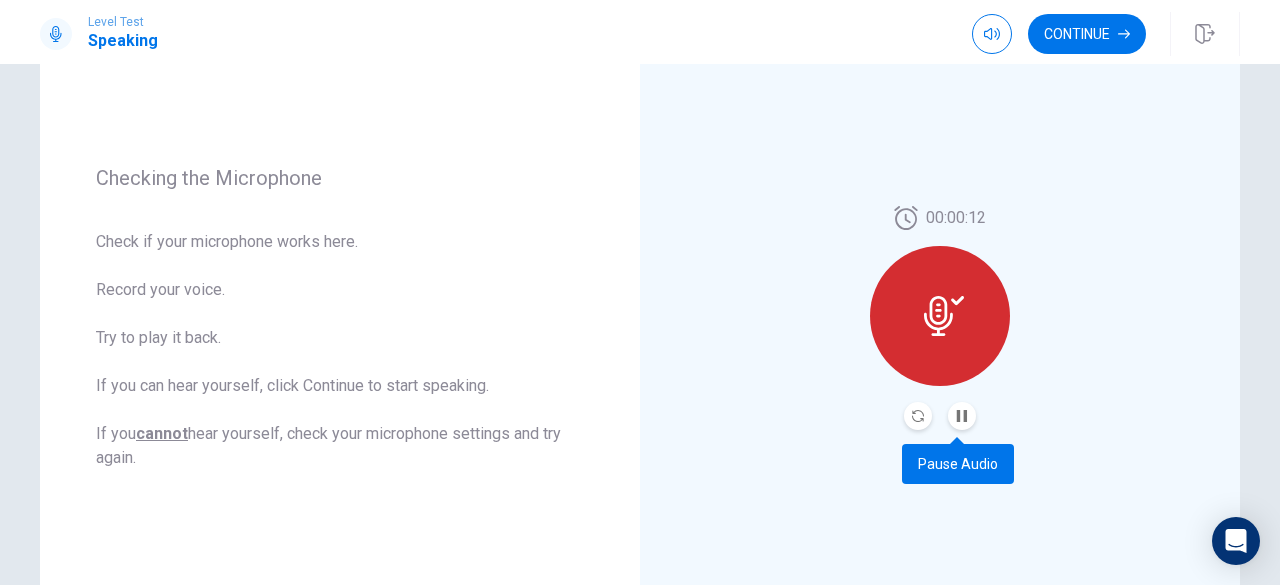 click at bounding box center (962, 416) 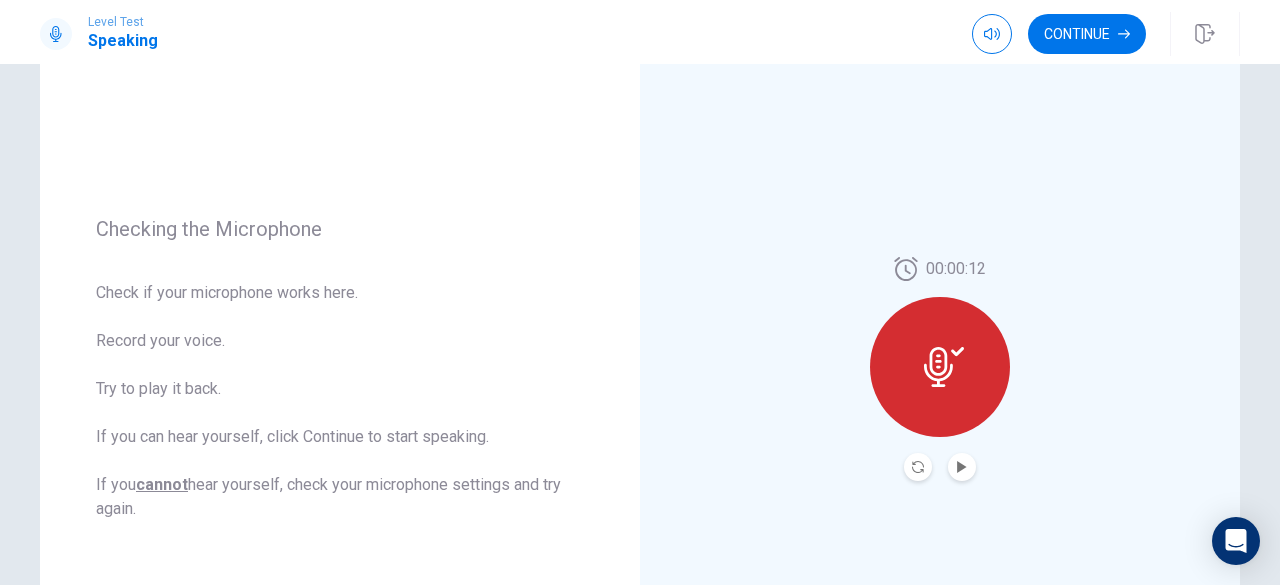 scroll, scrollTop: 168, scrollLeft: 0, axis: vertical 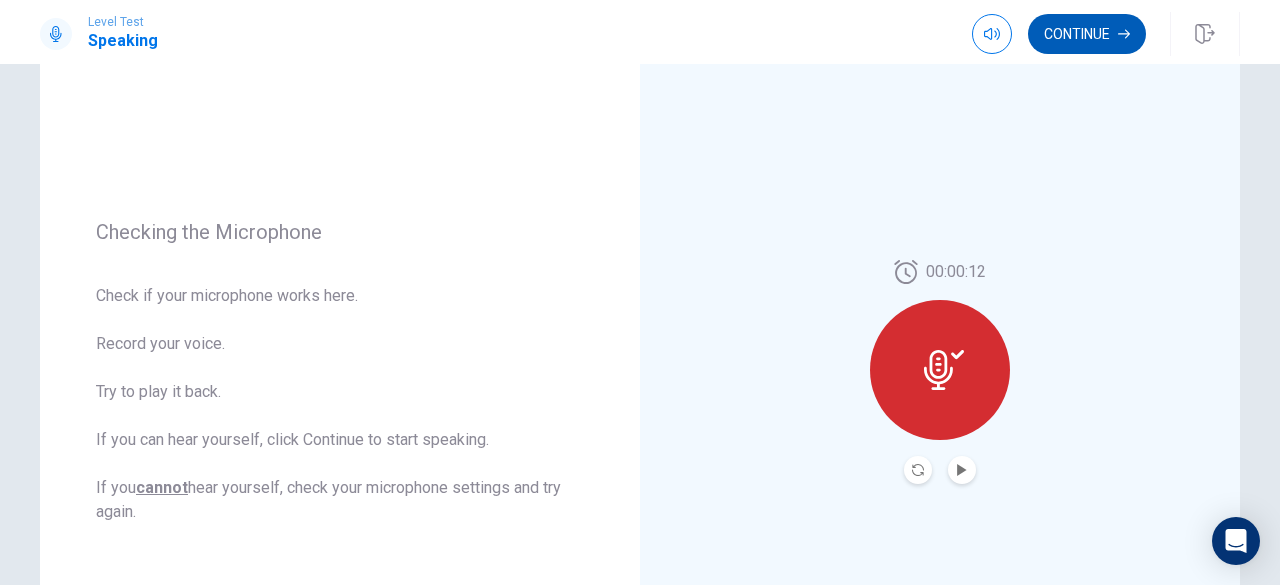 click on "Continue" at bounding box center (1087, 34) 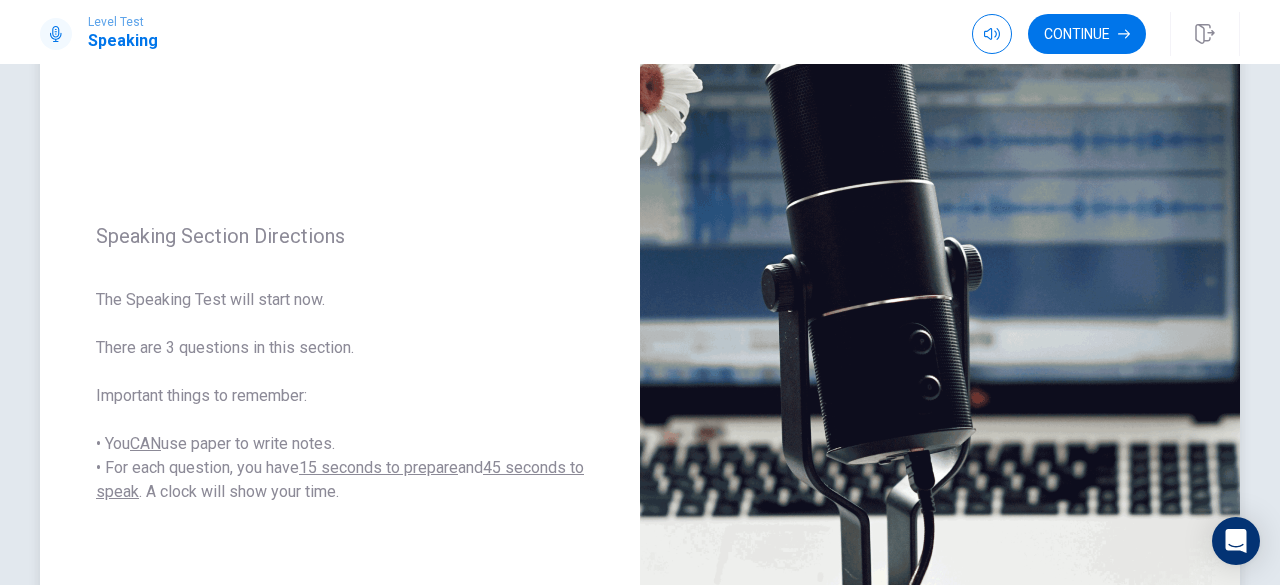 scroll, scrollTop: 170, scrollLeft: 0, axis: vertical 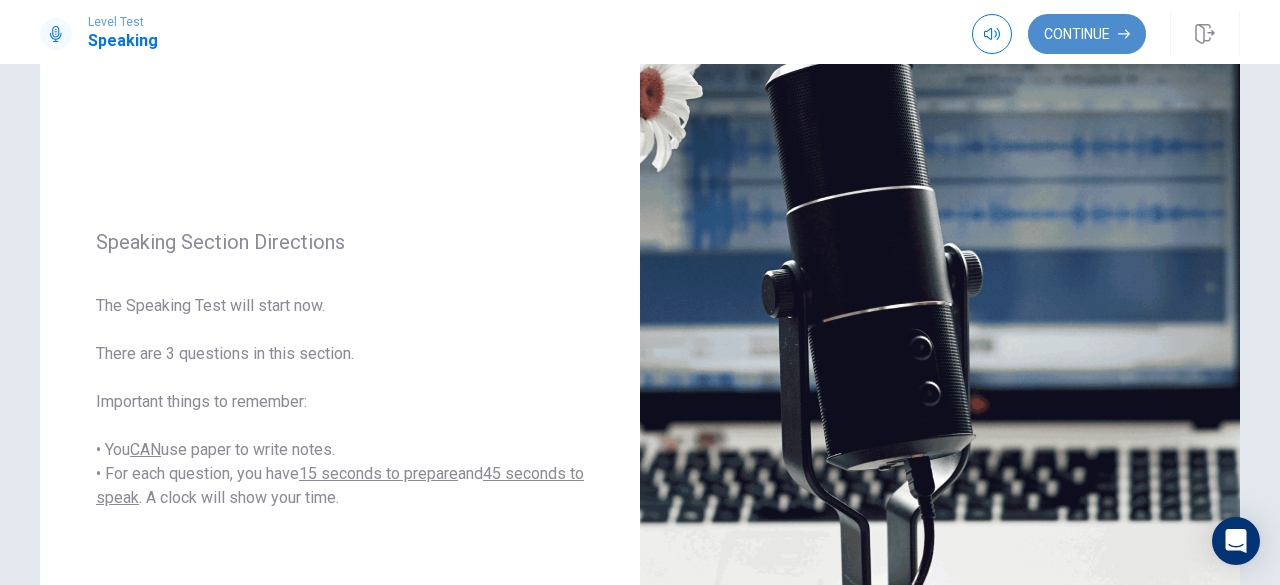 click on "Continue" at bounding box center [1087, 34] 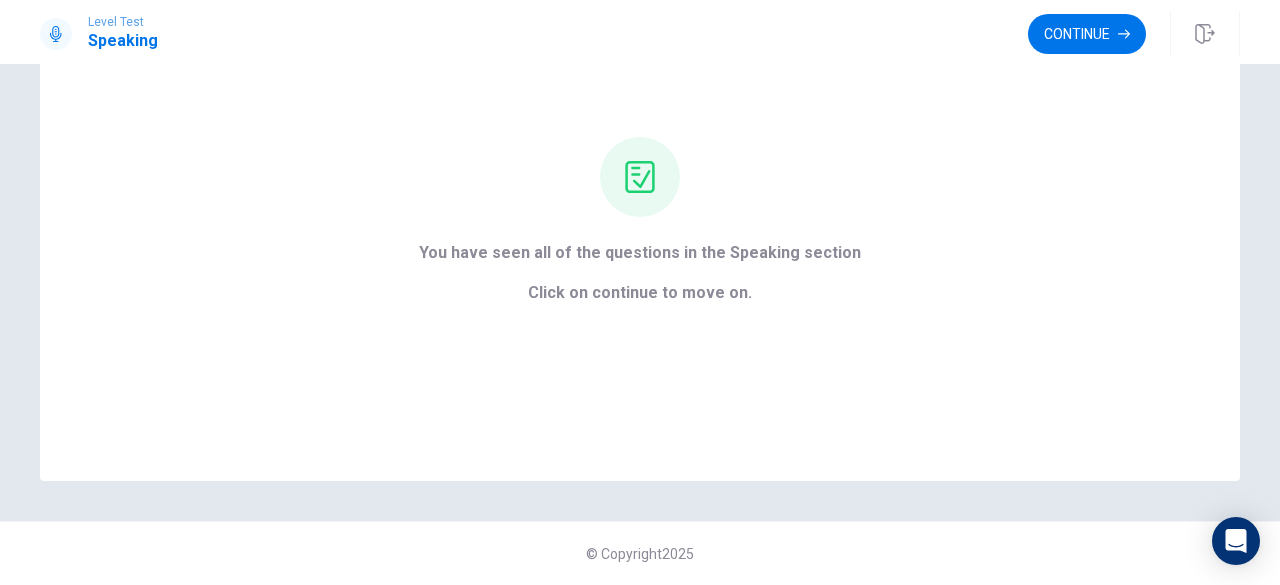 scroll, scrollTop: 142, scrollLeft: 0, axis: vertical 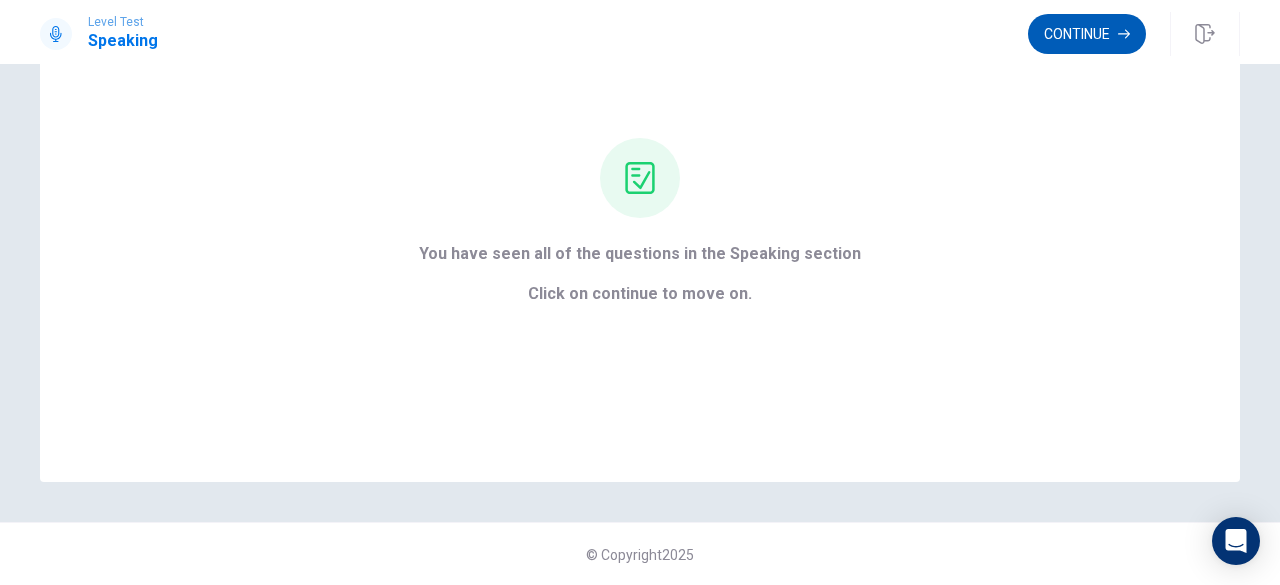 click on "Continue" at bounding box center (1087, 34) 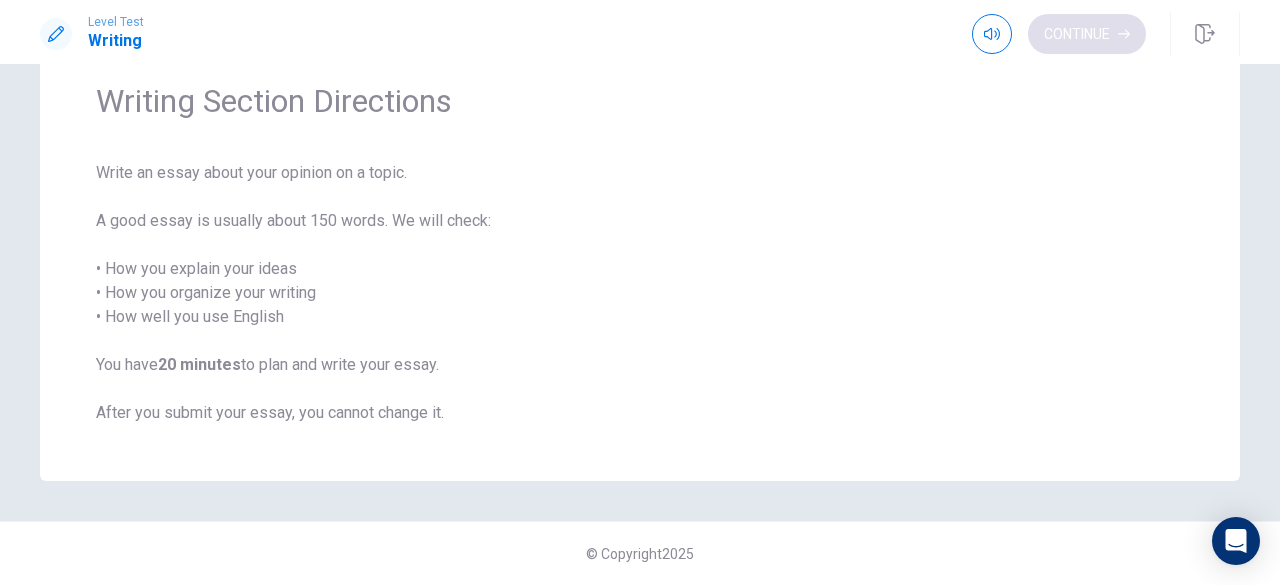 scroll, scrollTop: 78, scrollLeft: 0, axis: vertical 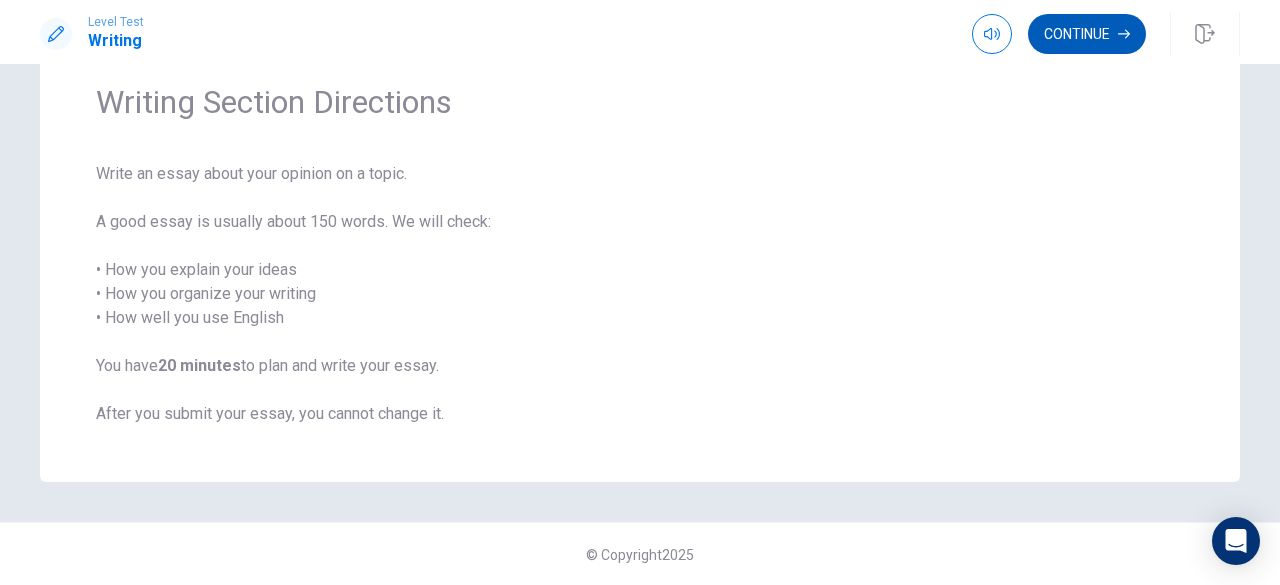 click on "Continue" at bounding box center (1087, 34) 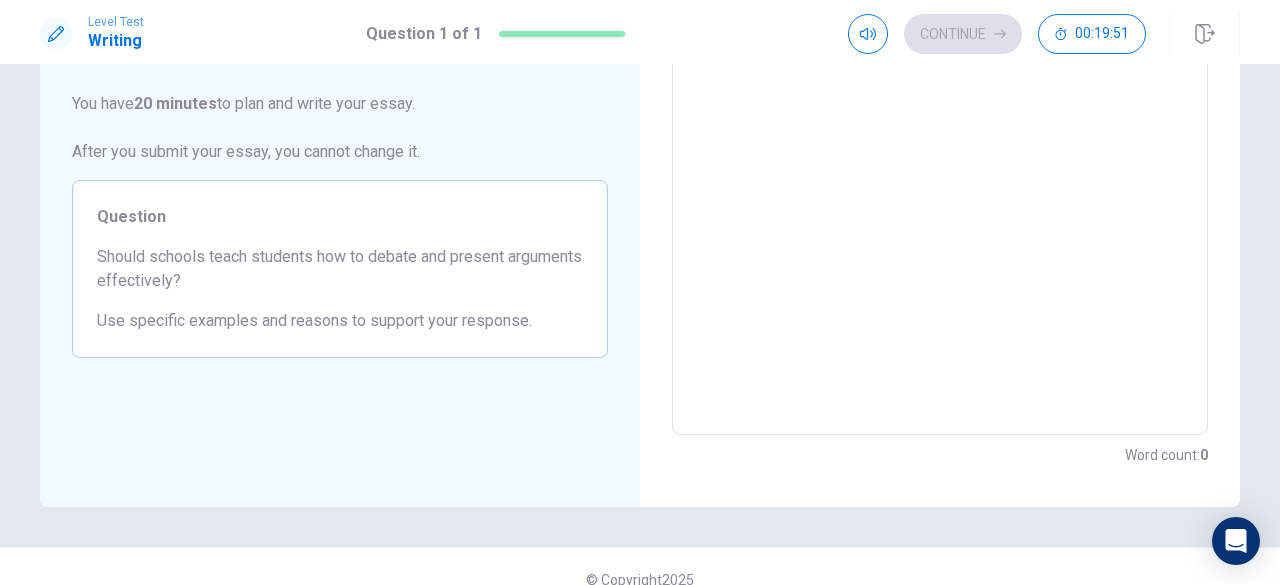 scroll, scrollTop: 0, scrollLeft: 0, axis: both 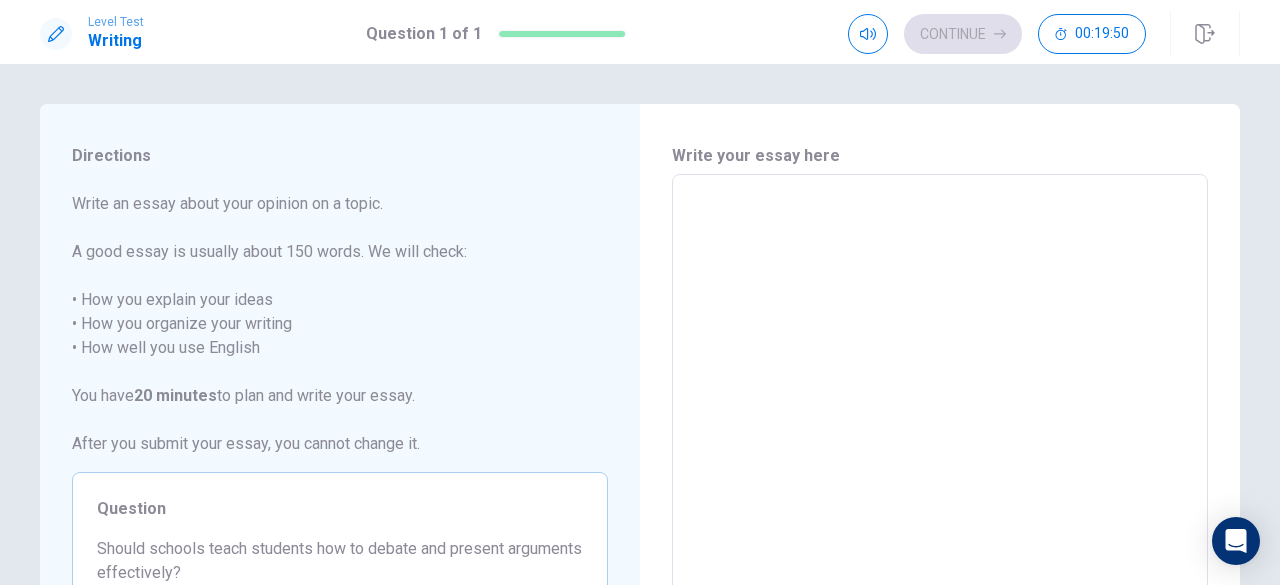 click at bounding box center [940, 451] 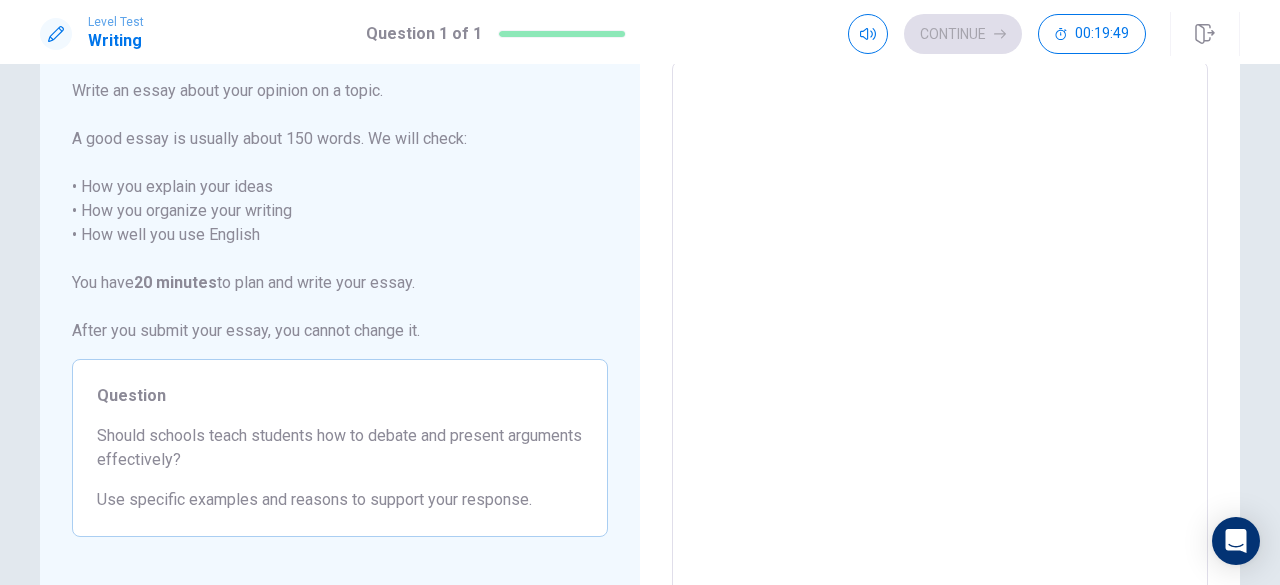 scroll, scrollTop: 114, scrollLeft: 0, axis: vertical 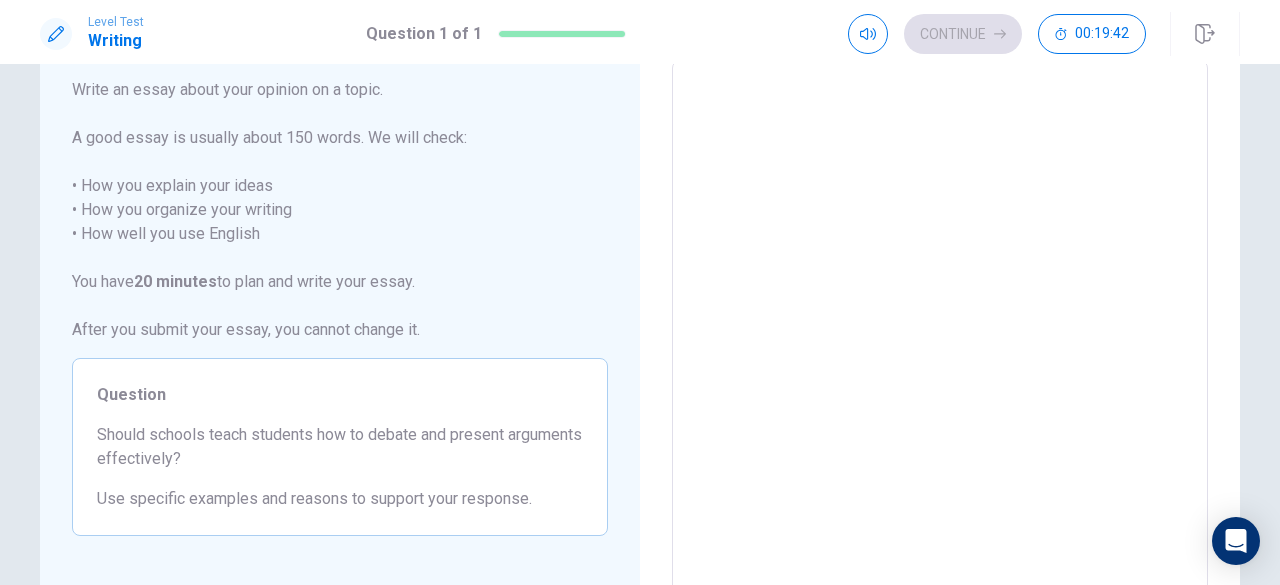type on "T" 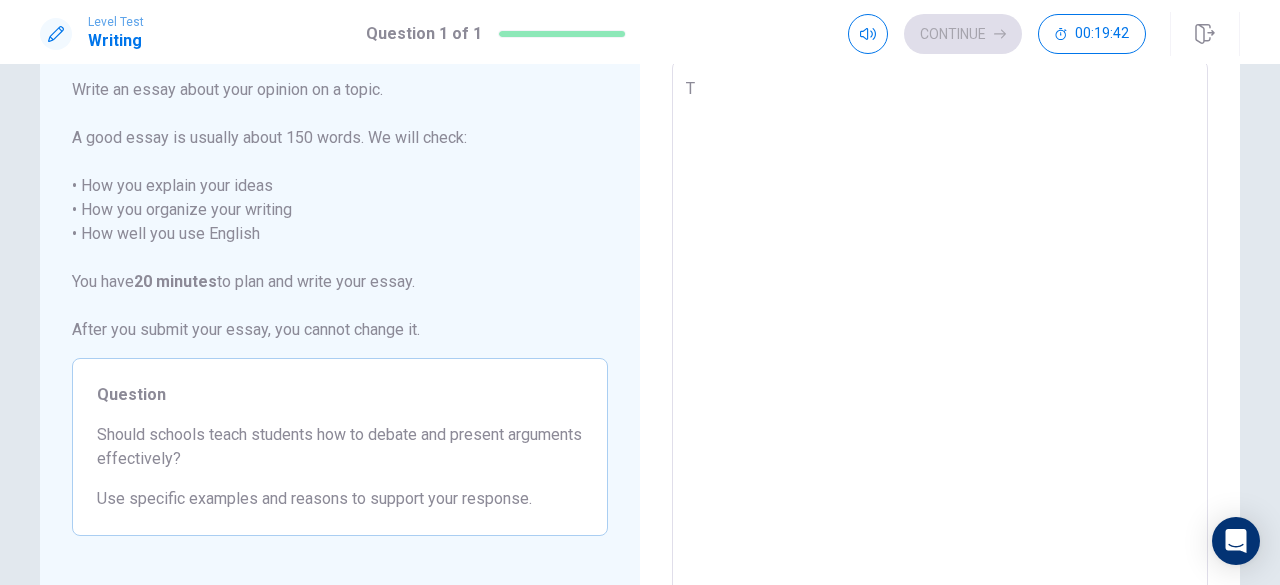 type on "x" 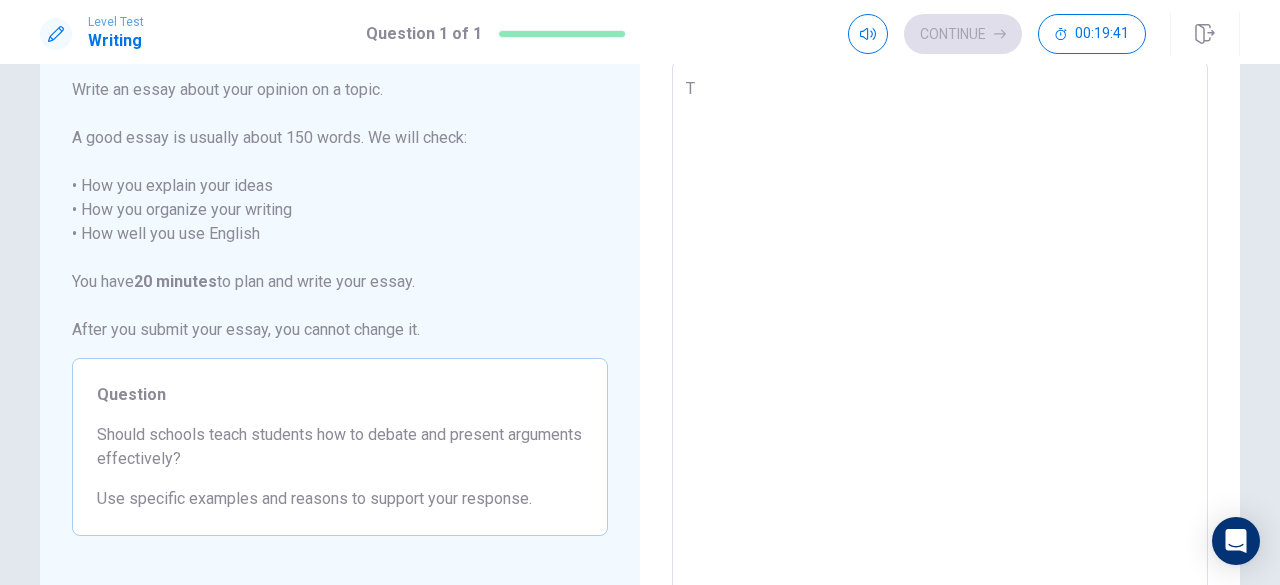 type on "Th" 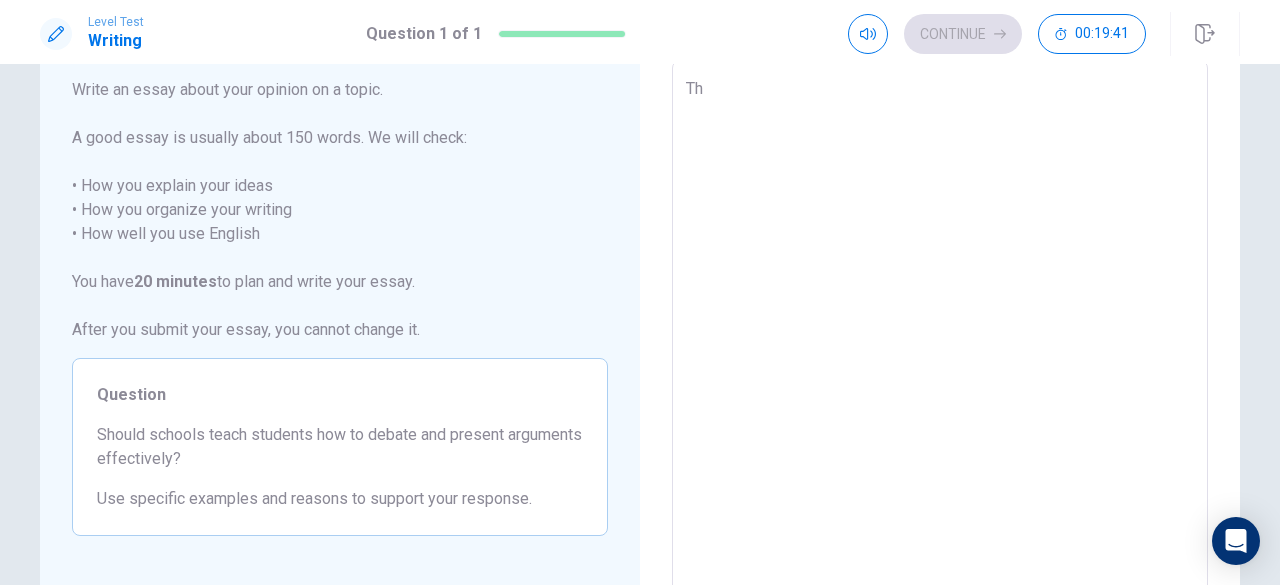 type on "x" 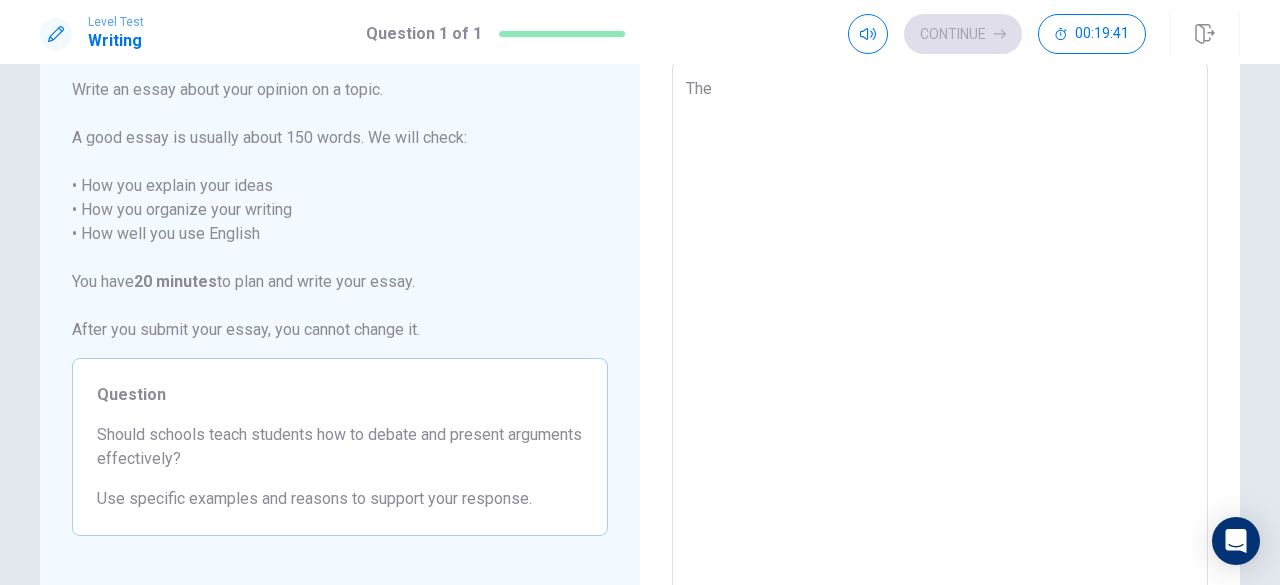 type on "x" 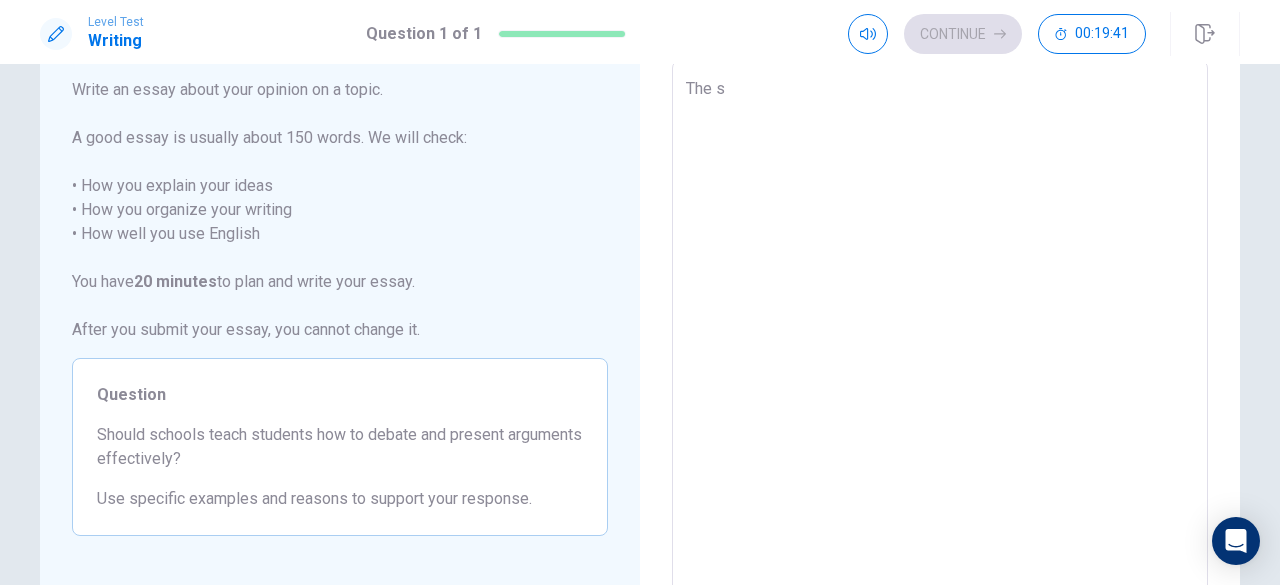 type on "x" 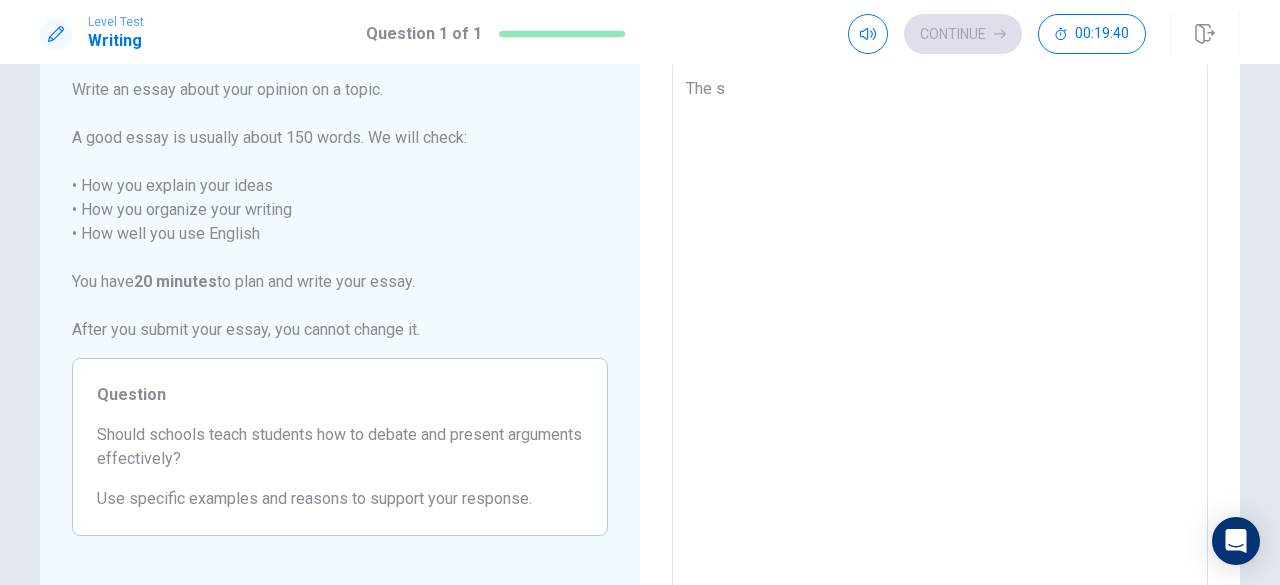 type on "The sh" 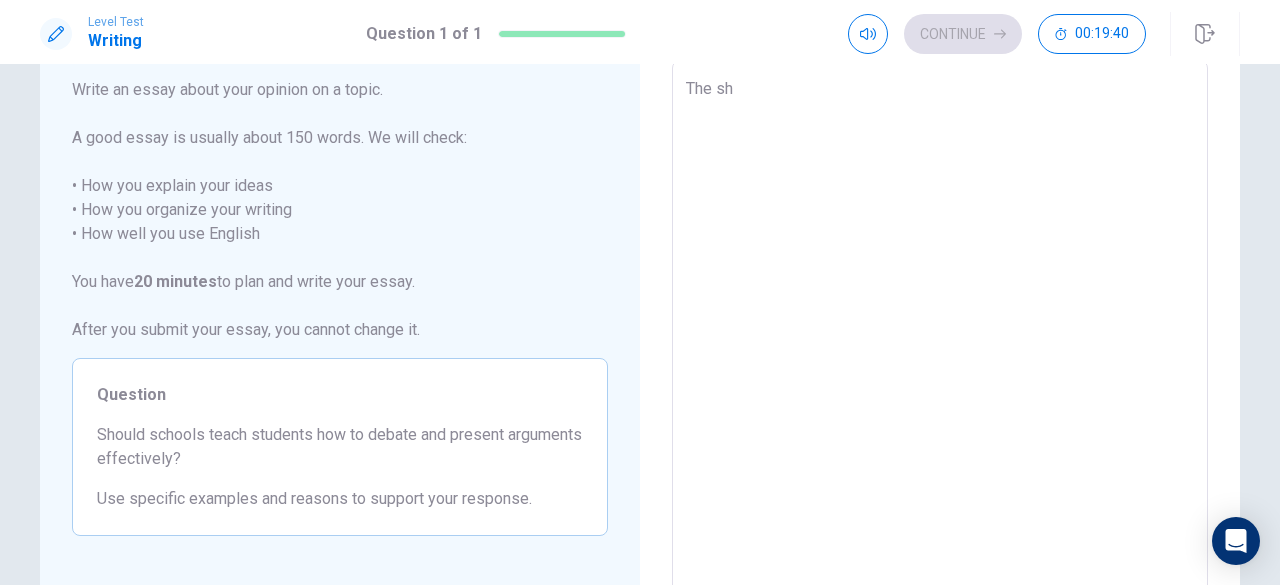 type on "x" 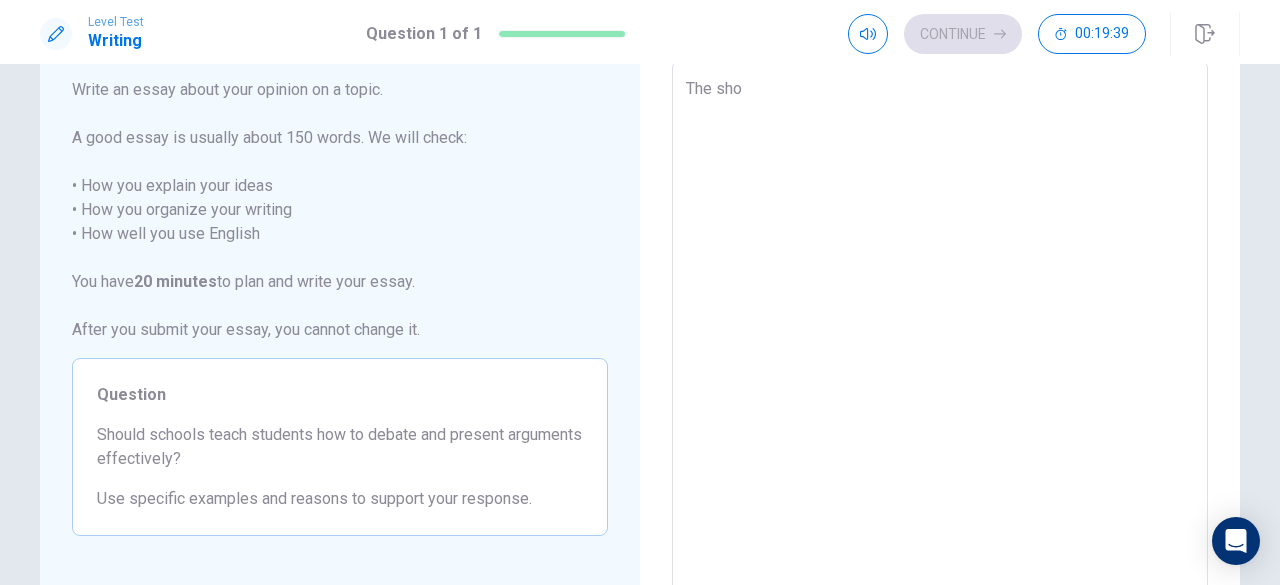 type on "x" 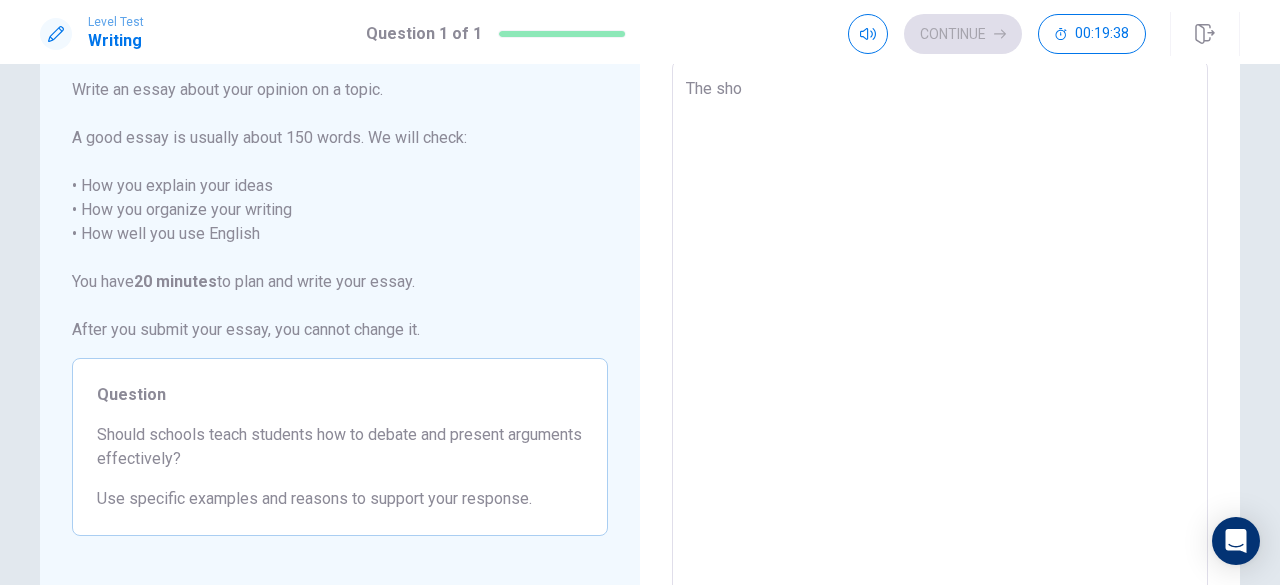 type on "The shor" 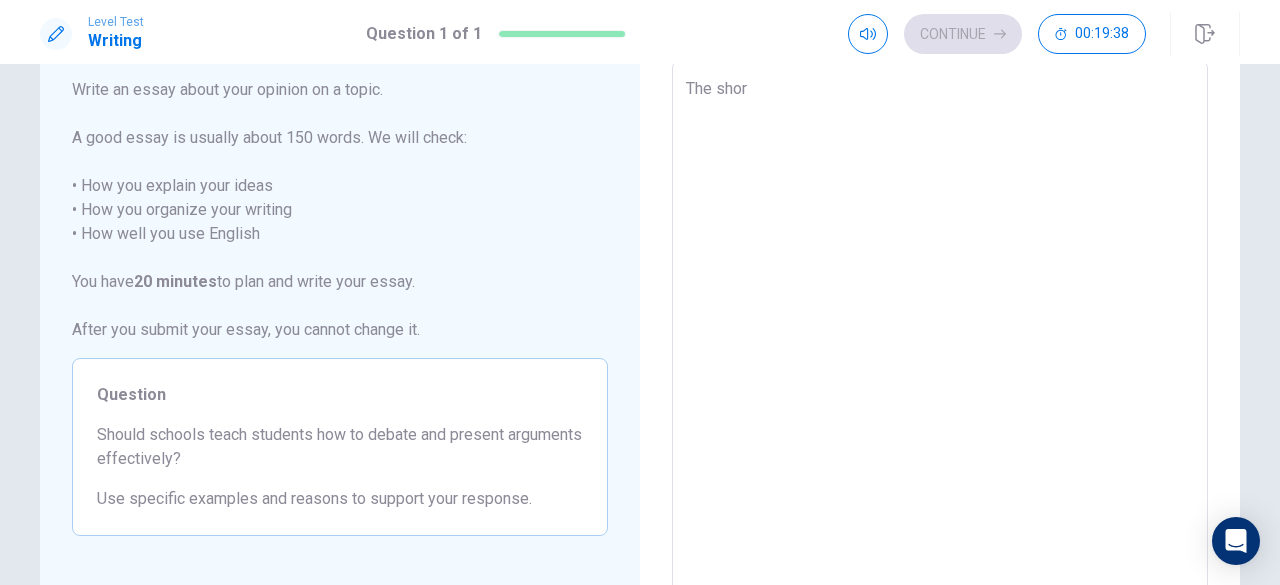 type on "x" 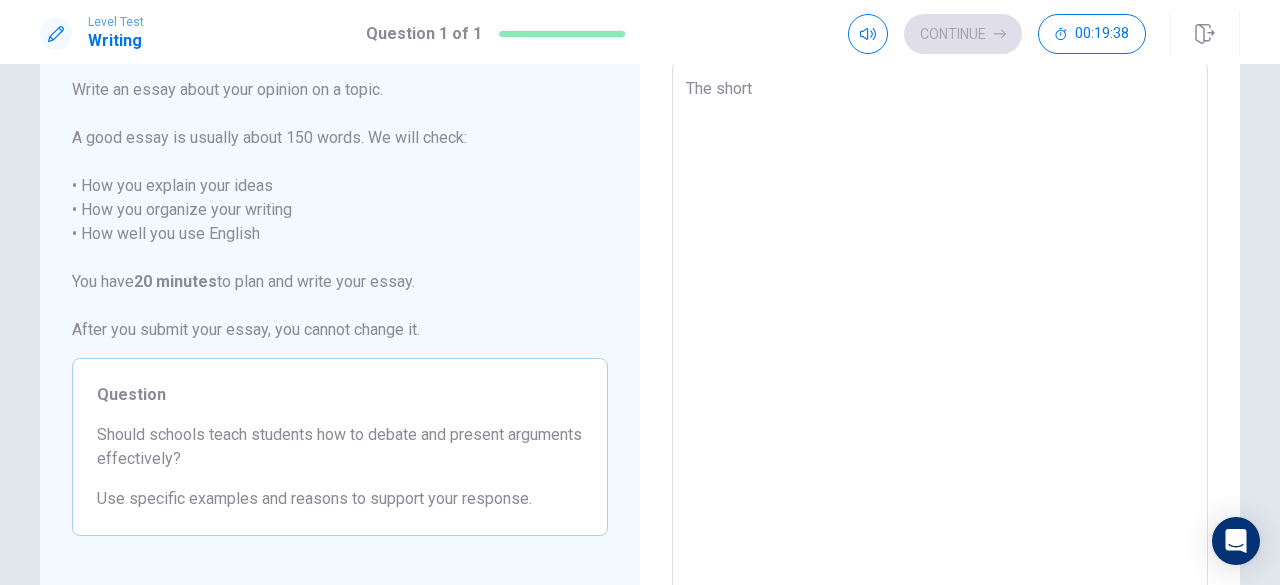 type on "x" 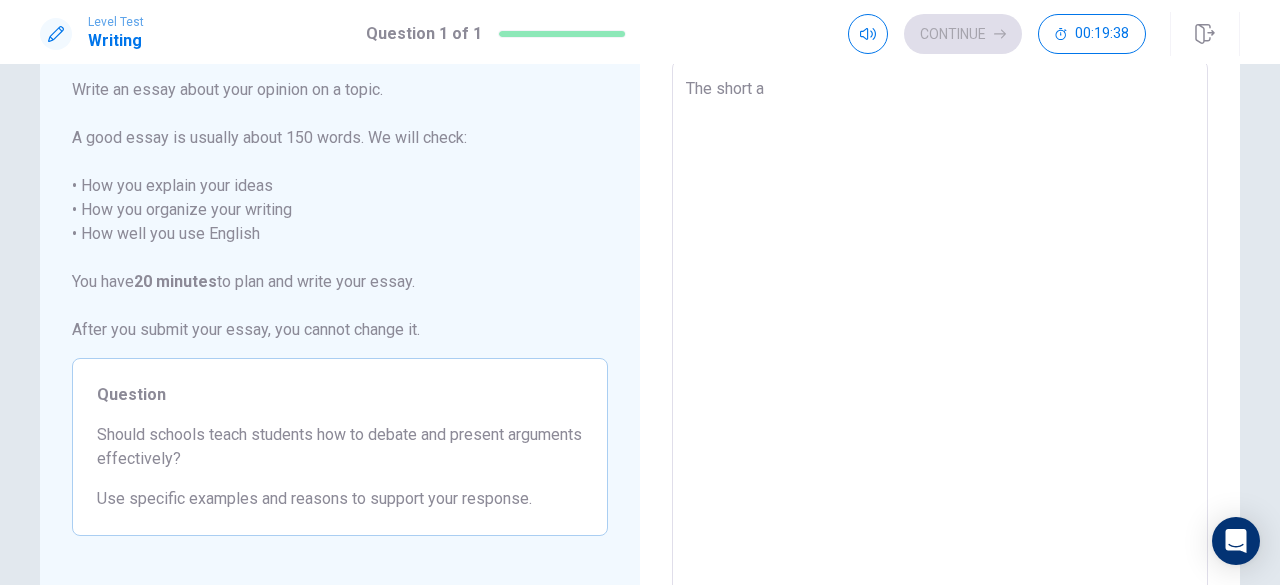 type on "x" 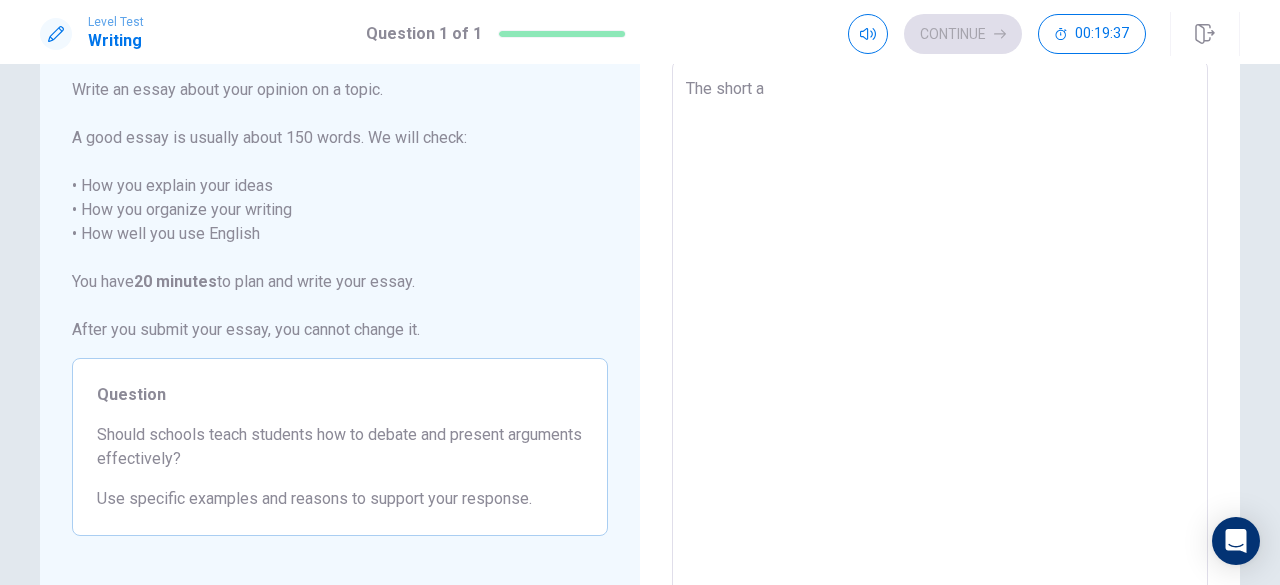type on "The short an" 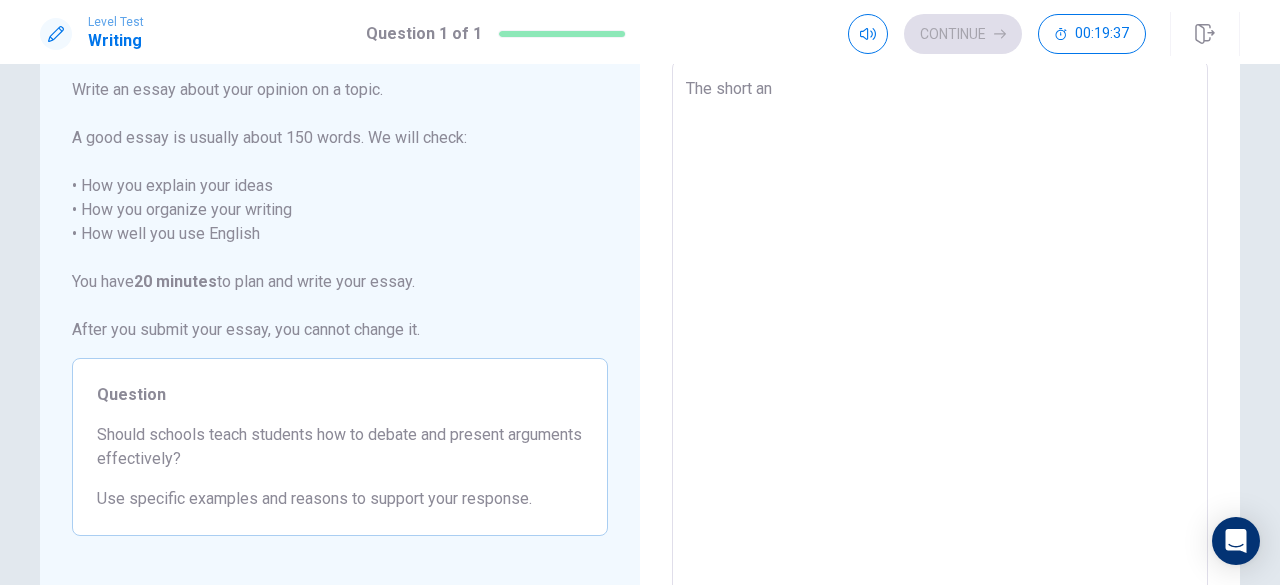 type on "x" 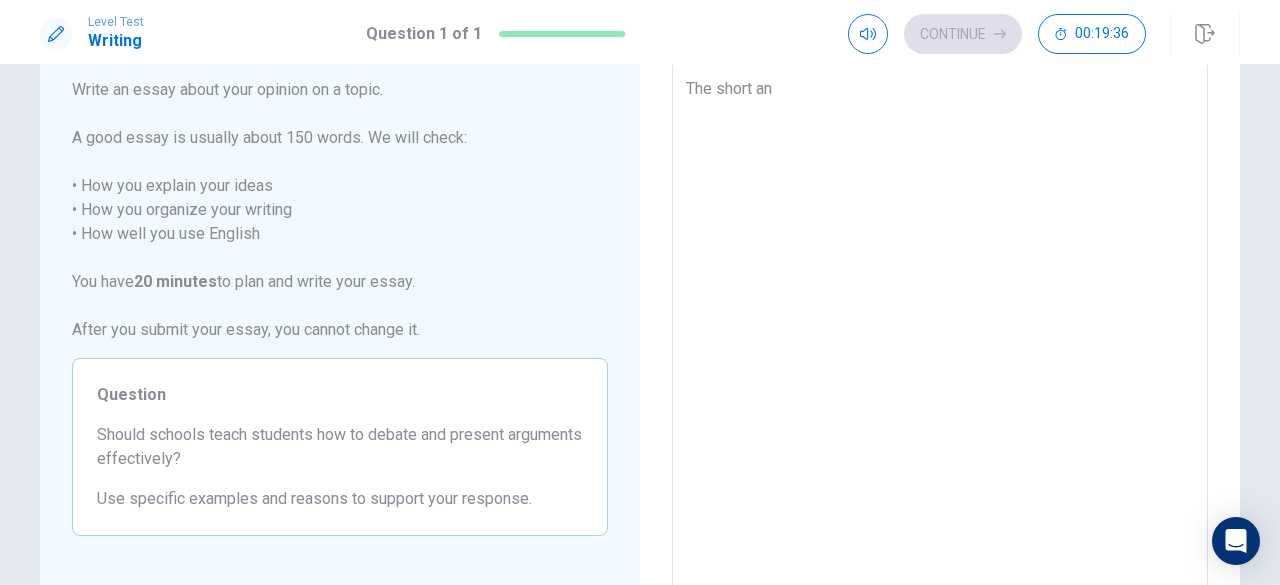 type on "The short ans" 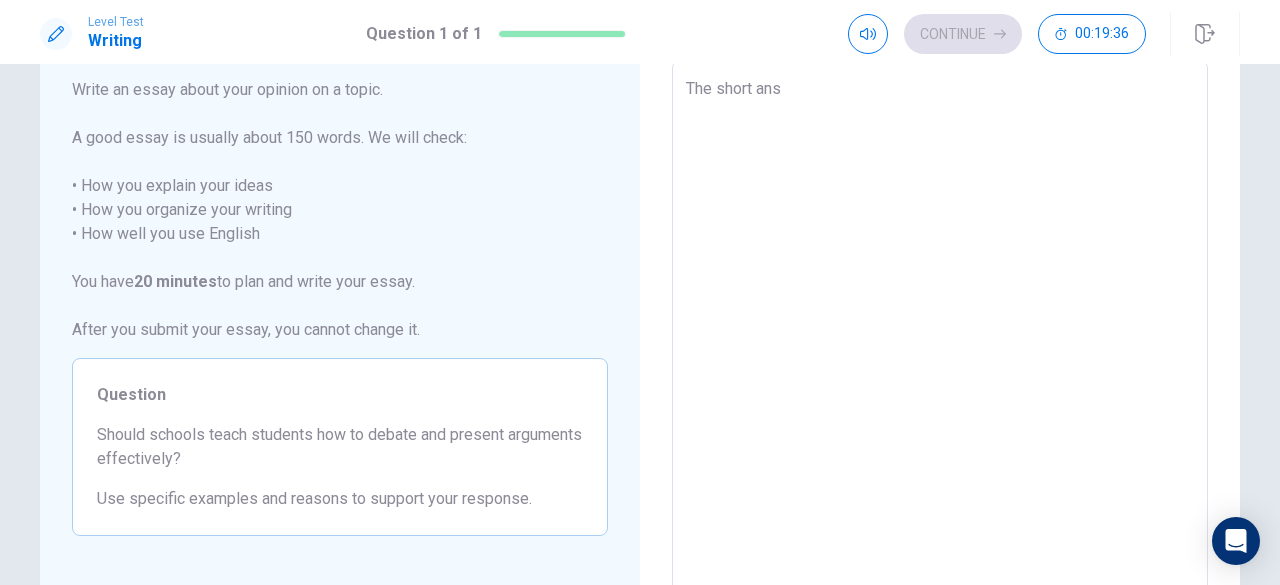 type on "x" 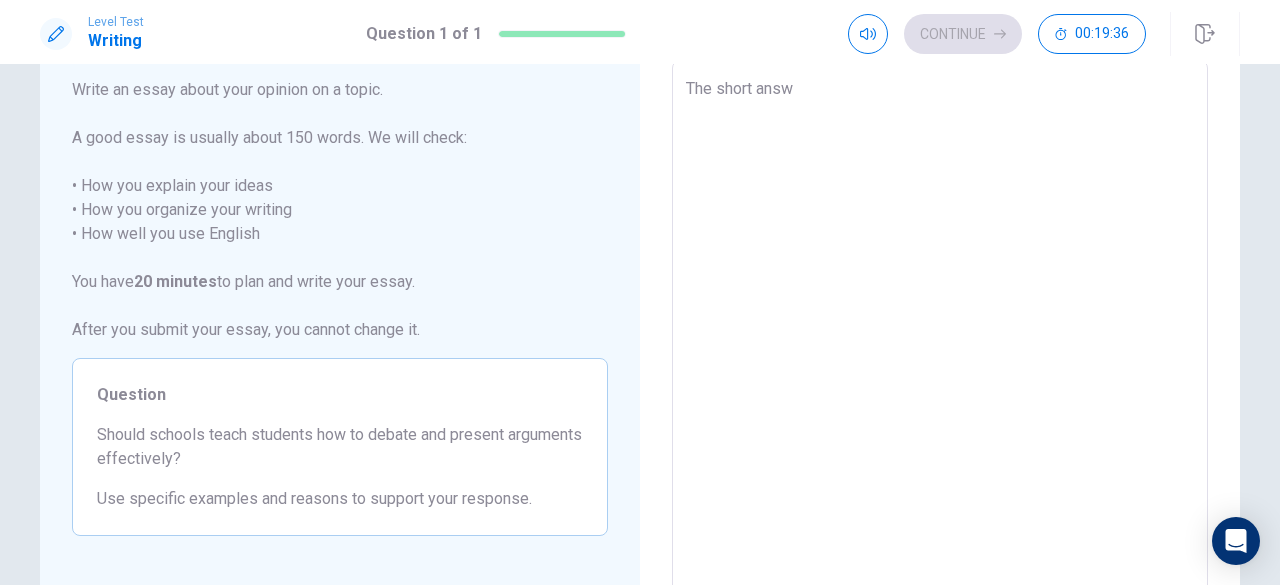 type on "x" 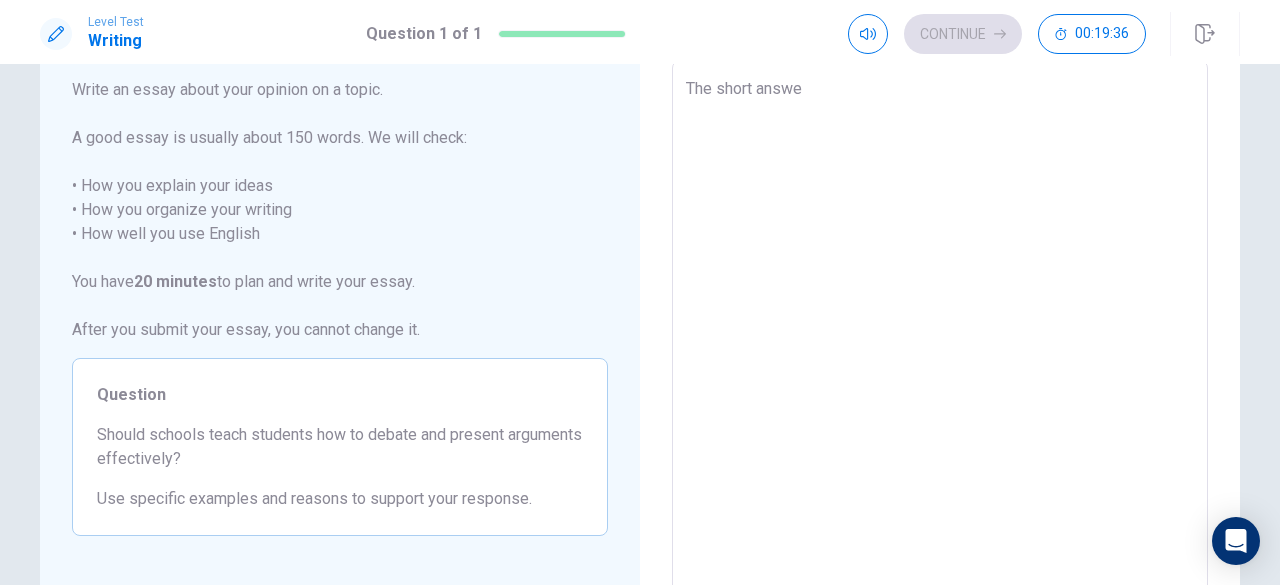 type on "x" 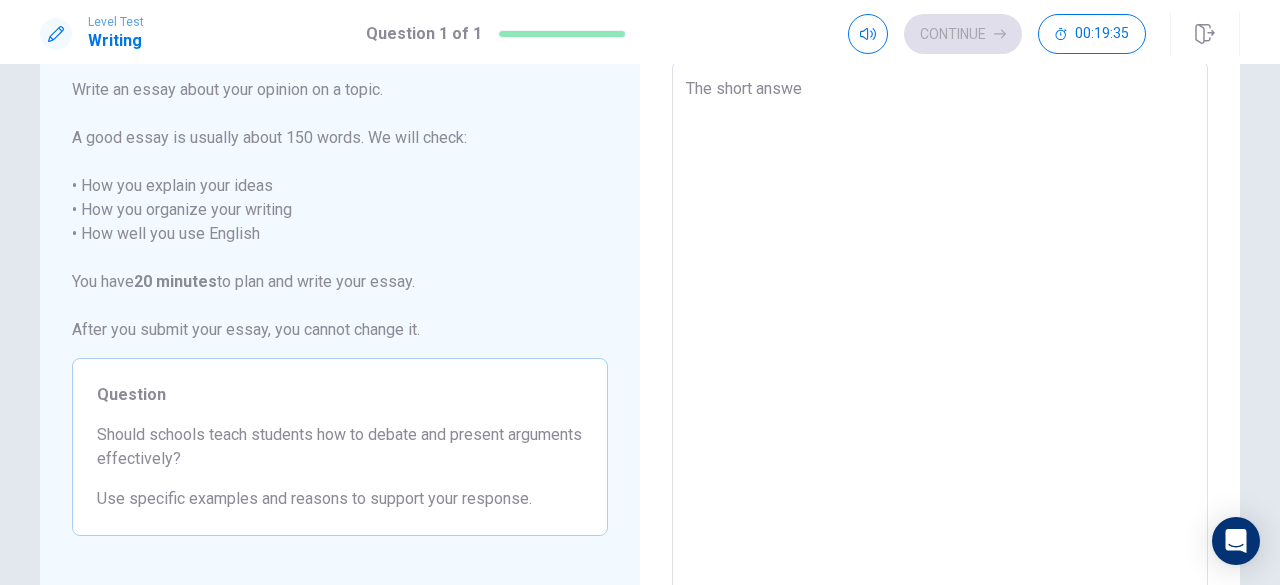 type on "The short answer" 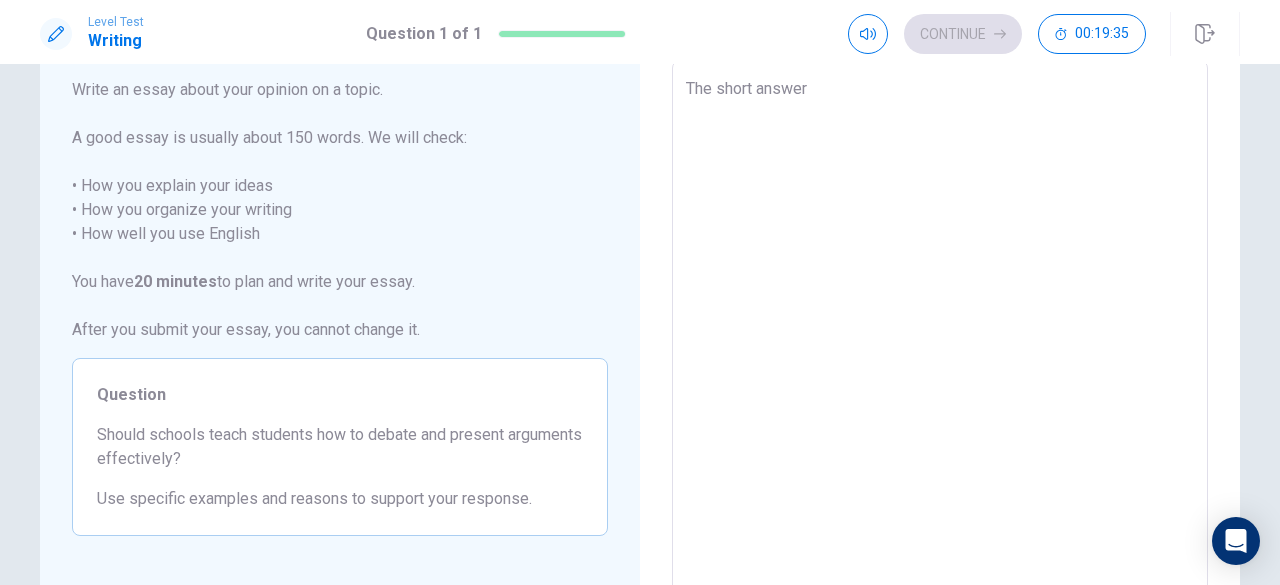 type on "x" 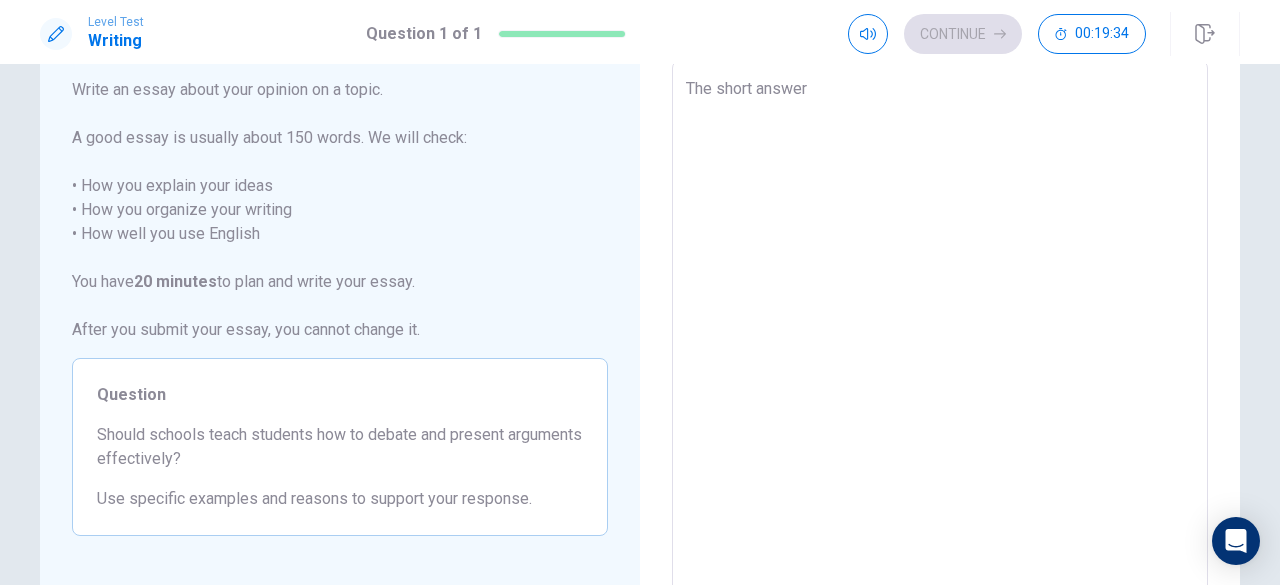type on "x" 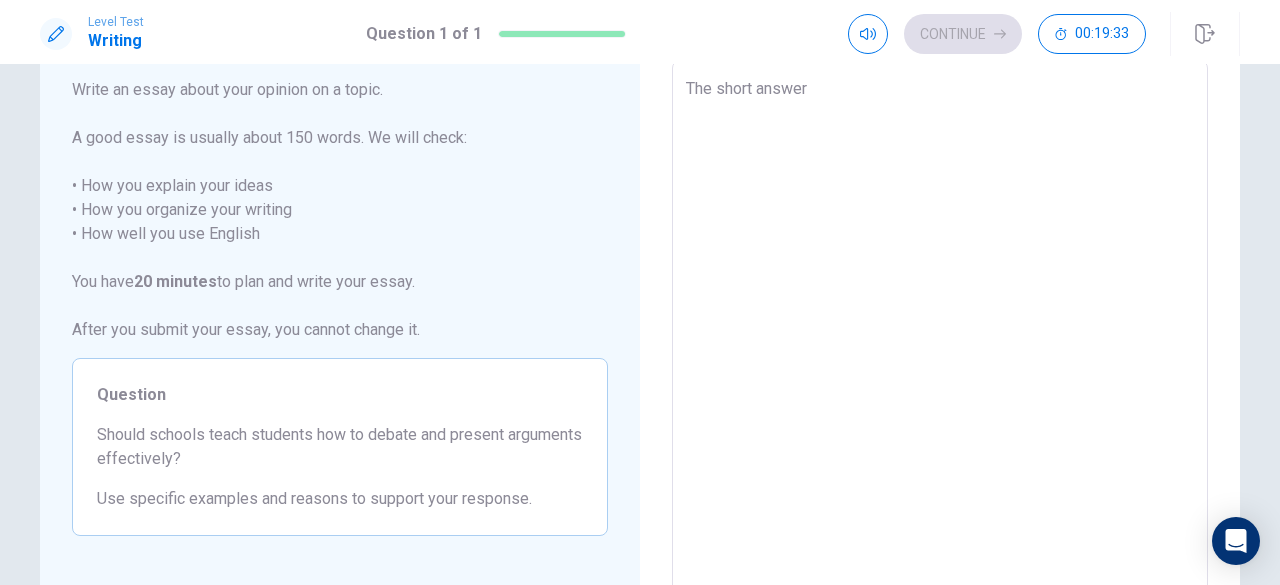 type on "The short answer w" 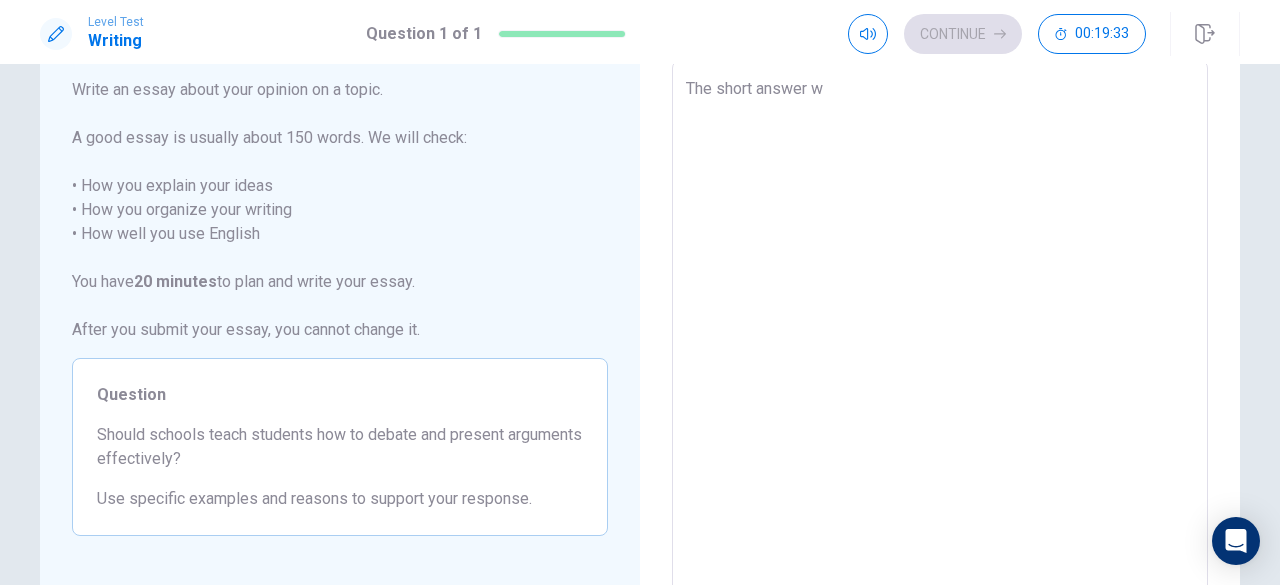 type on "x" 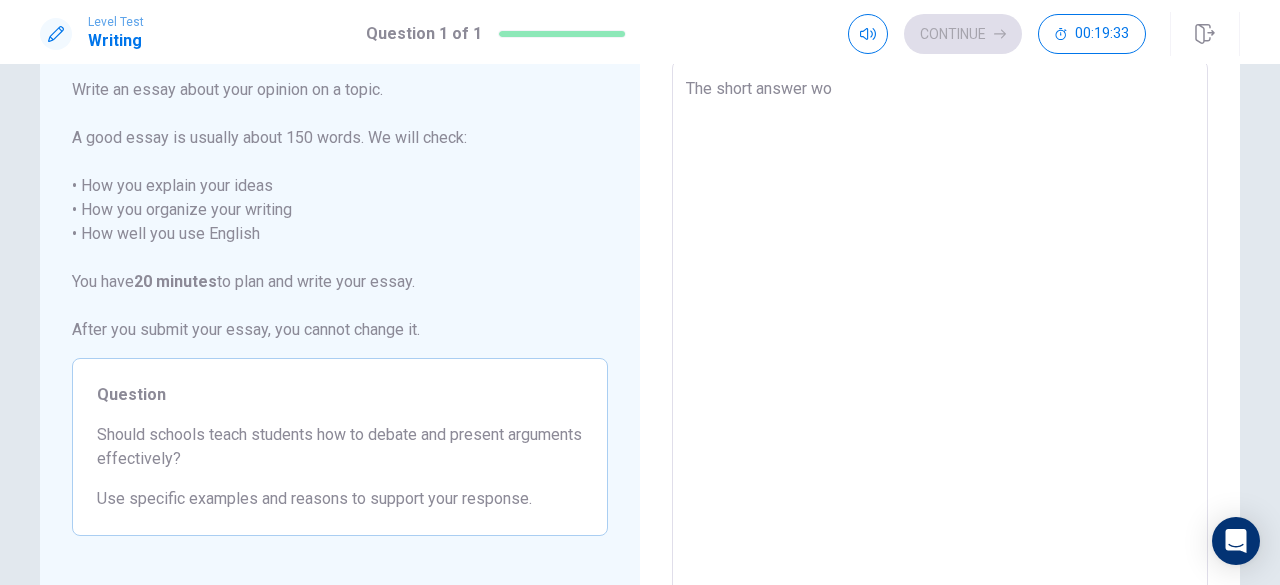 type on "x" 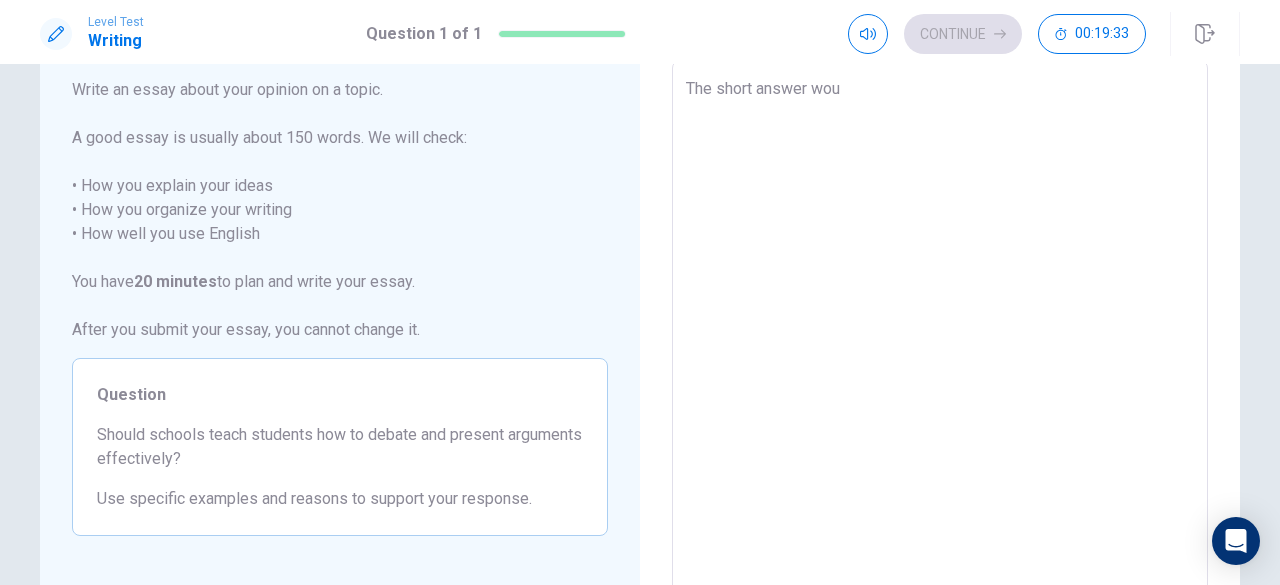 type on "x" 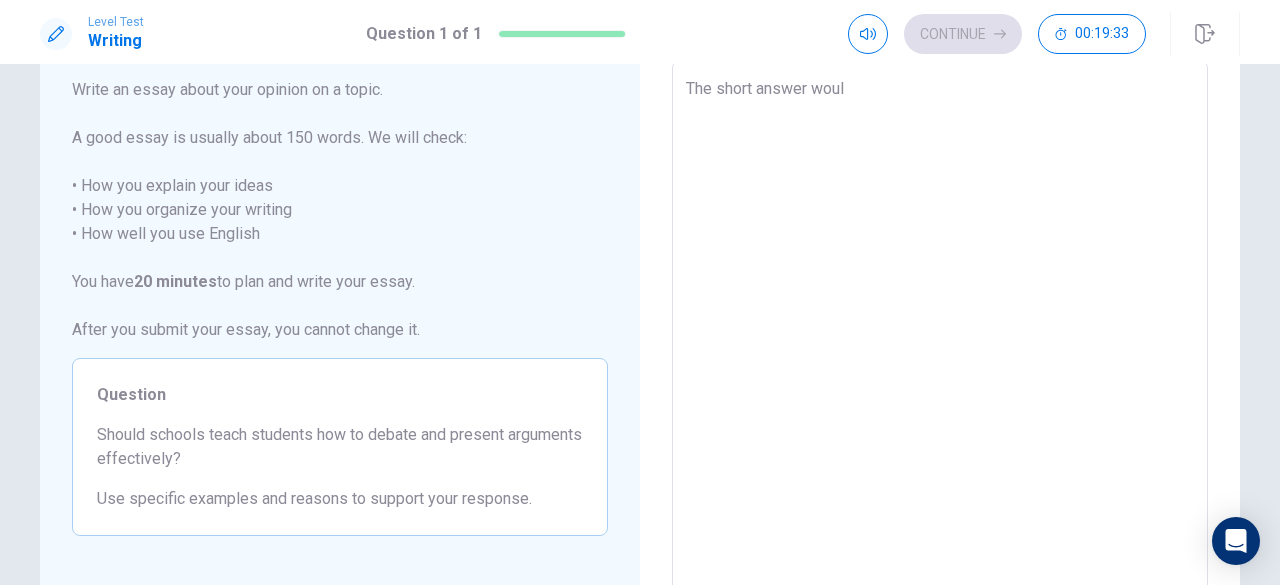 type on "x" 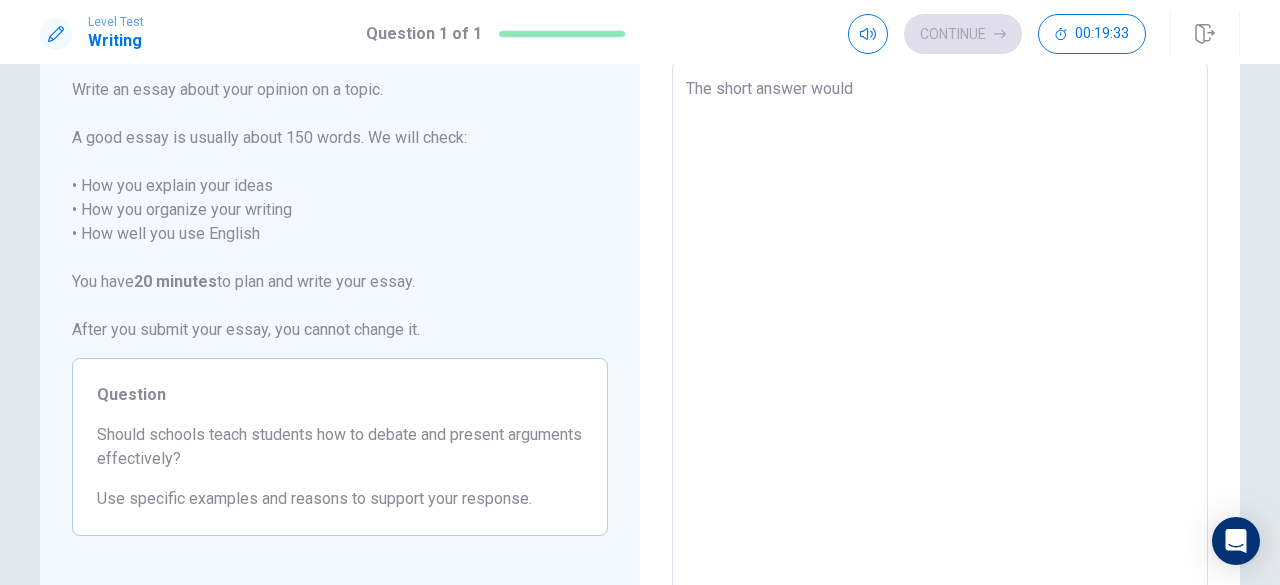 type on "The short answer would" 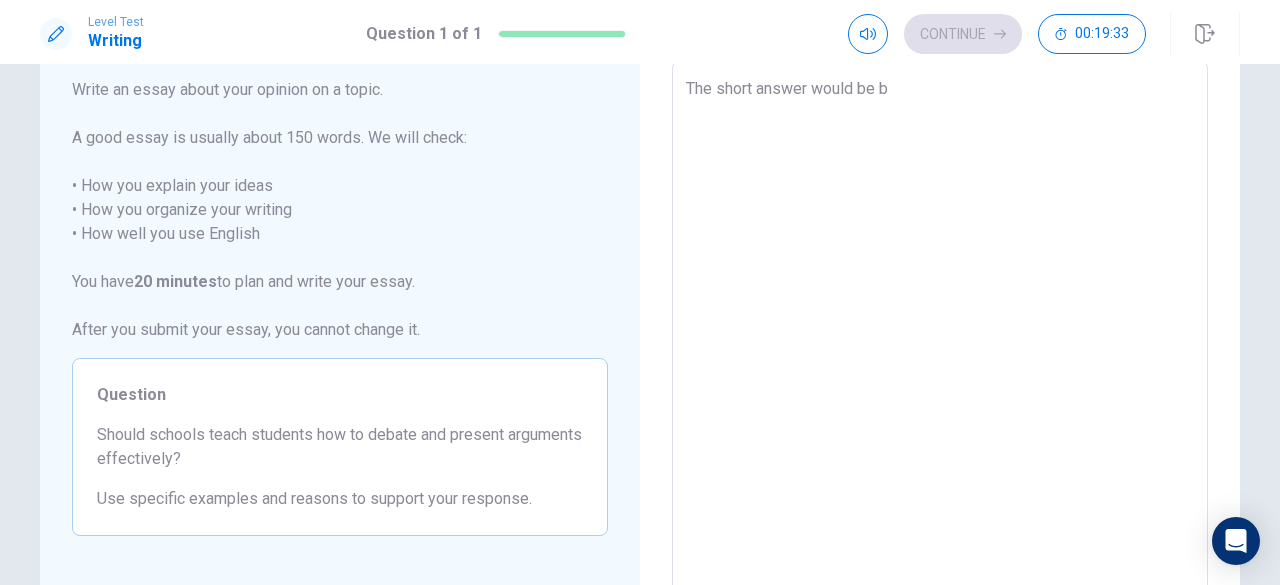type on "x" 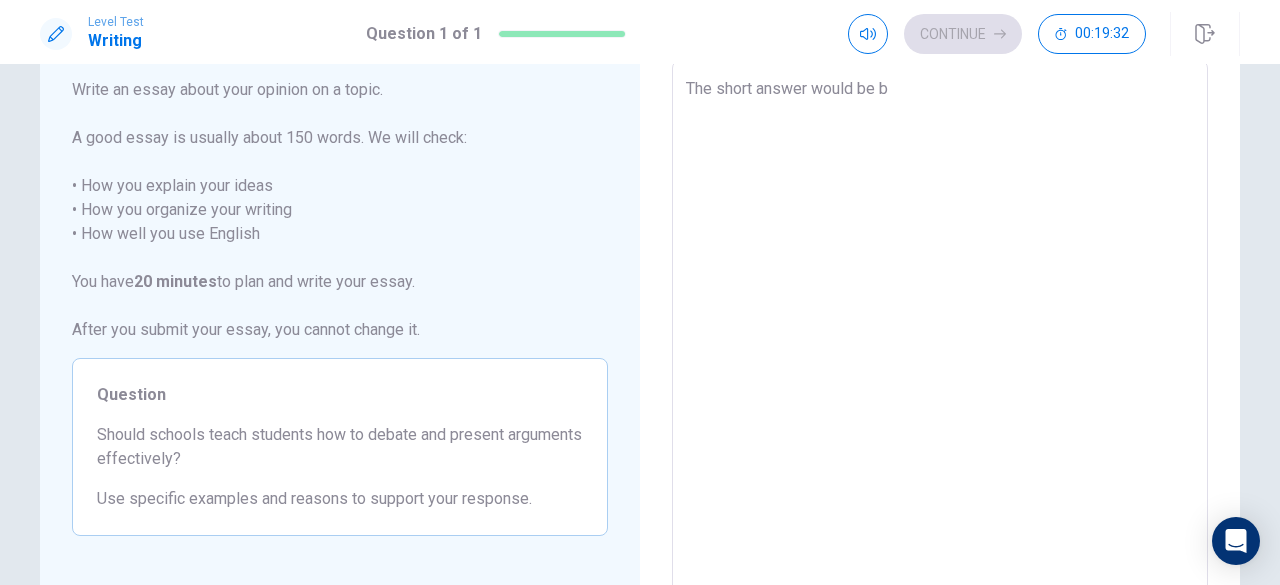 type on "The short answer would be" 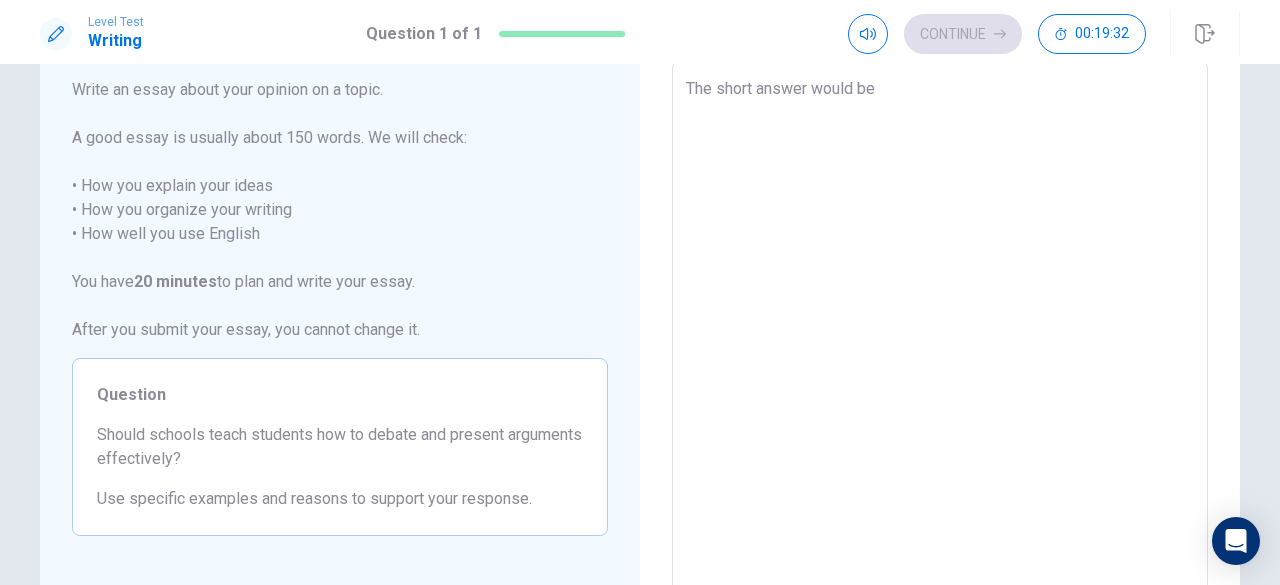 type on "x" 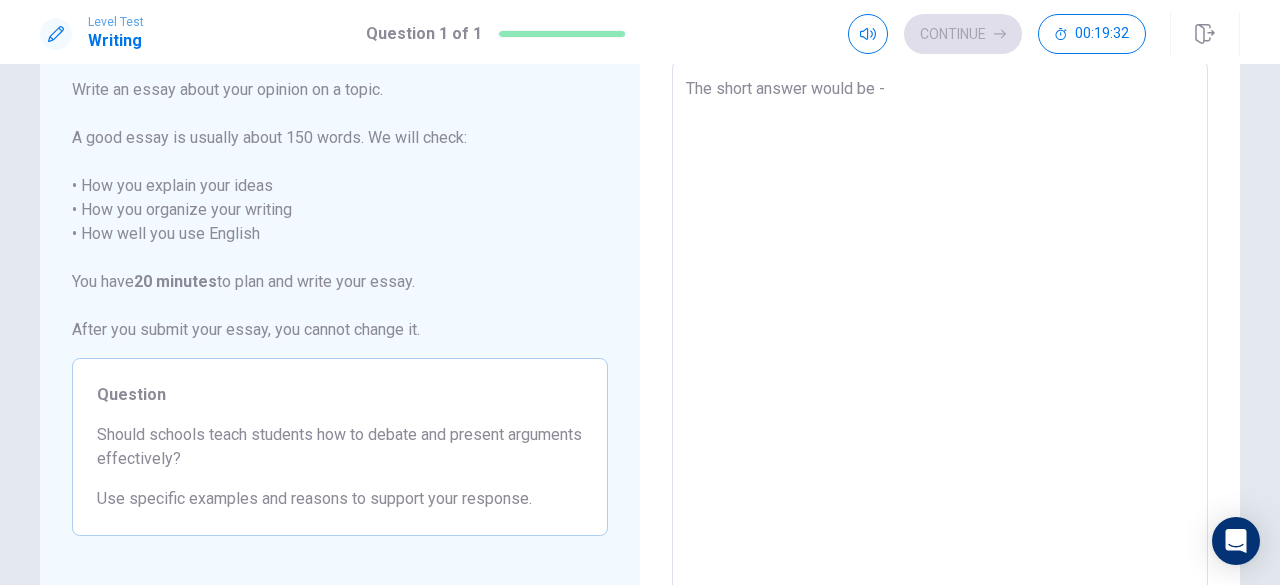 type on "x" 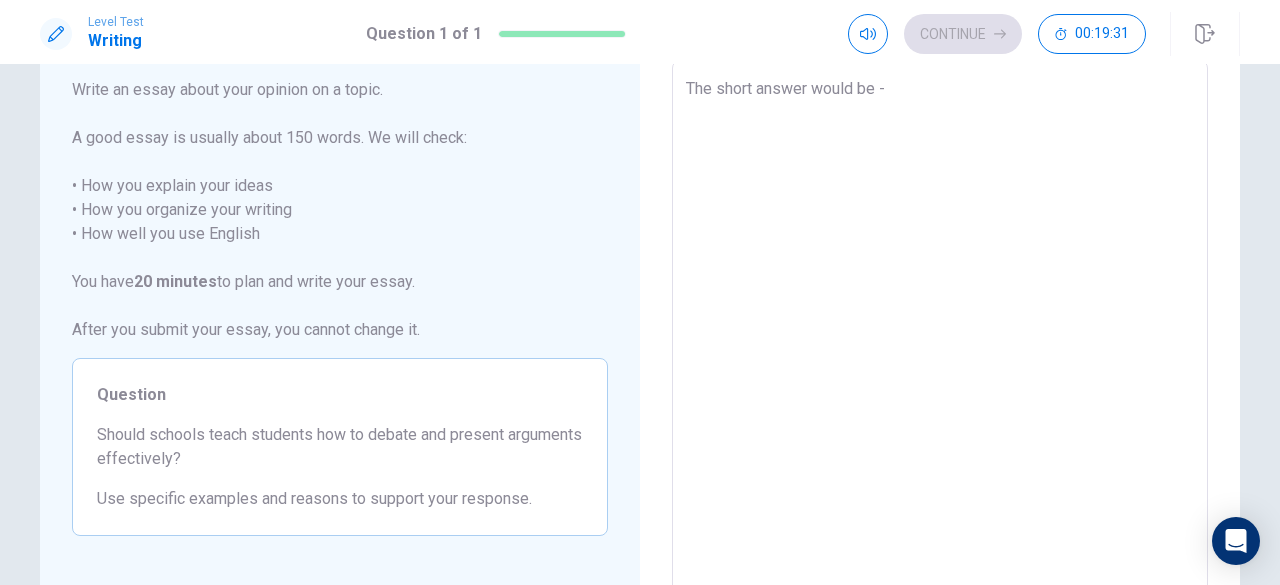 type on "The short answer would be -" 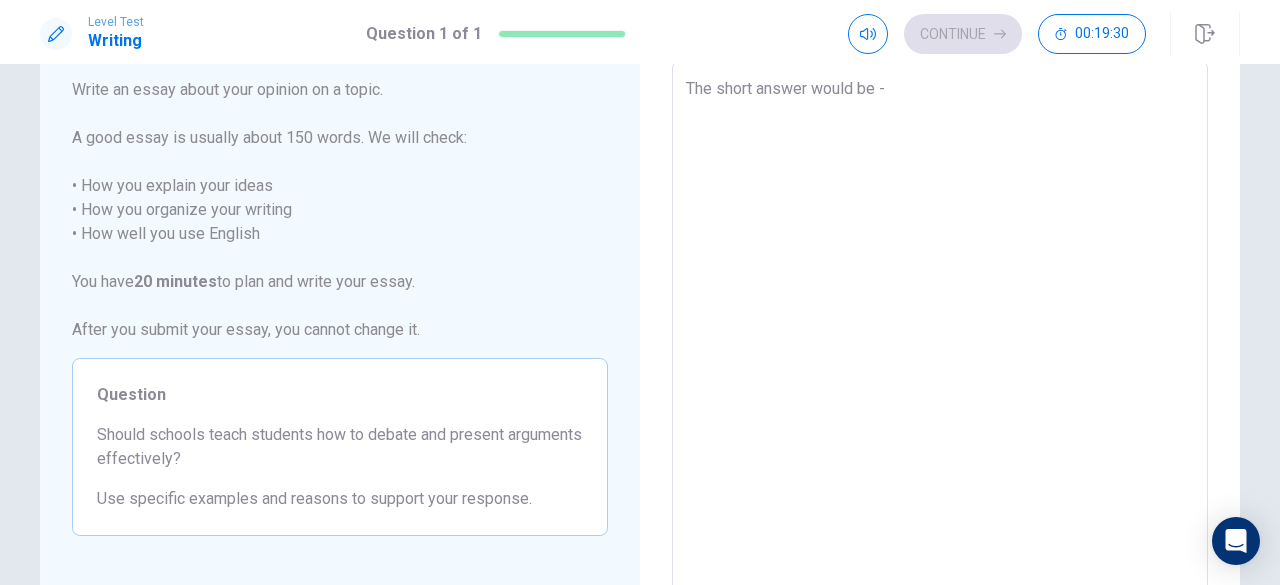 type on "The short answer would be - y" 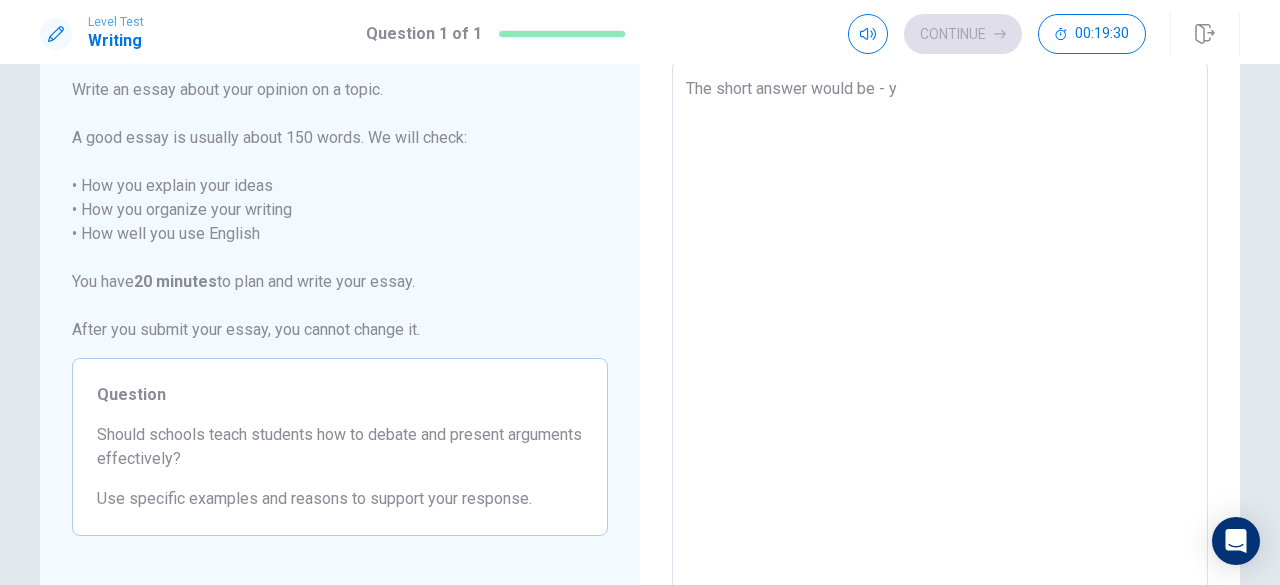 type on "x" 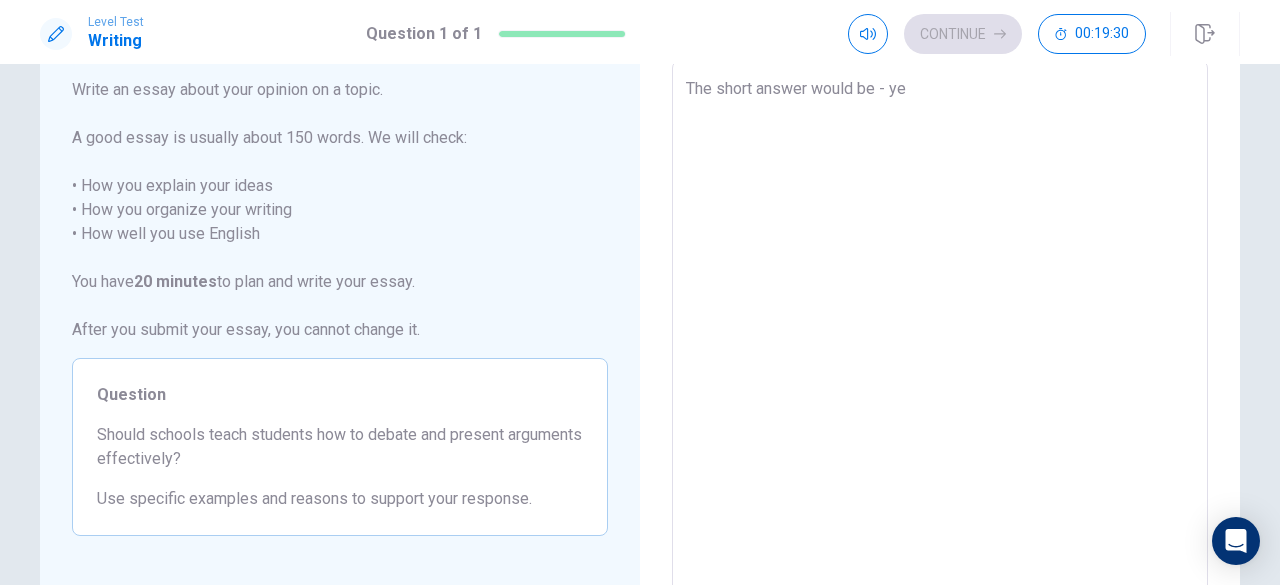 type on "x" 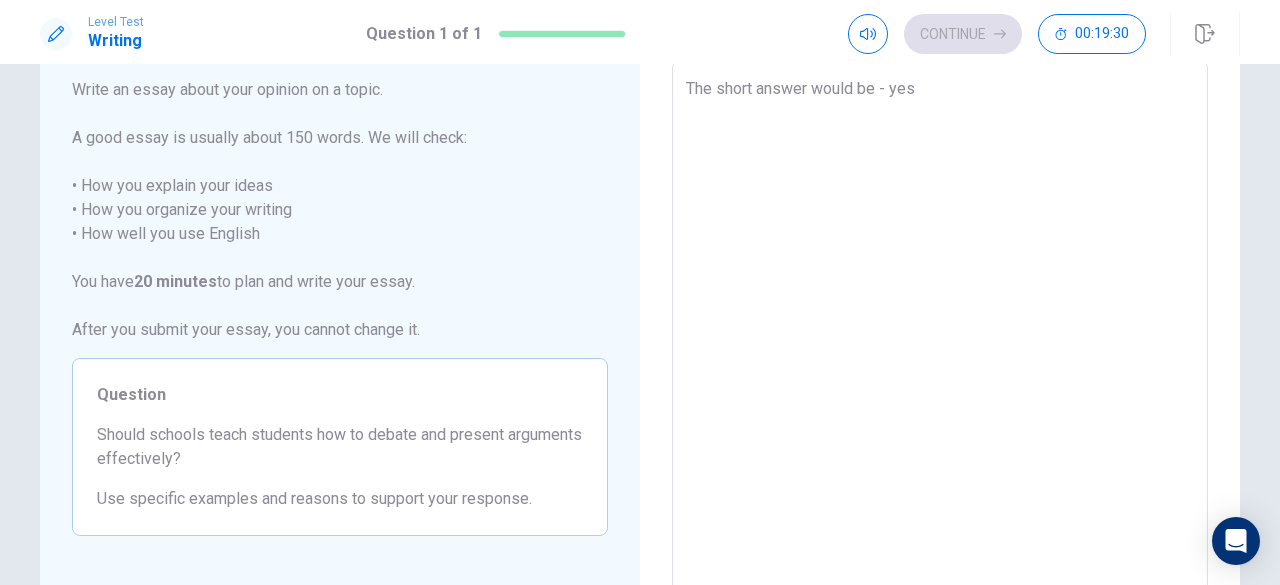 type on "x" 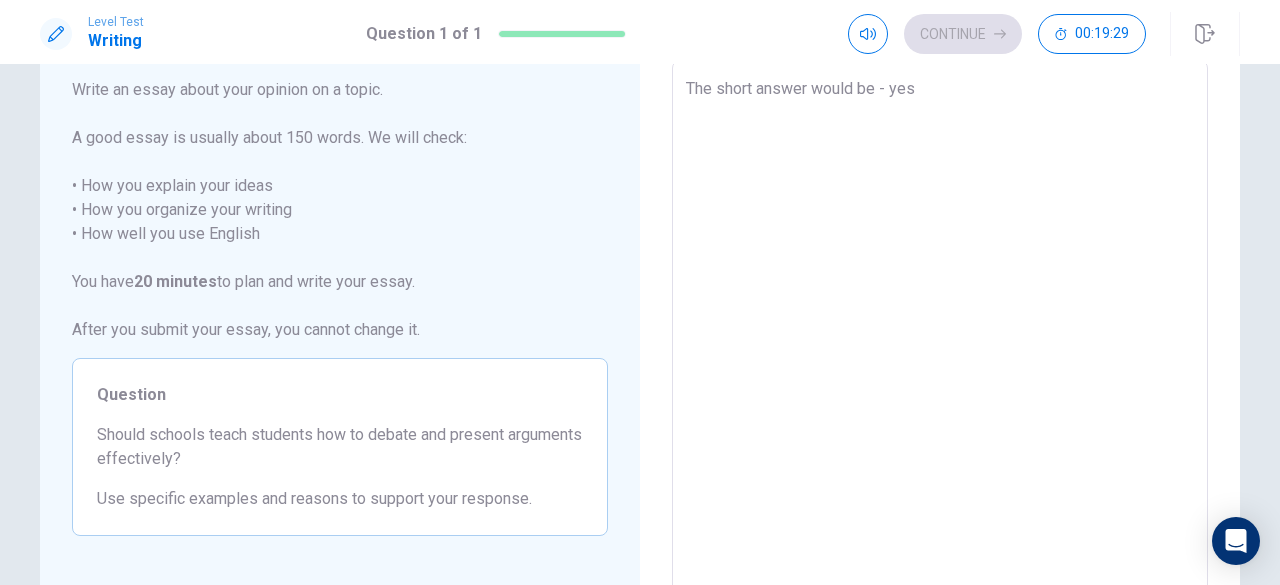 type on "The short answer would be - yes." 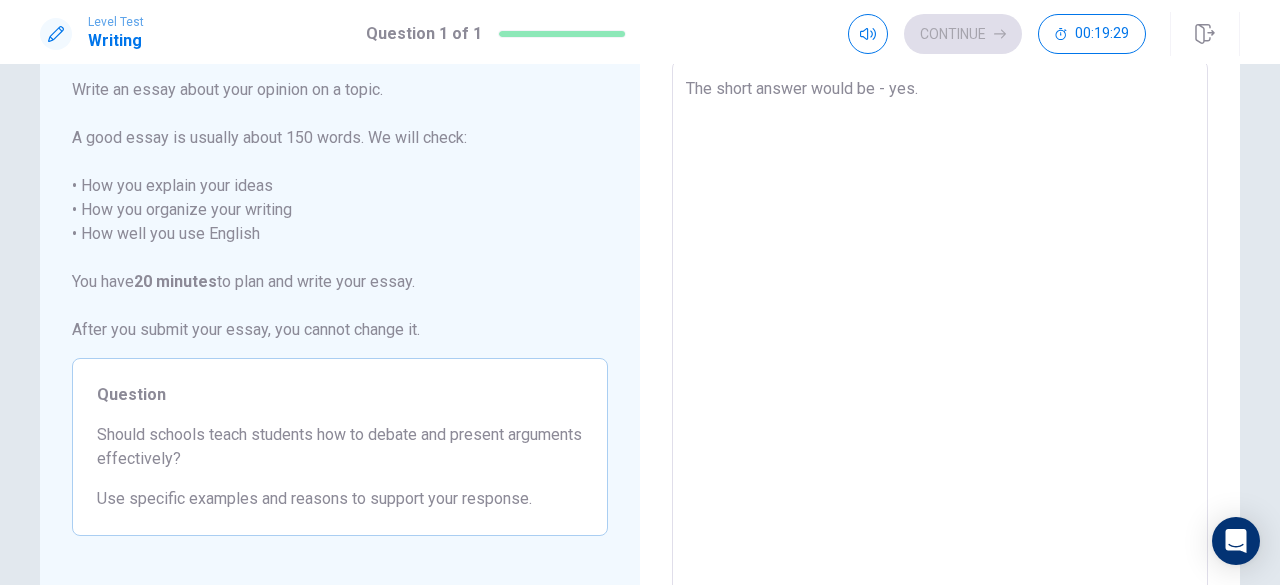 type on "x" 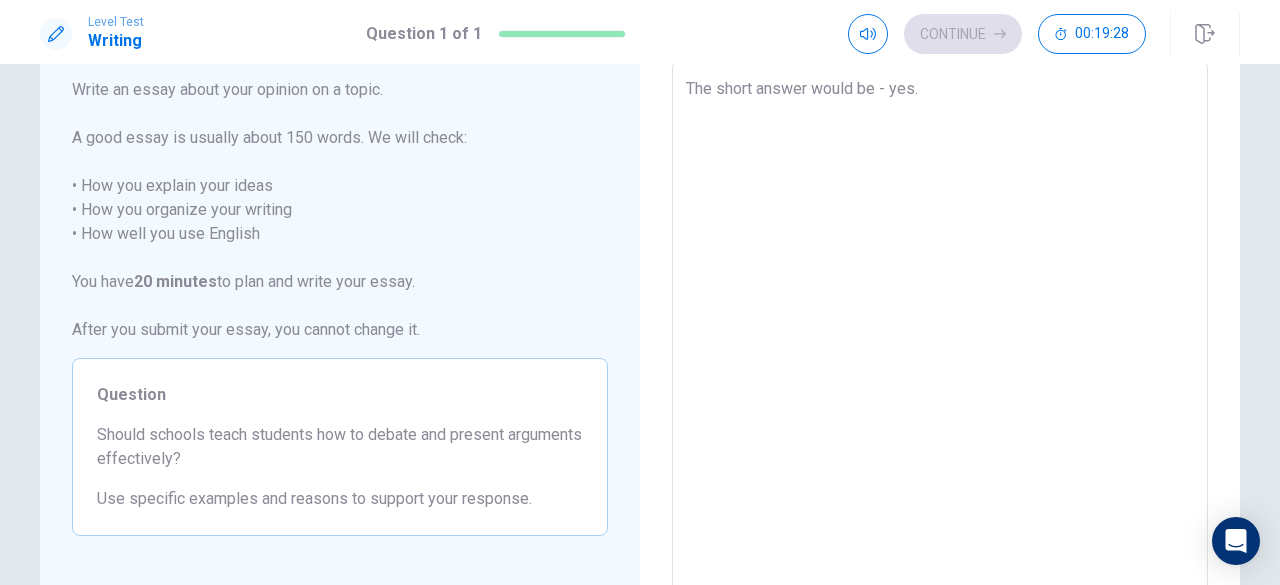 type on "x" 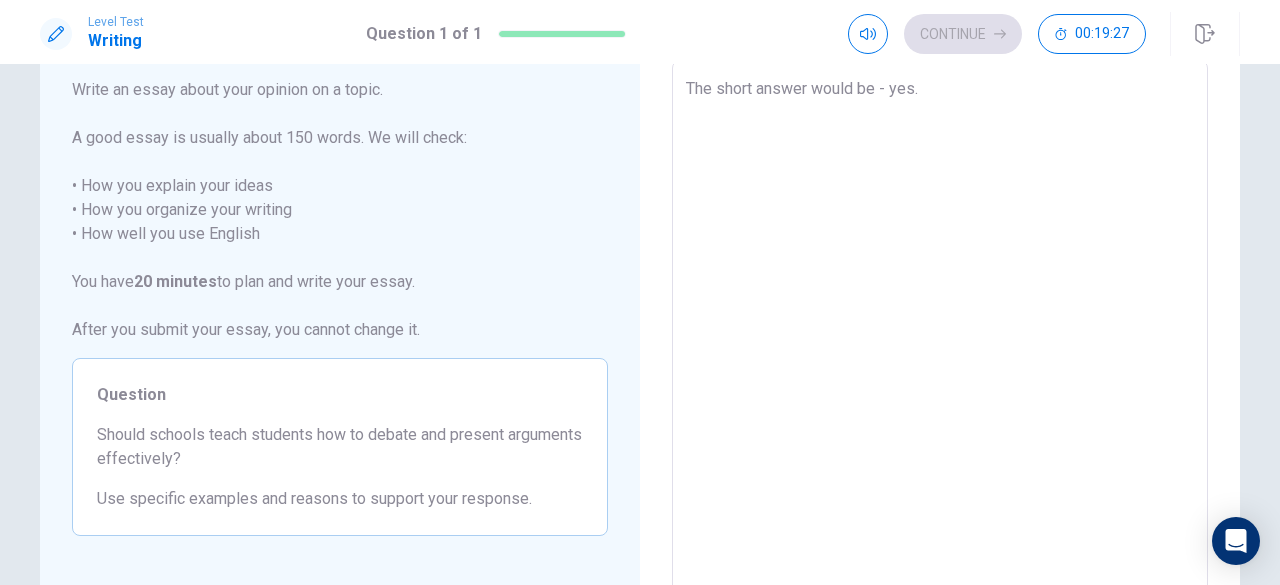 type on "The short answer would be -
yes." 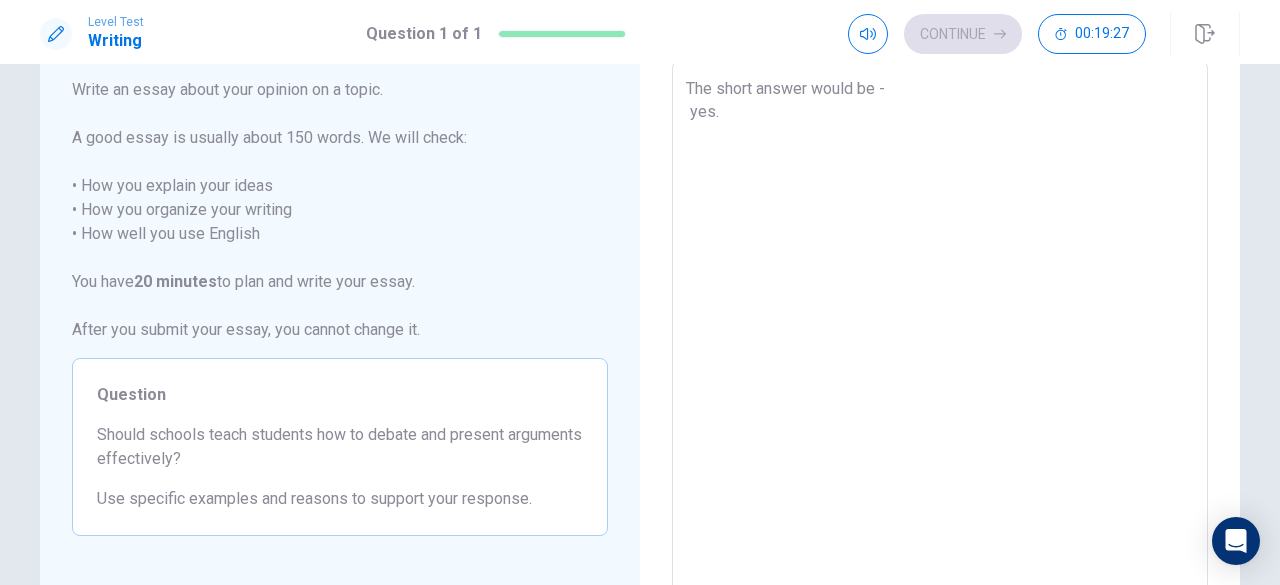 type on "x" 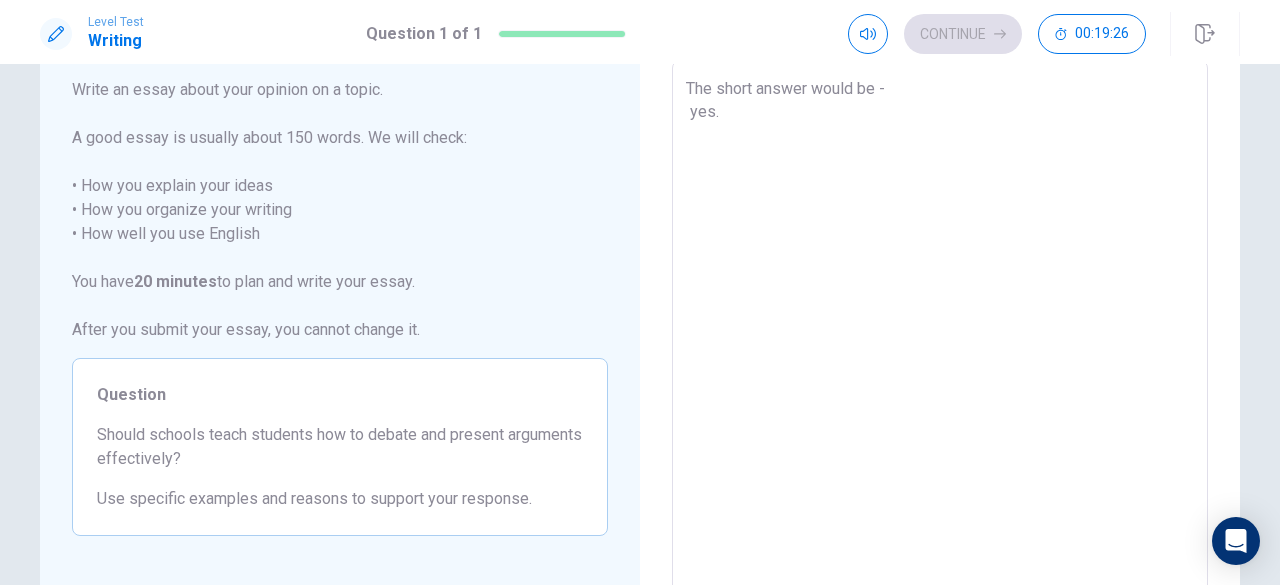 type on "The short answer would be - yes." 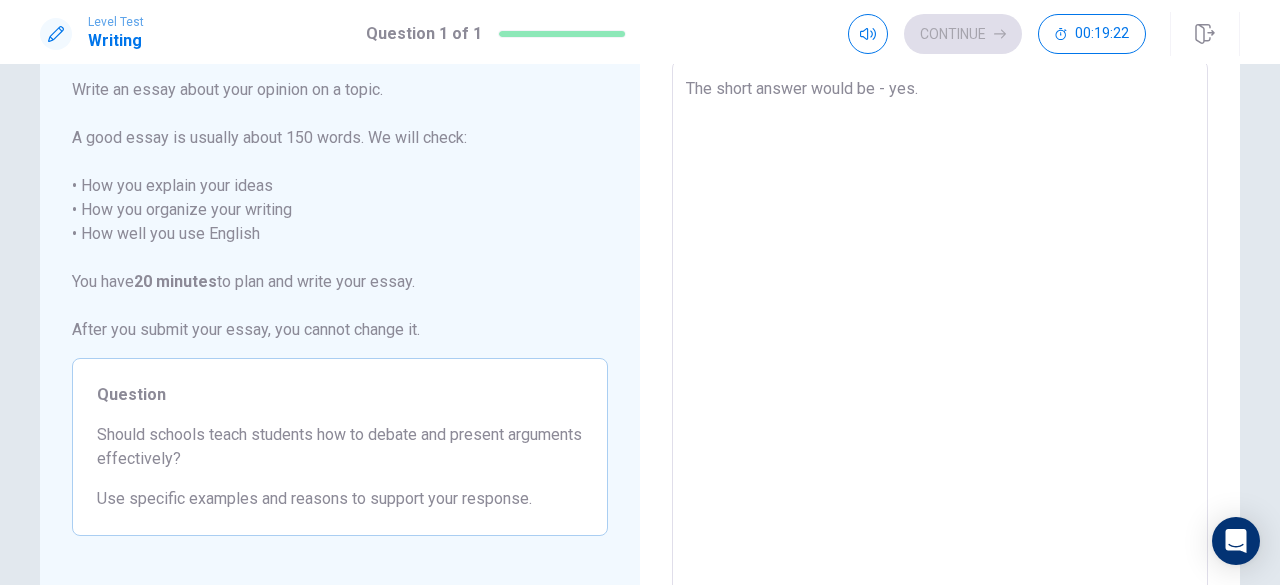 type on "x" 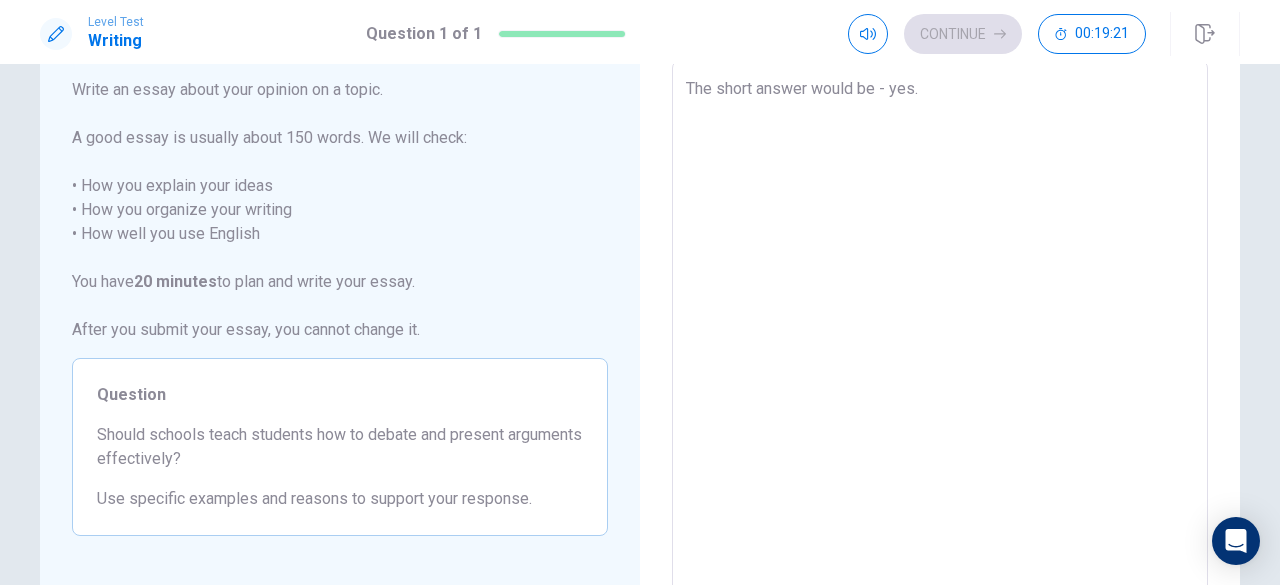 type on "x" 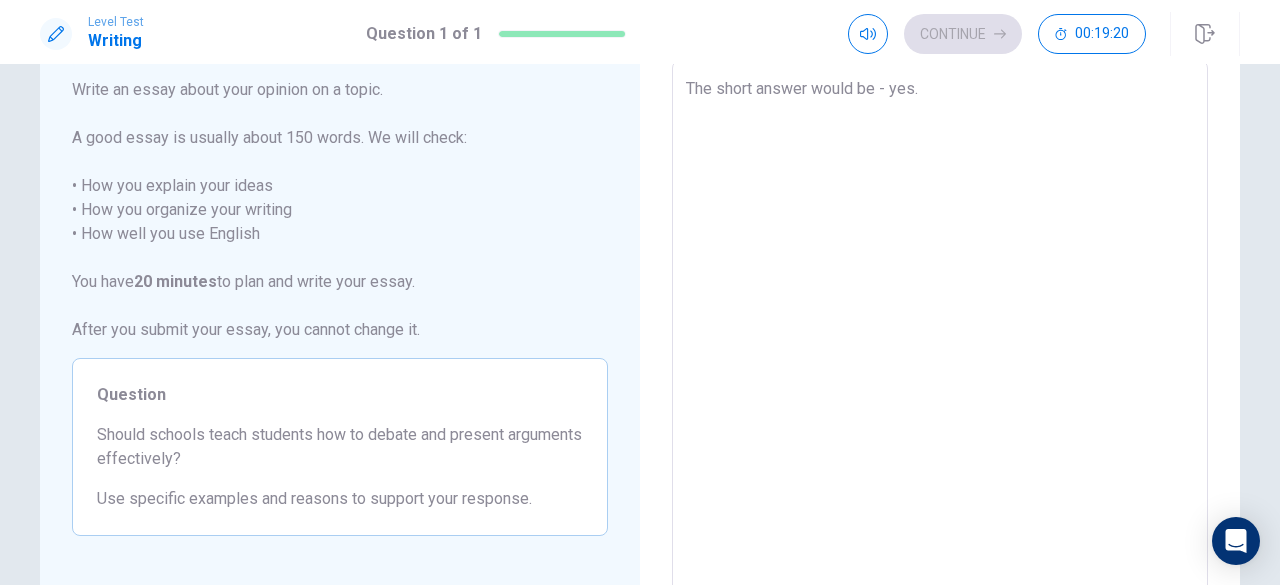 type on "The short answer would be - yes.
H" 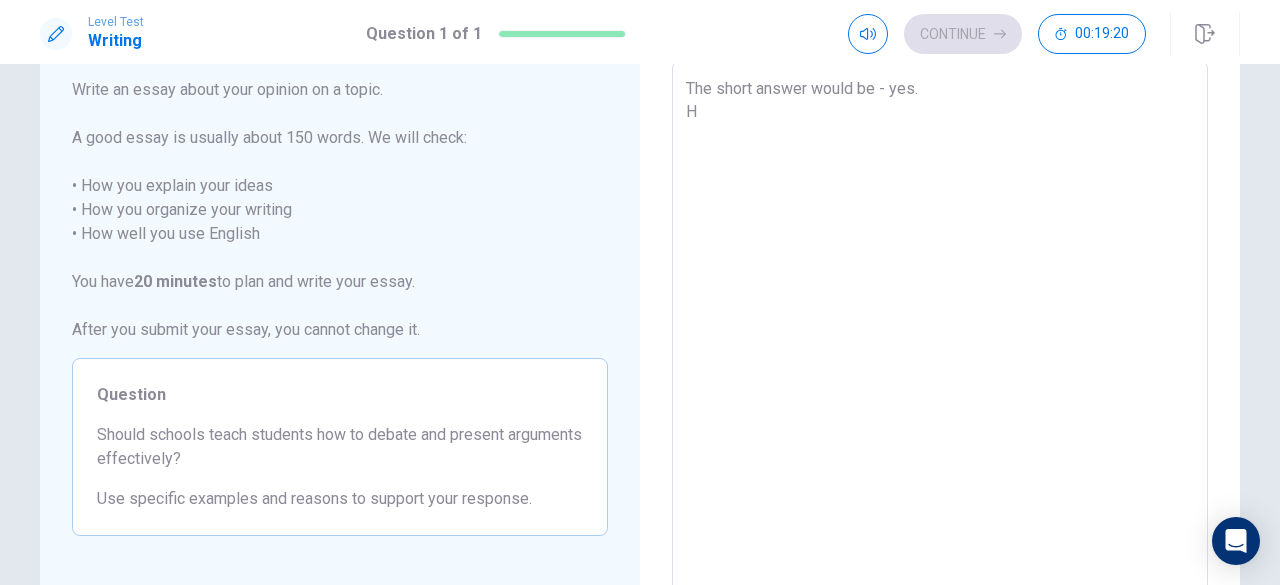 type on "x" 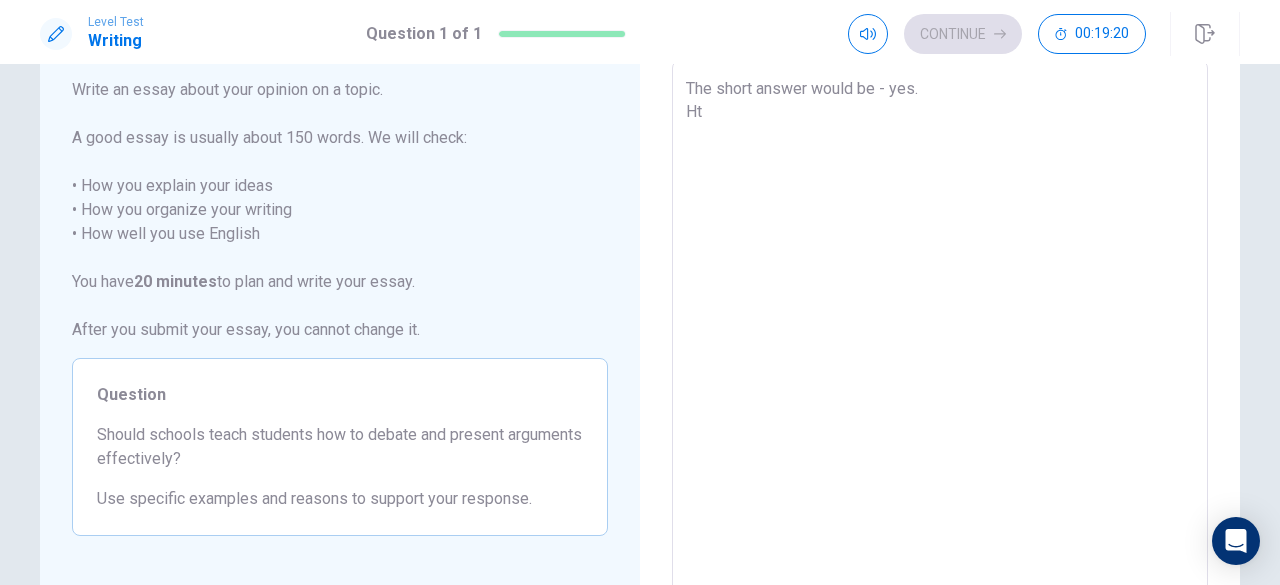 type on "x" 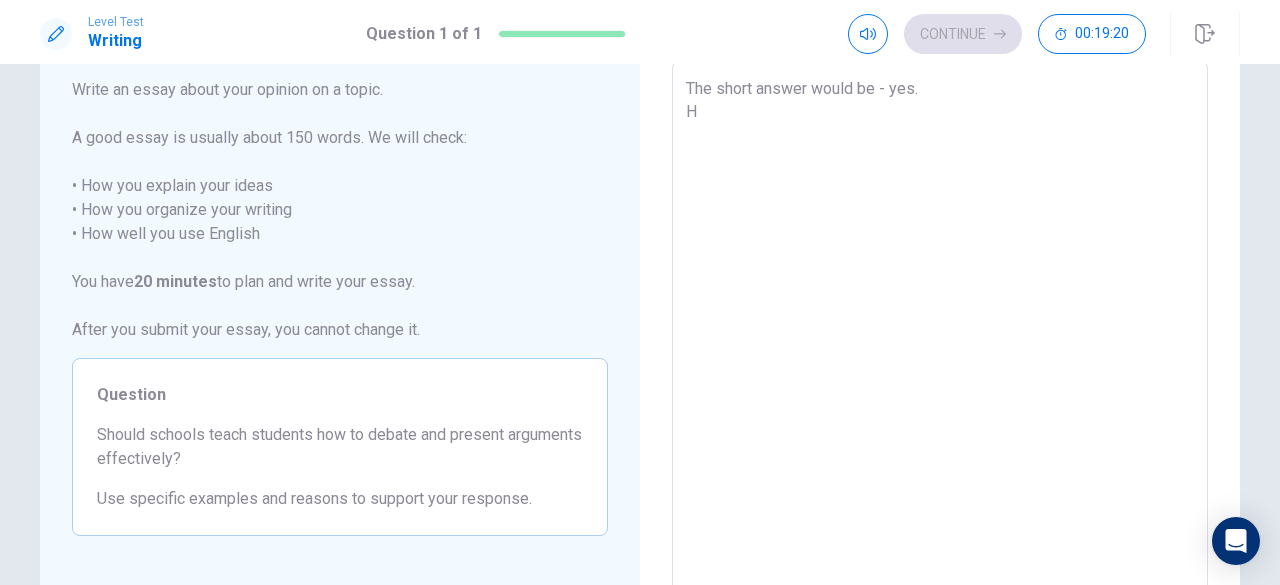 type on "x" 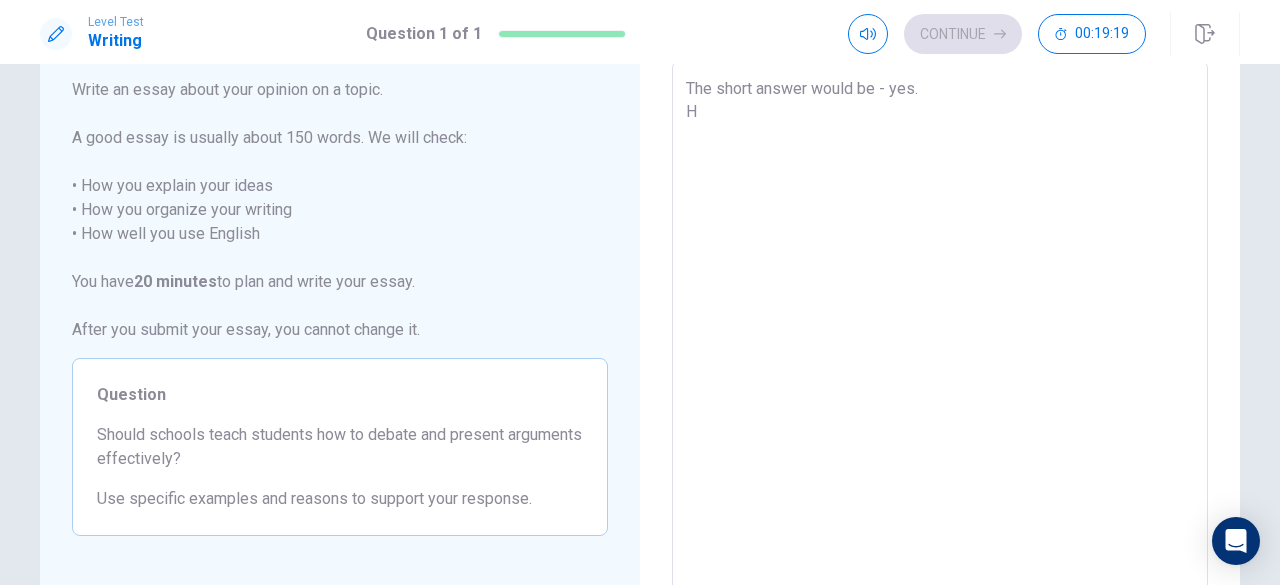 type on "The short answer would be - yes." 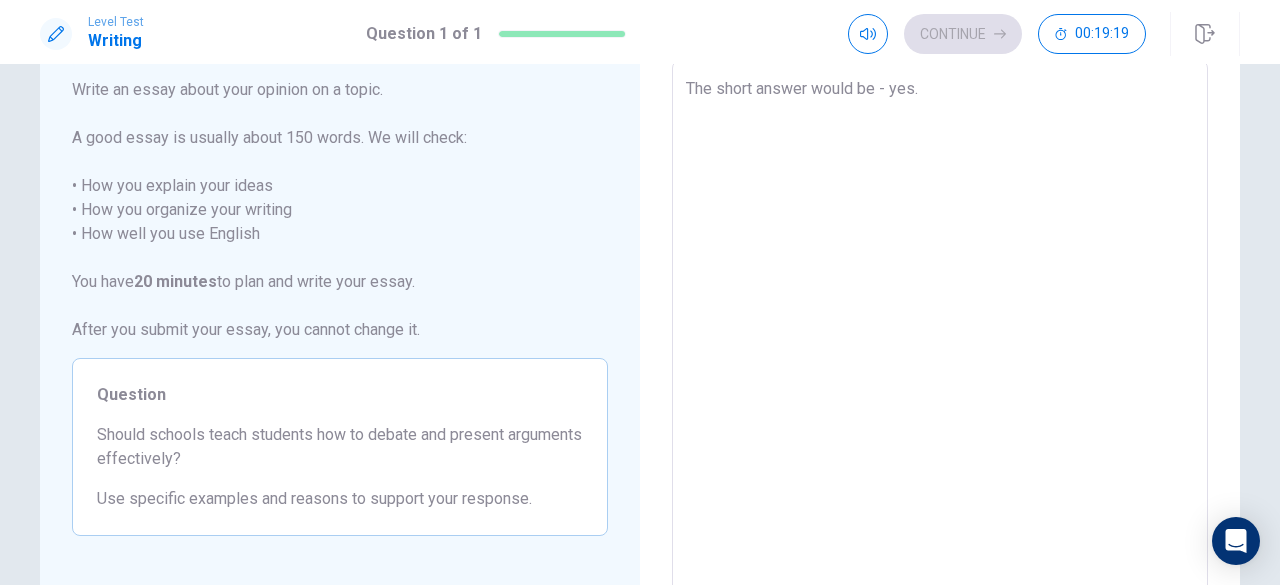 type on "x" 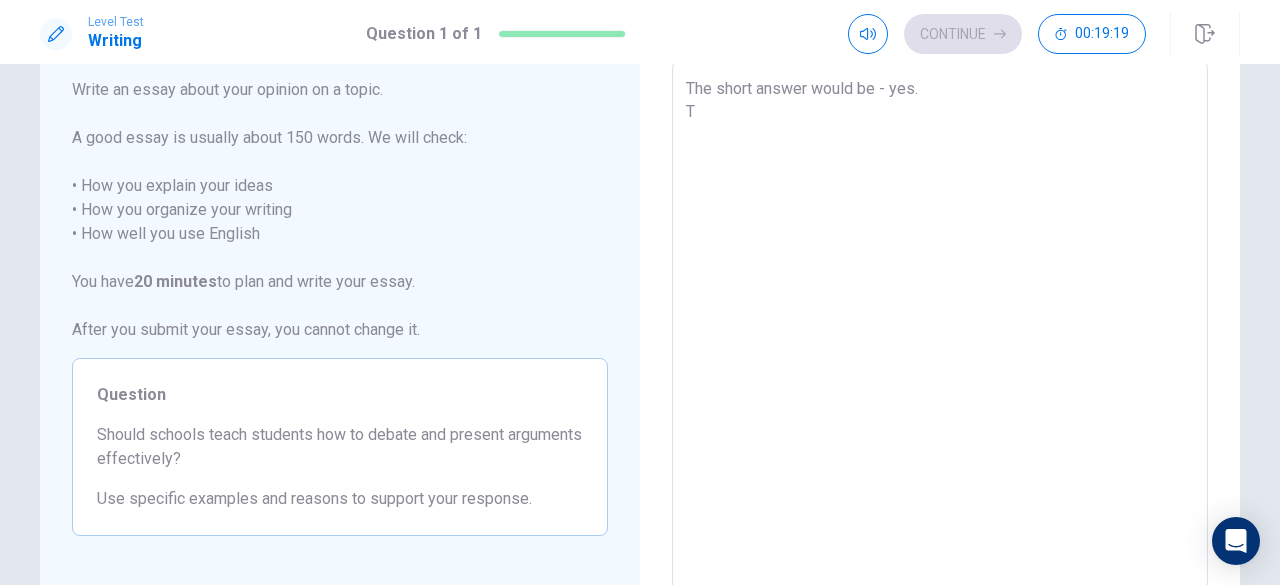 type on "x" 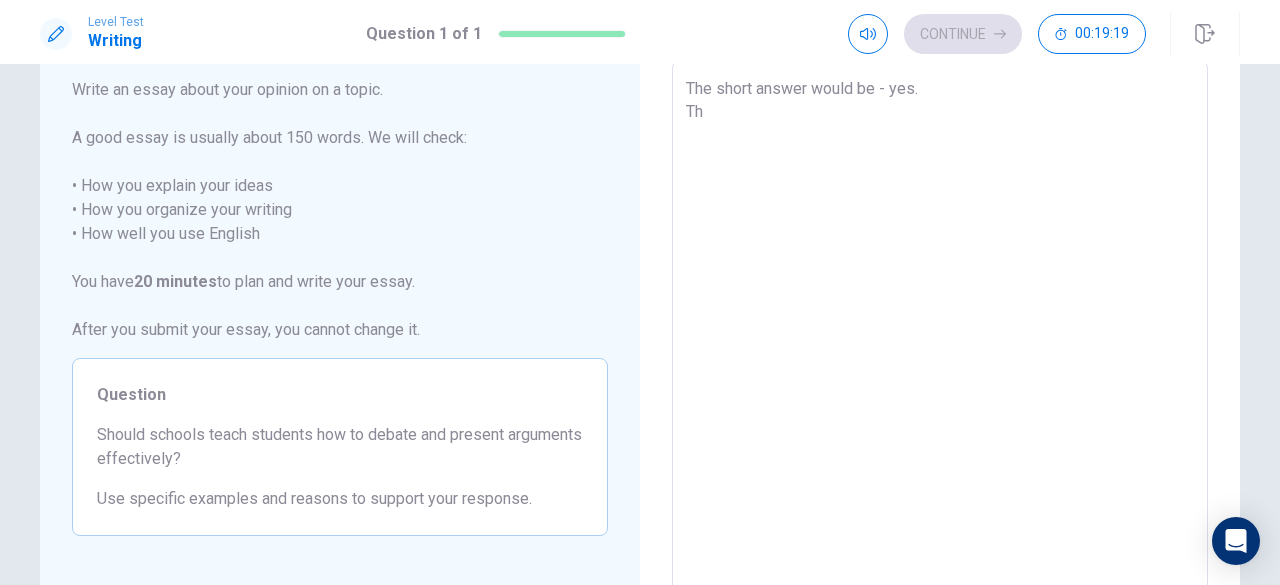type on "The short answer would be - yes.
The" 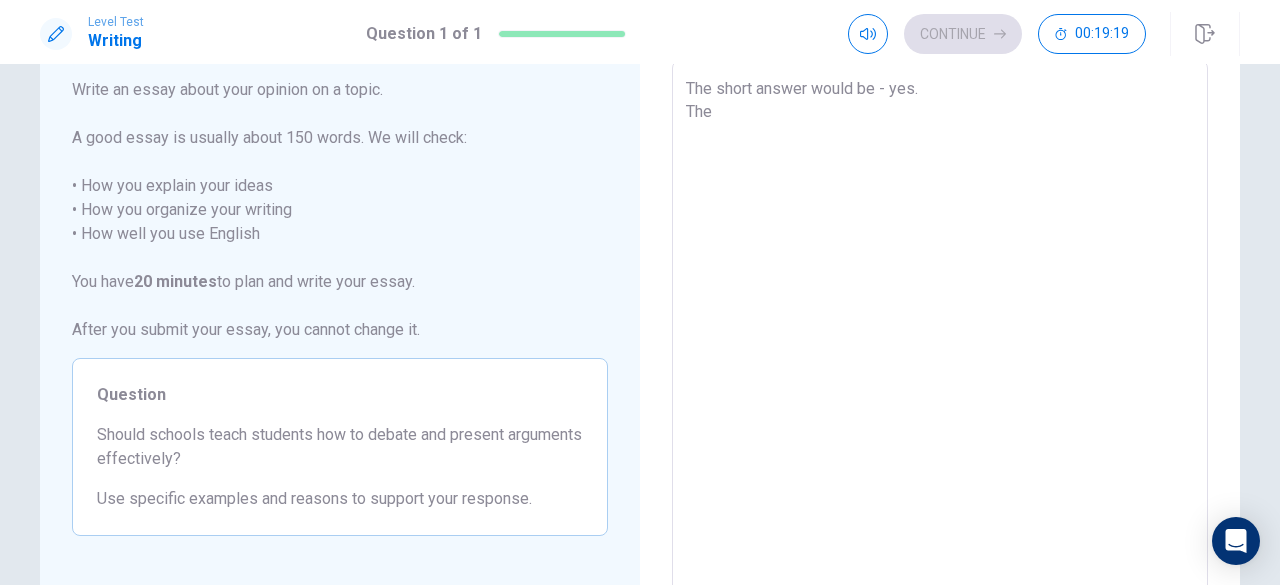 type on "x" 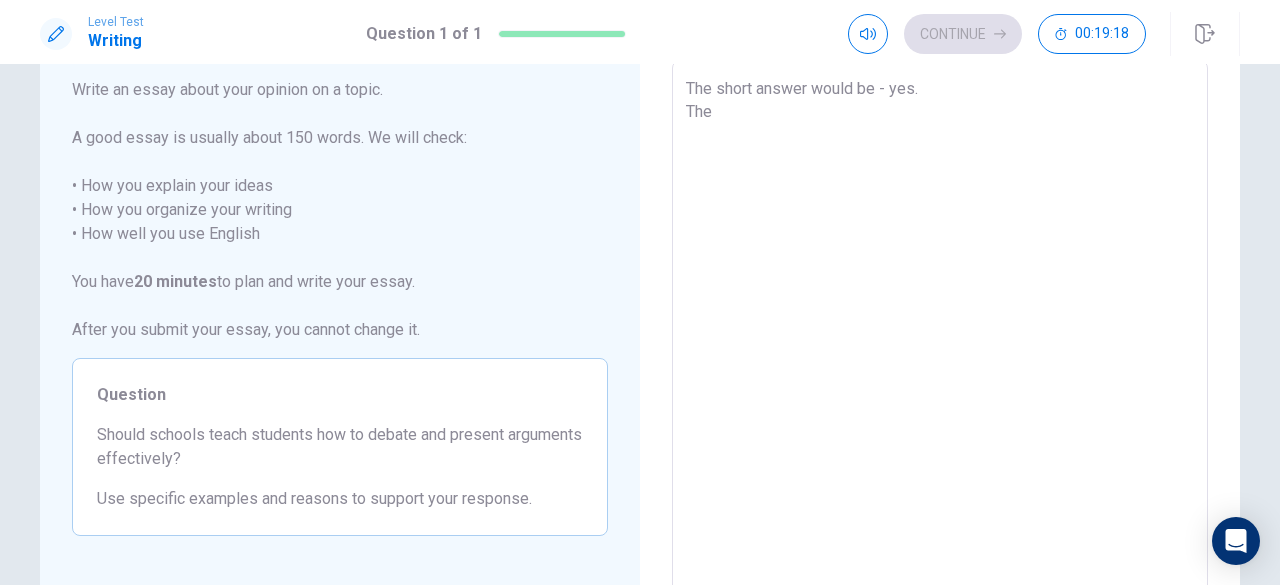 type on "The short answer would be - yes.
The l" 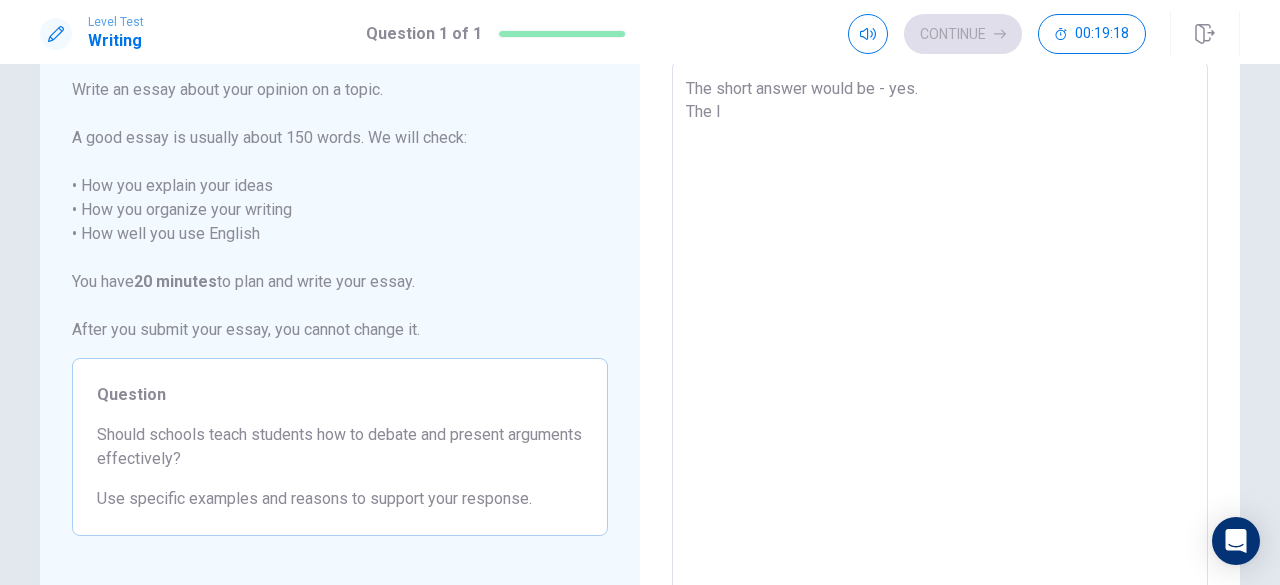 type on "x" 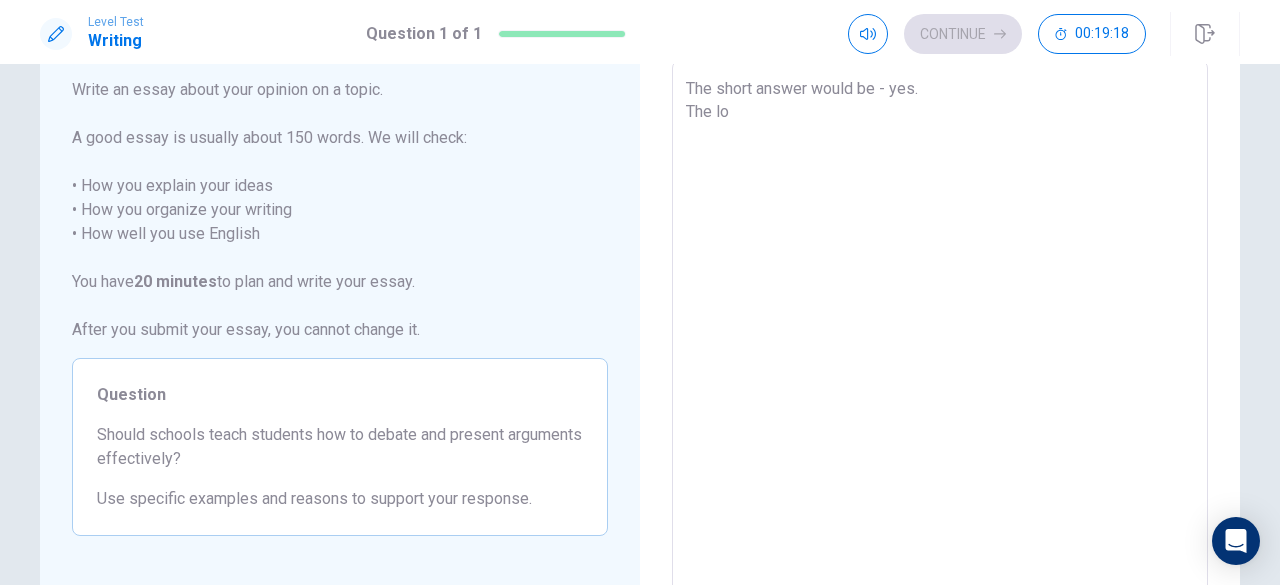type on "x" 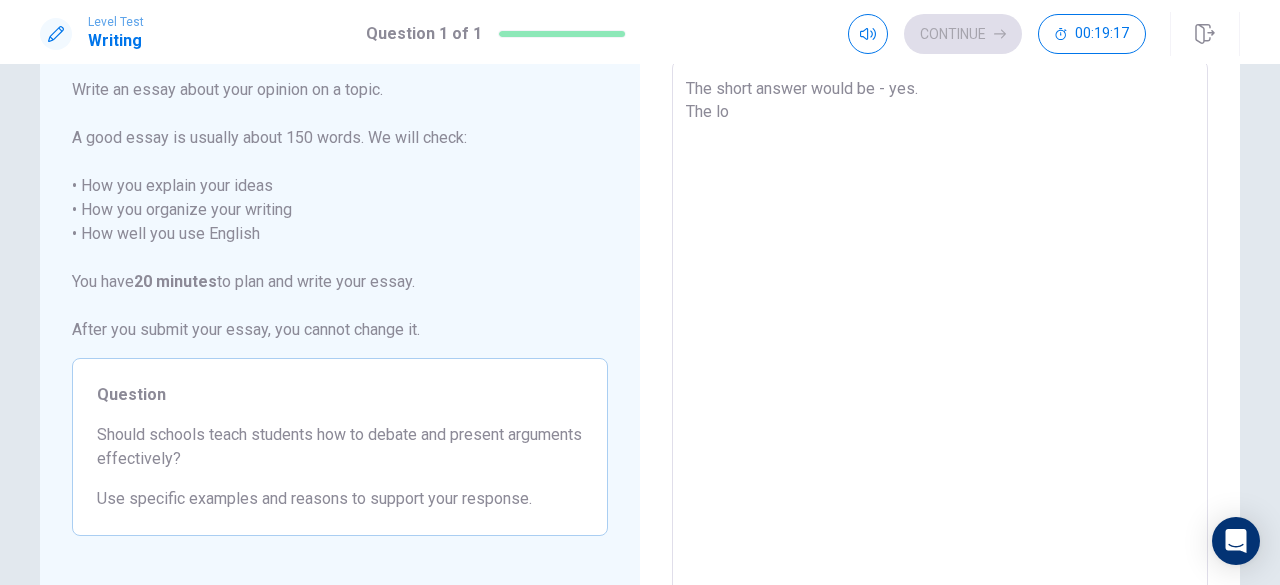 type on "The short answer would be - yes.
The l" 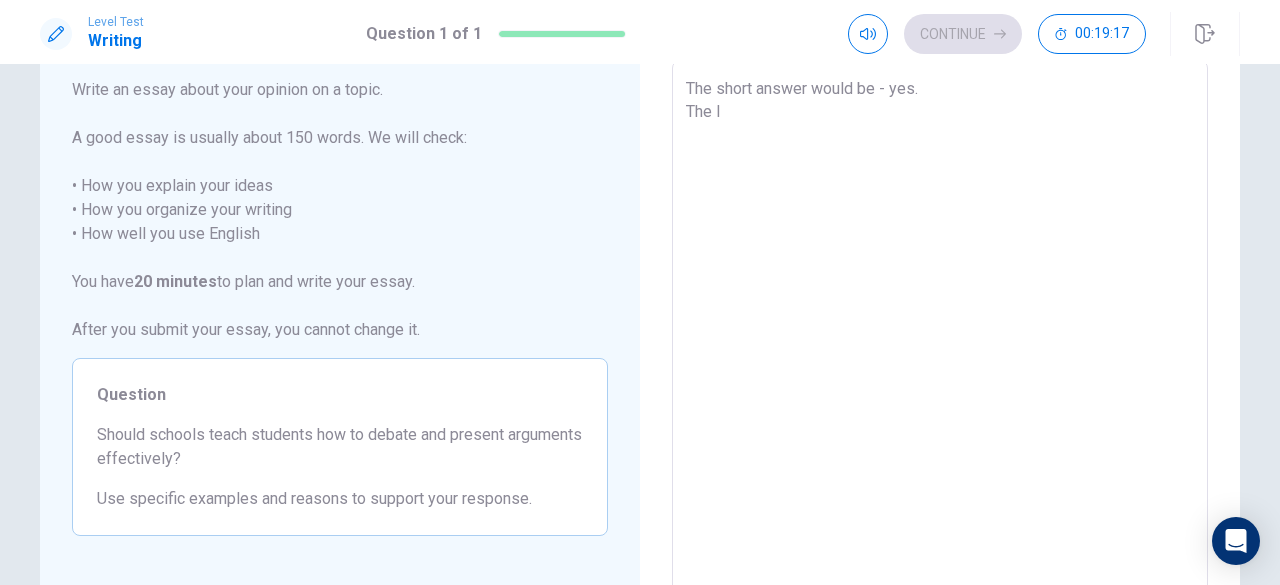 type on "x" 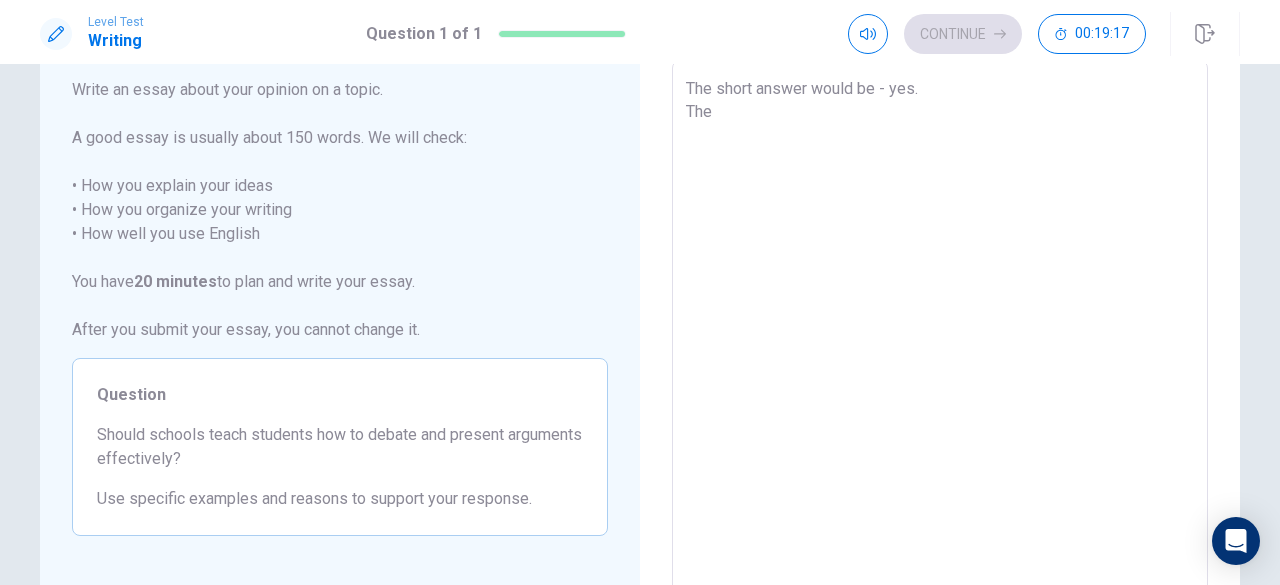 type on "x" 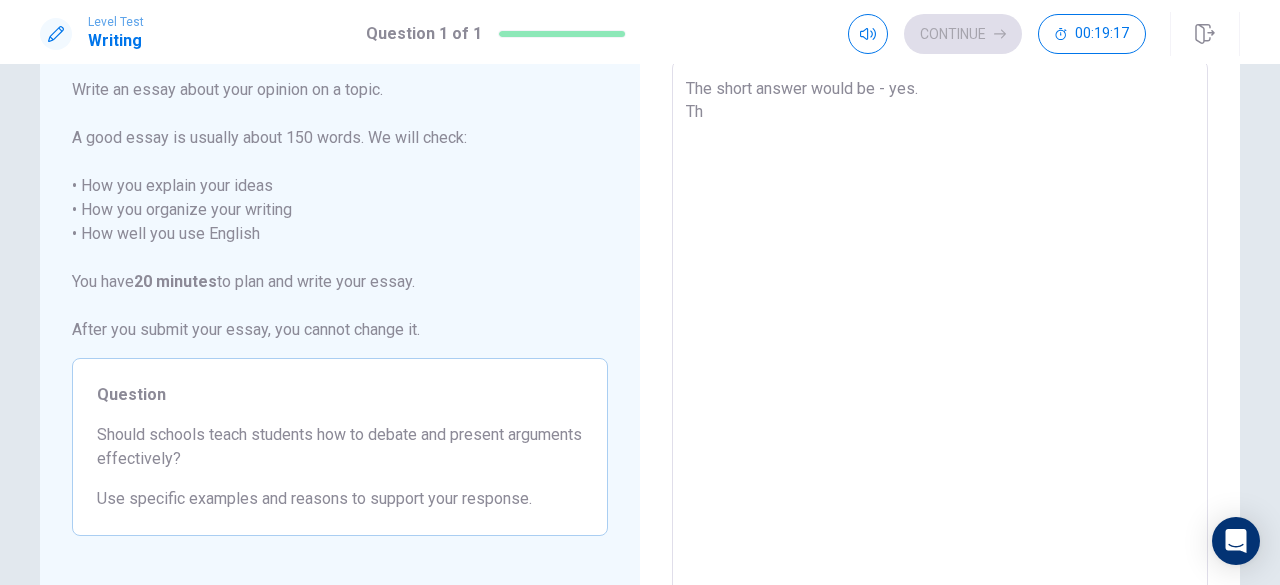 type on "x" 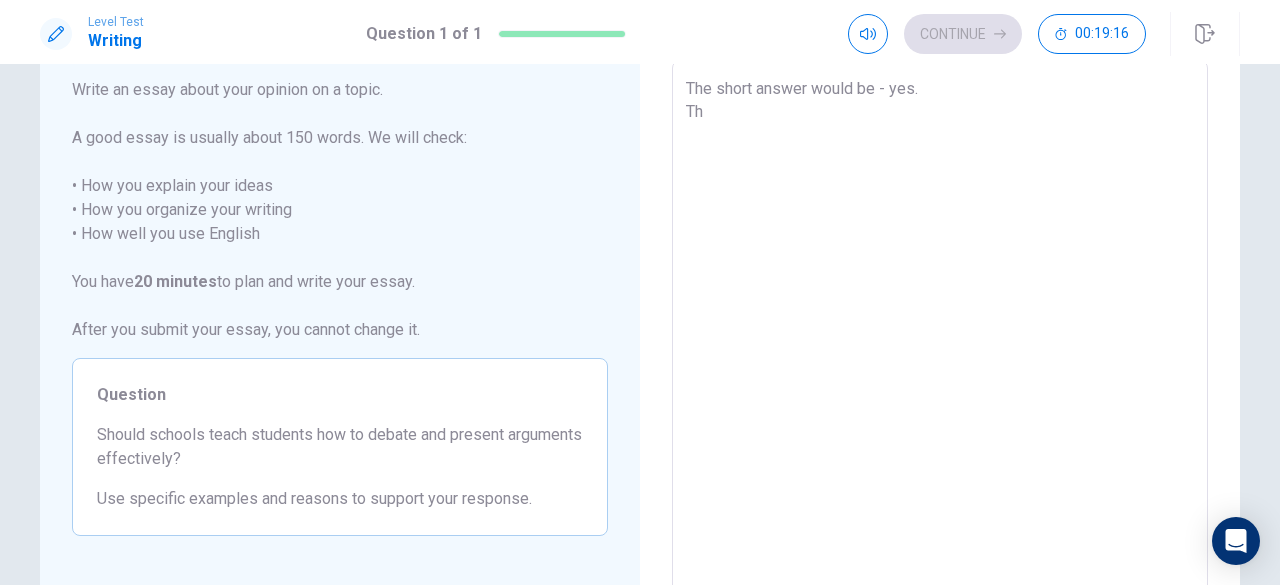 type on "The short answer would be - yes.
T" 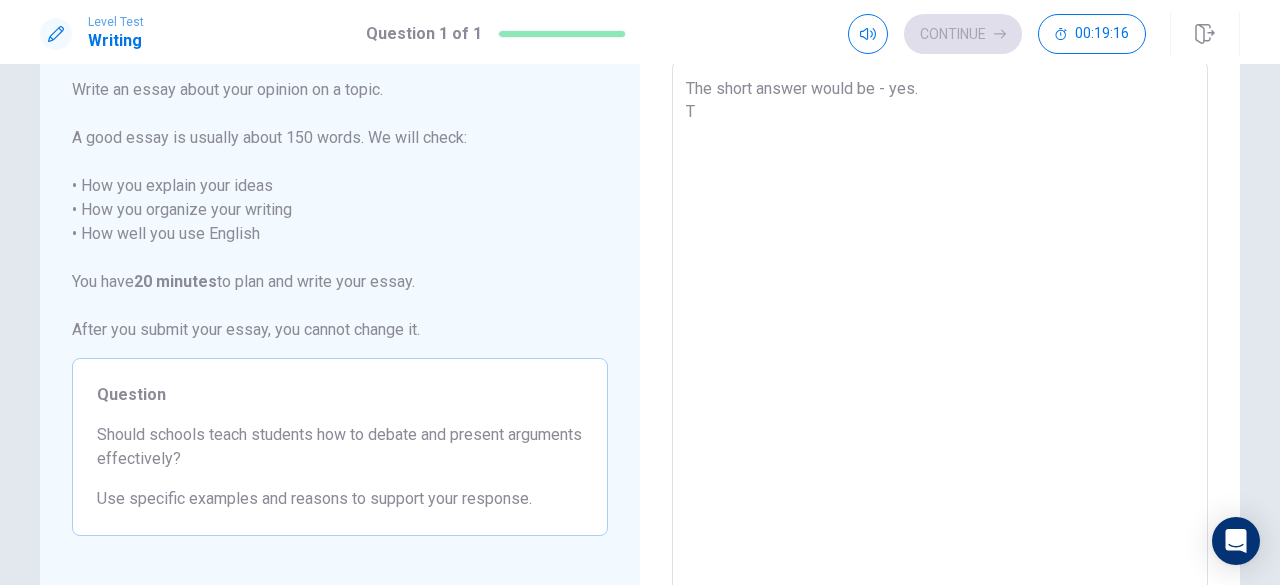 type on "x" 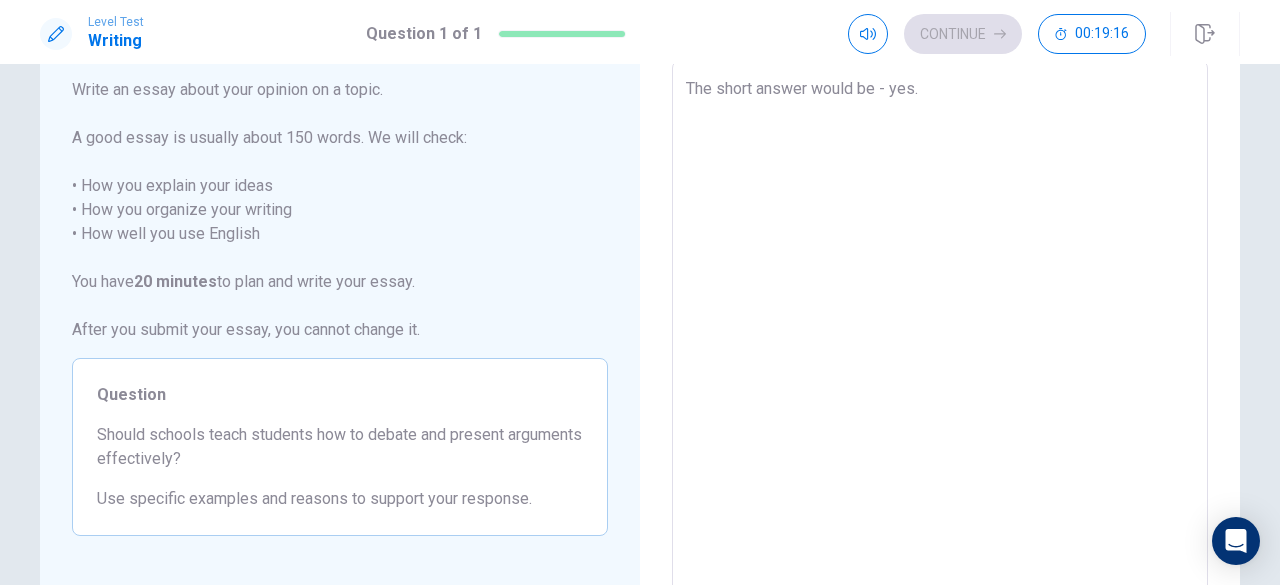 type on "x" 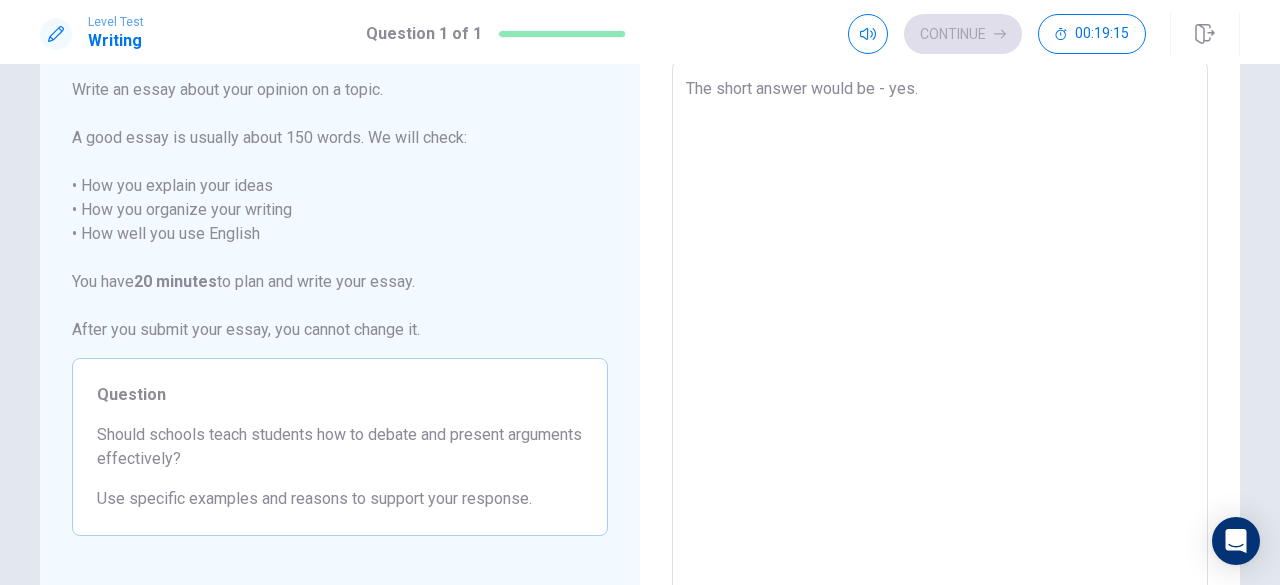 type on "The short answer would be - yes.
B" 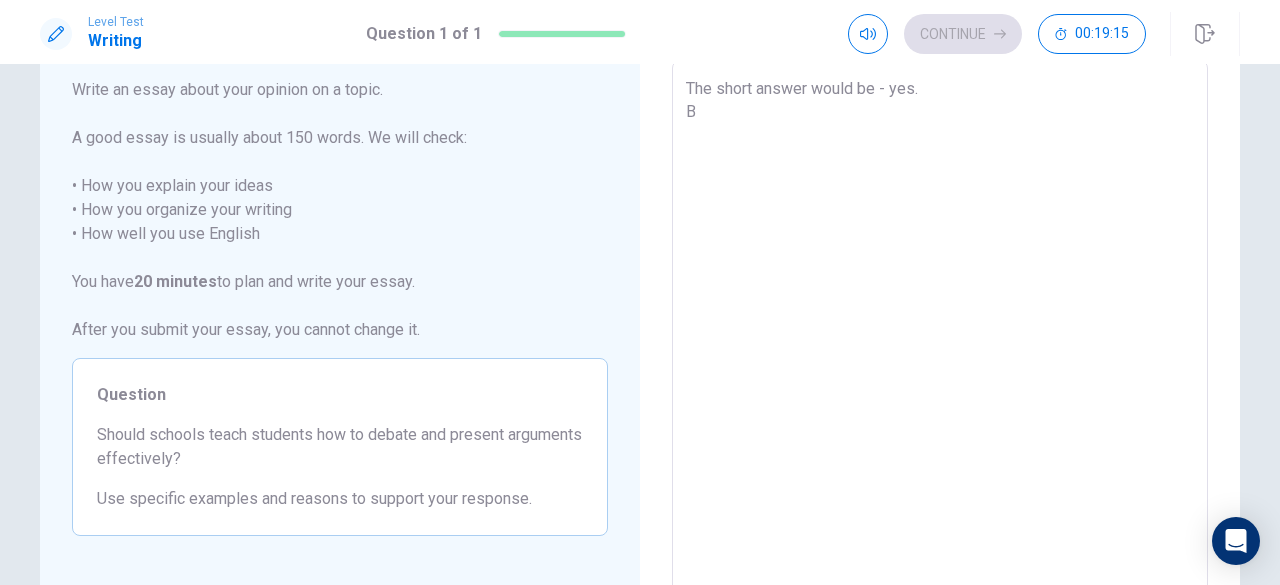 type on "x" 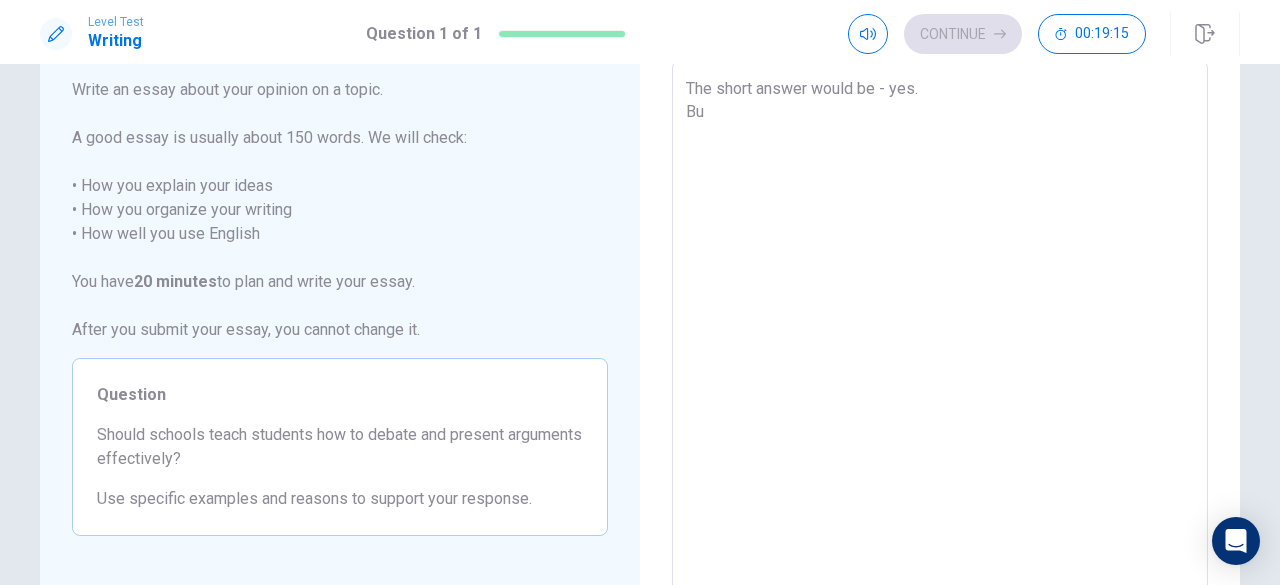 type on "x" 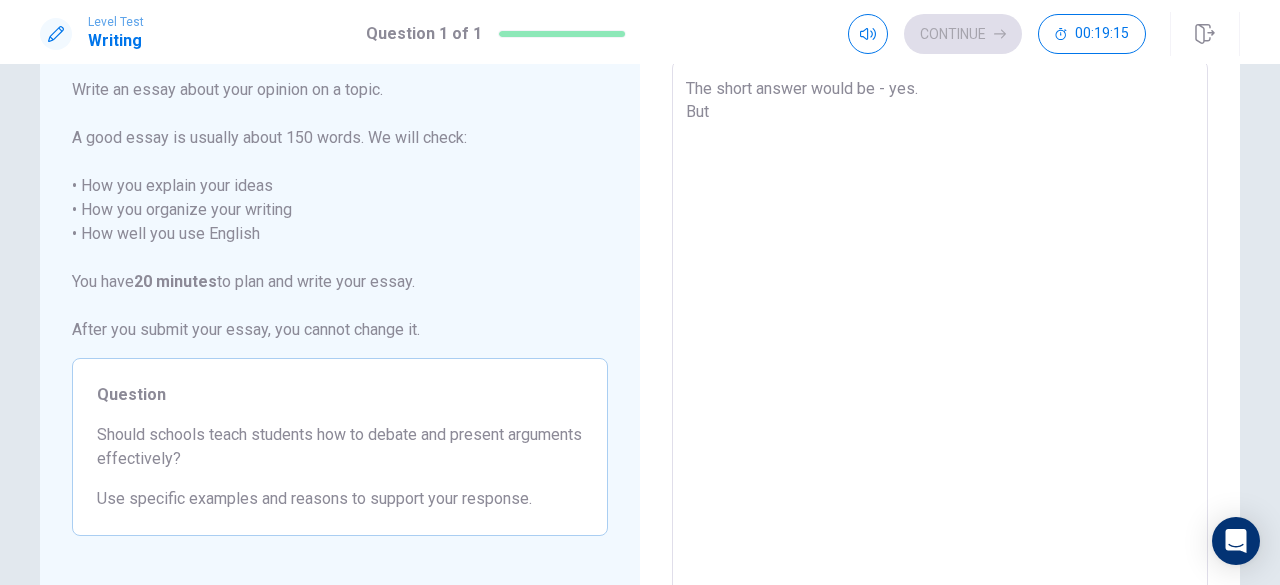 type on "x" 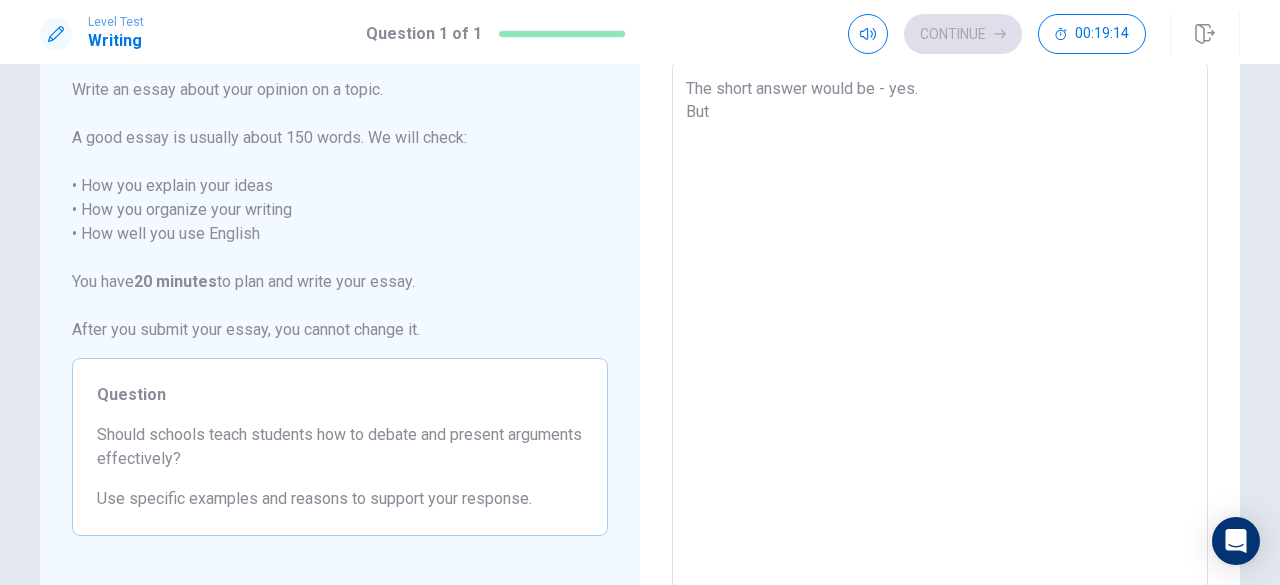 type on "The short answer would be - yes.
But" 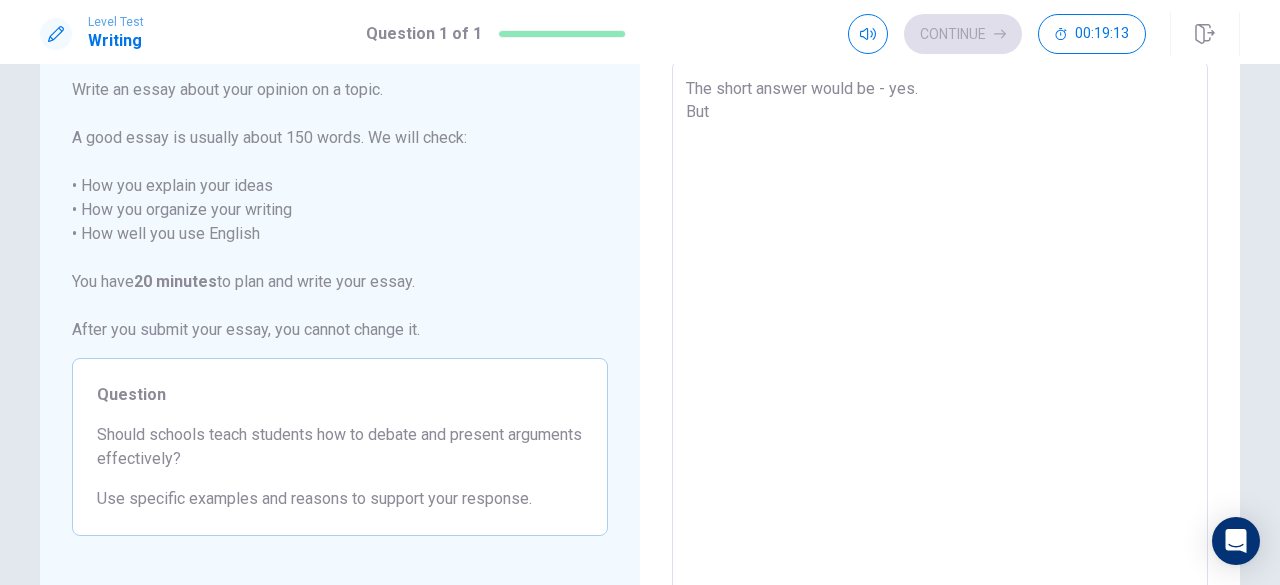 type on "The short answer would be - yes.
But a" 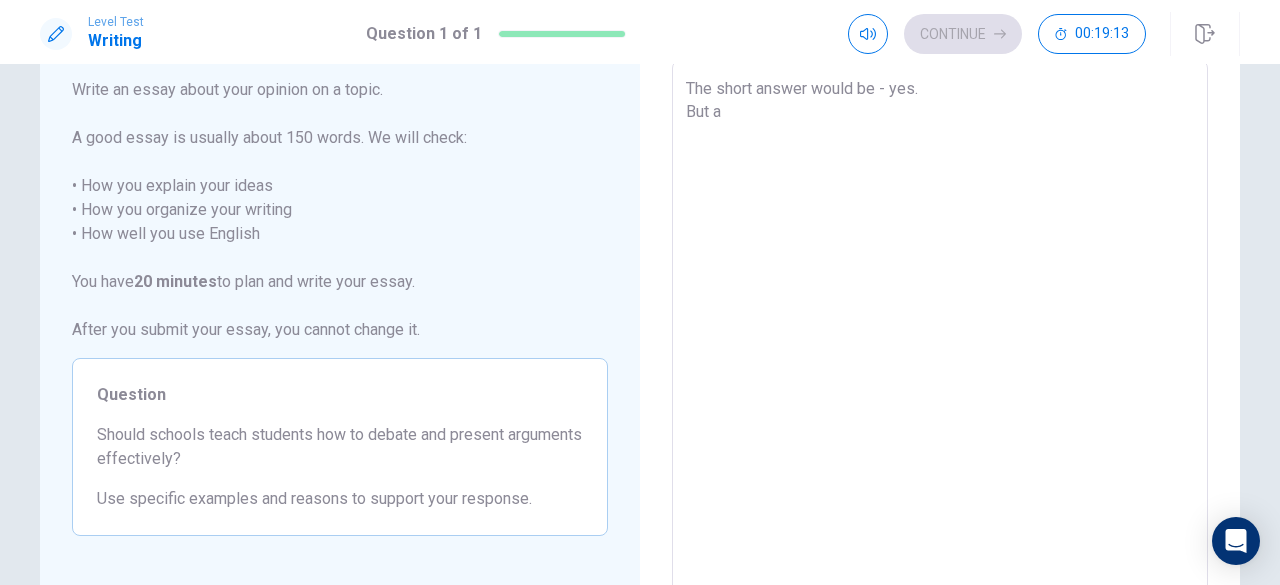 type on "x" 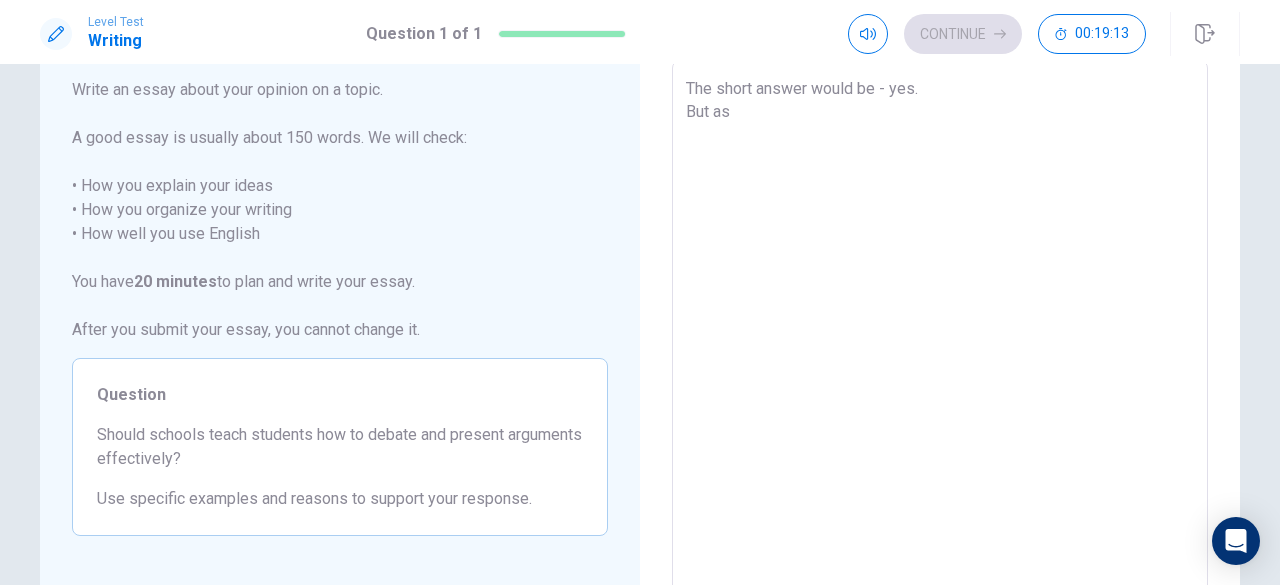 type on "x" 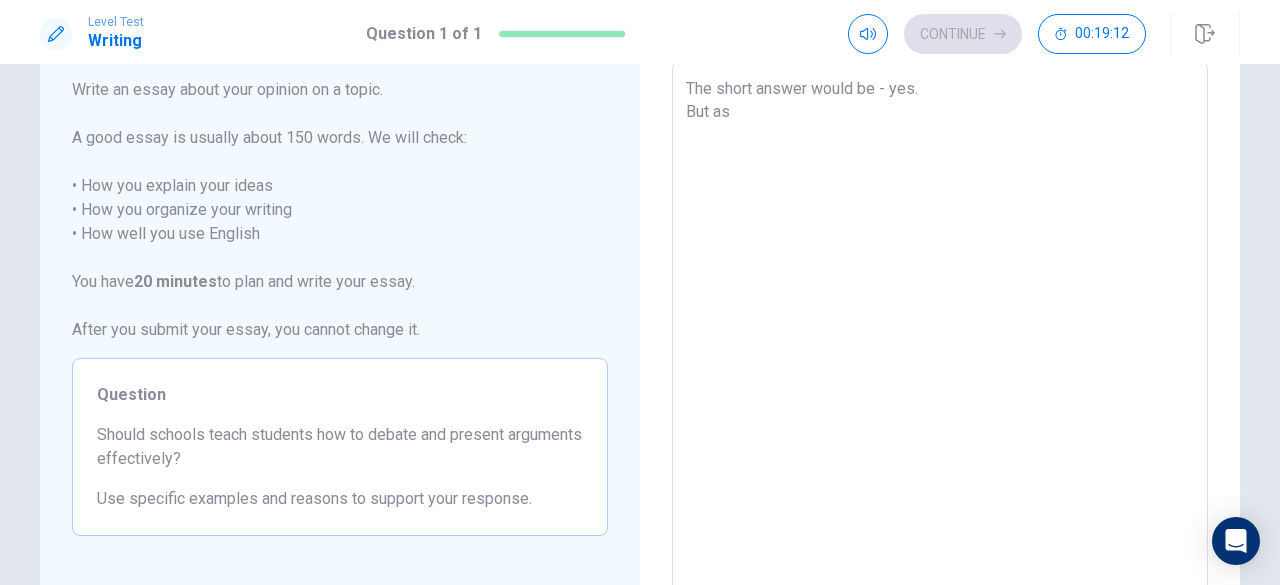 type on "The short answer would be - yes.
But as" 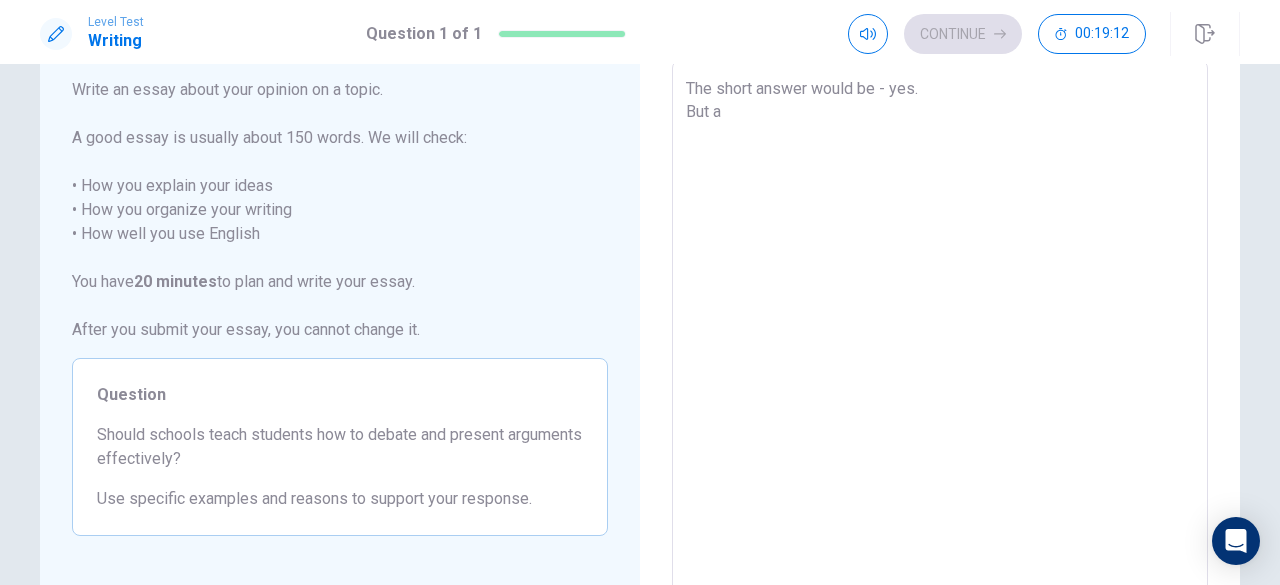 type on "x" 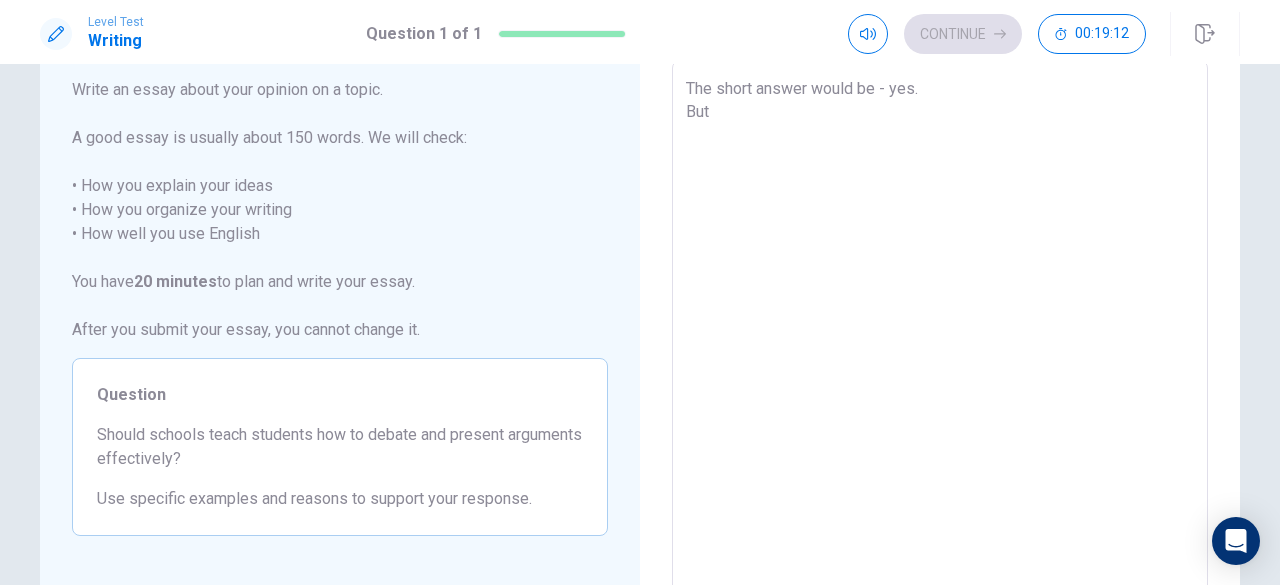 type on "x" 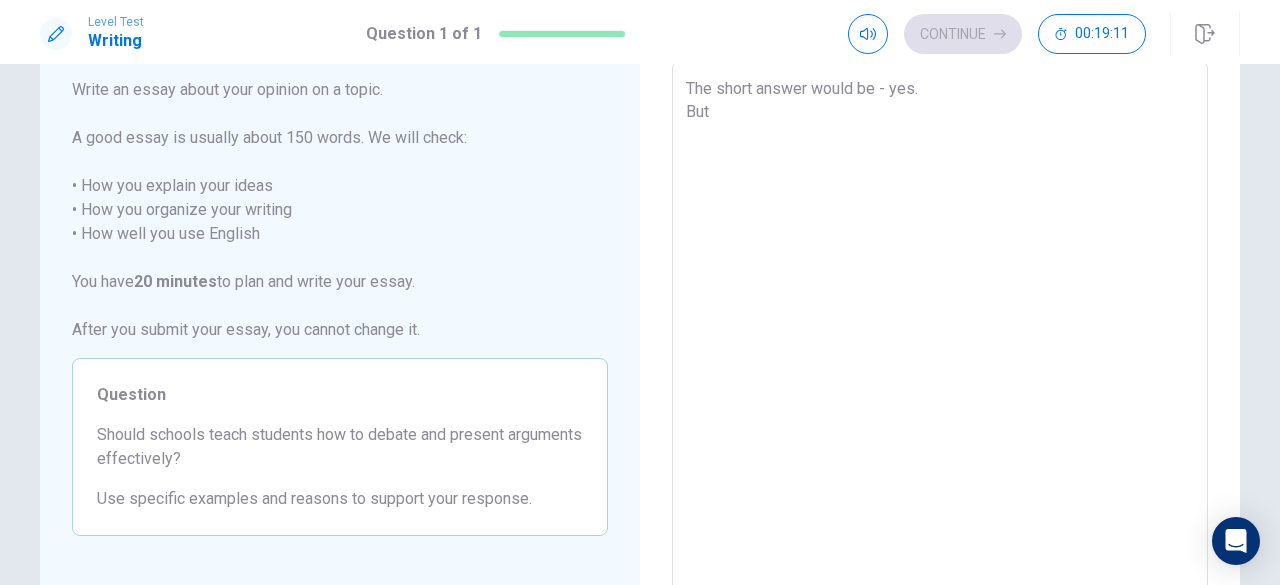 type on "The short answer would be - yes.
But," 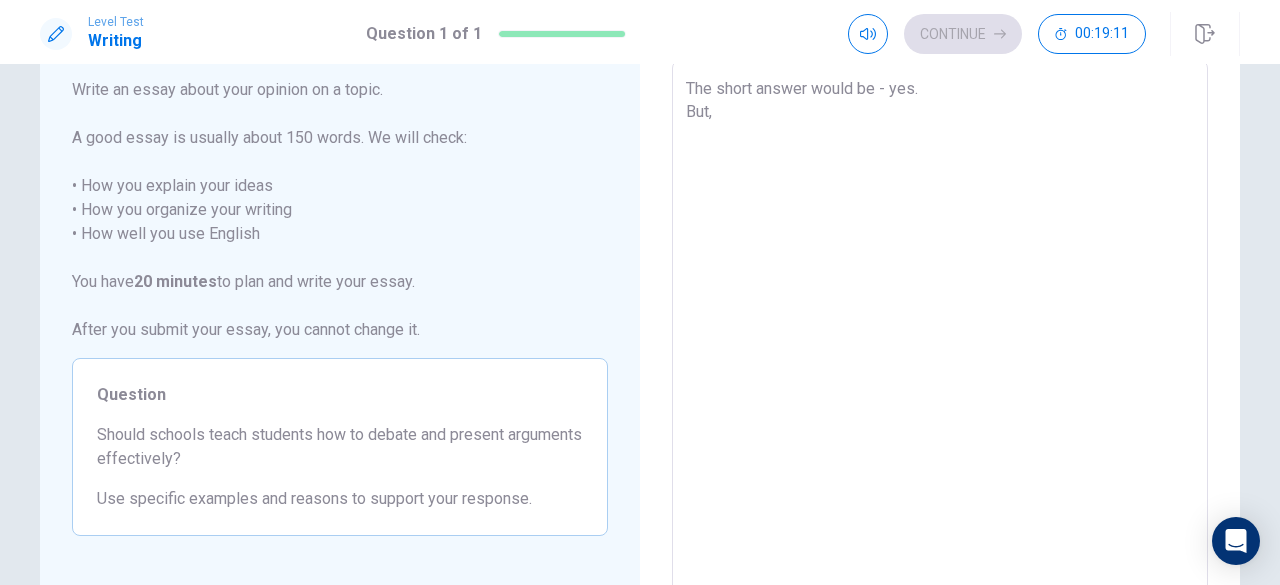 type on "x" 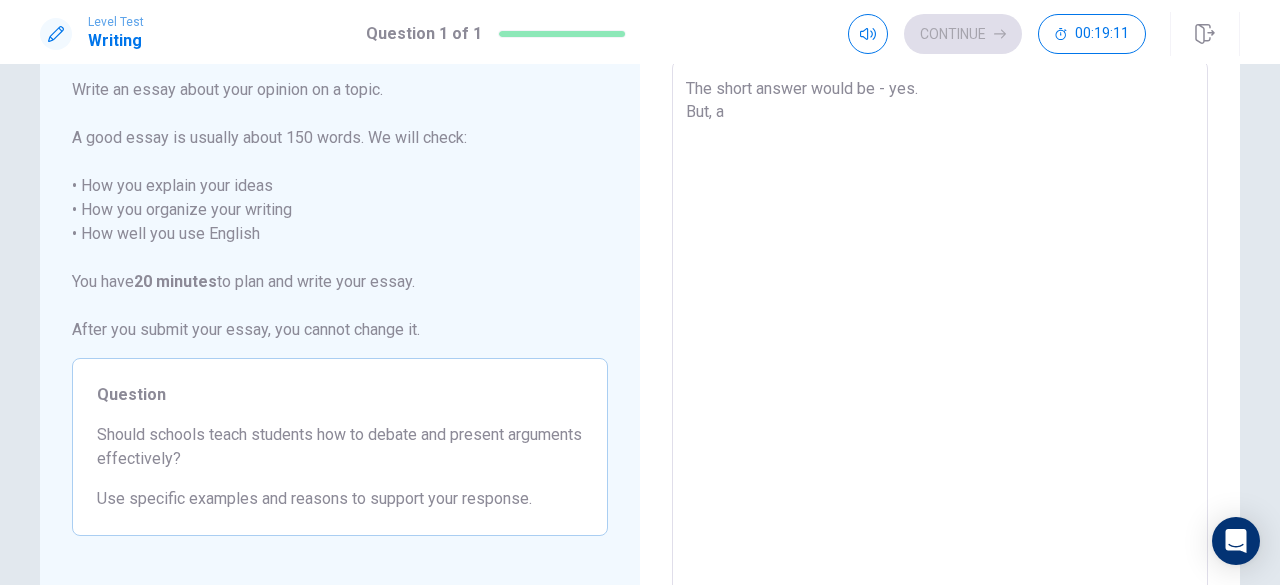 type on "x" 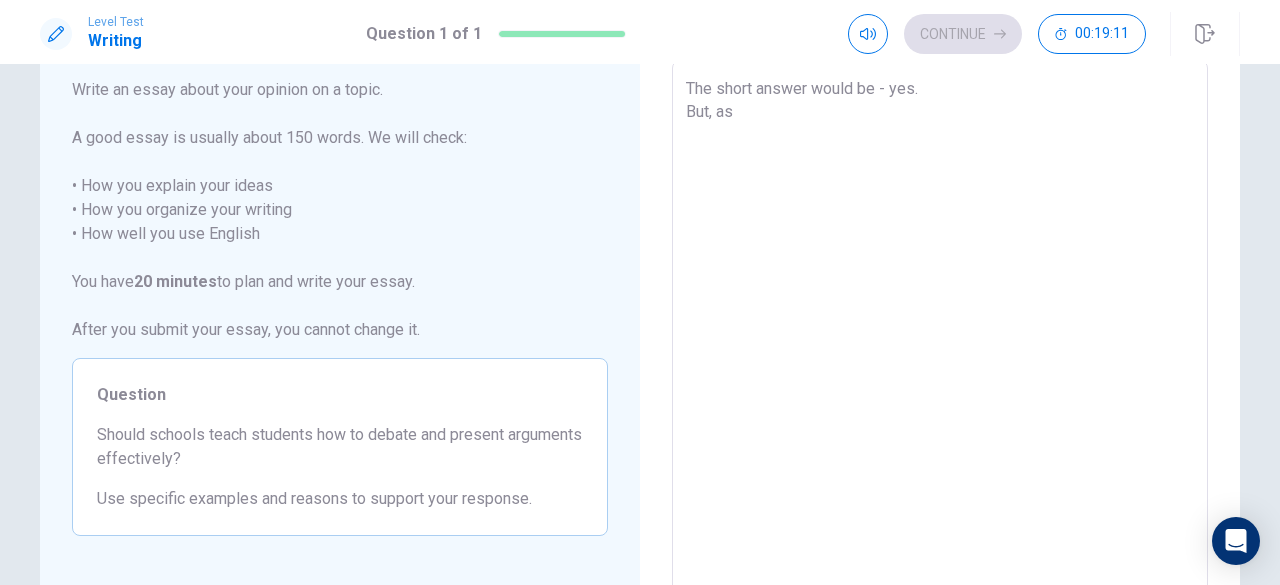 type on "x" 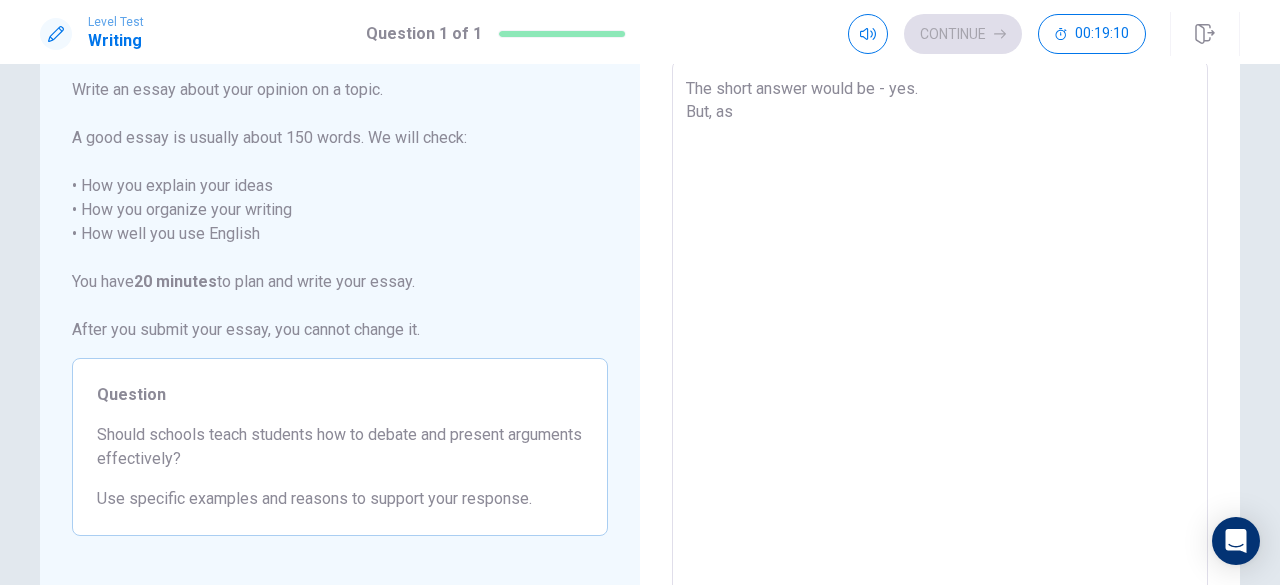type on "The short answer would be - yes.
But, as" 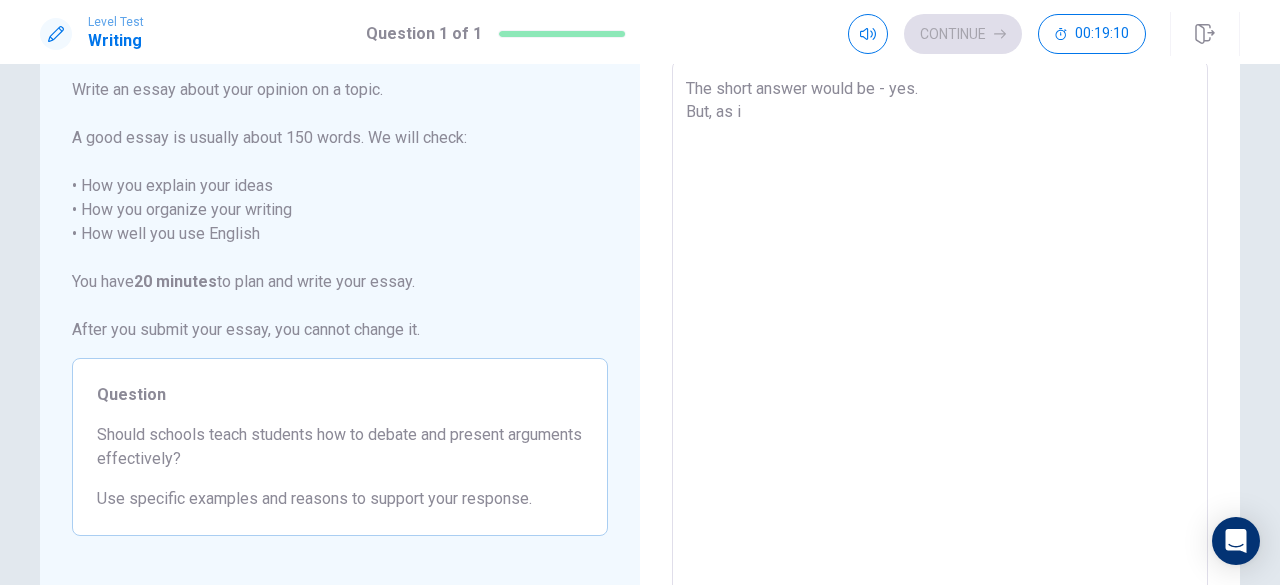 type on "x" 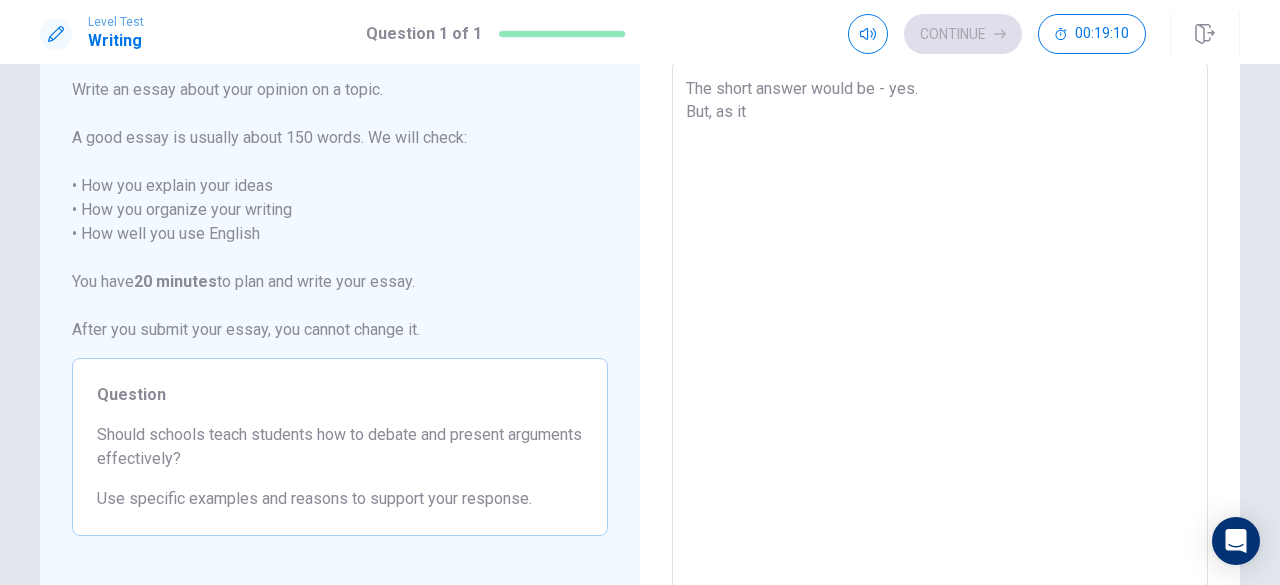 type on "x" 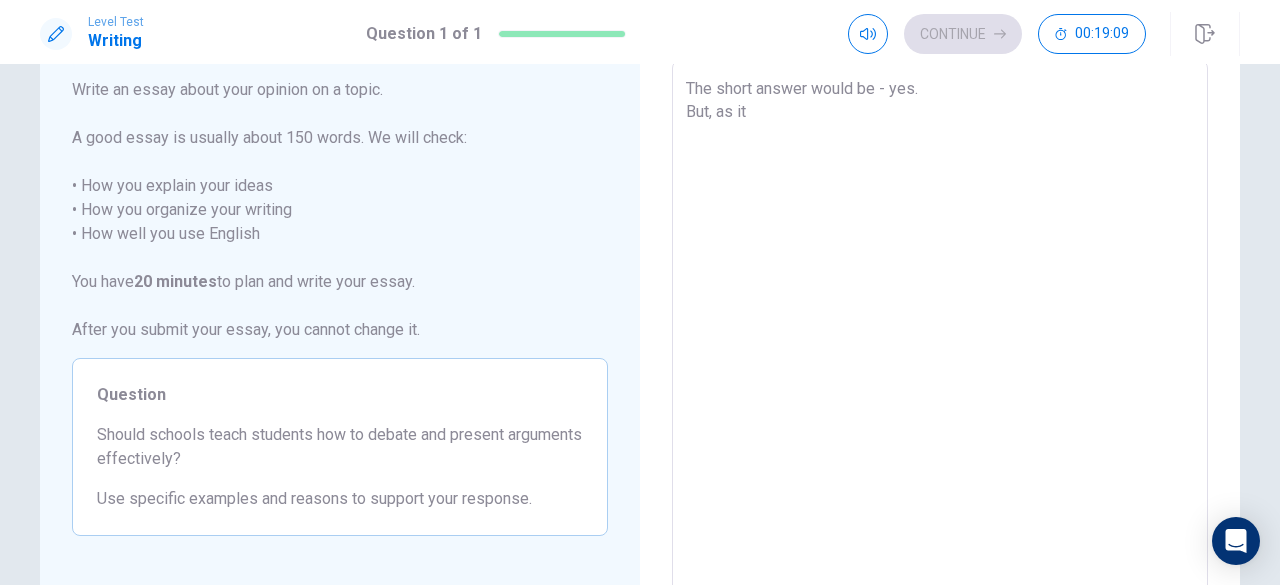 type on "The short answer would be - yes.
But, as it is with anny subject" 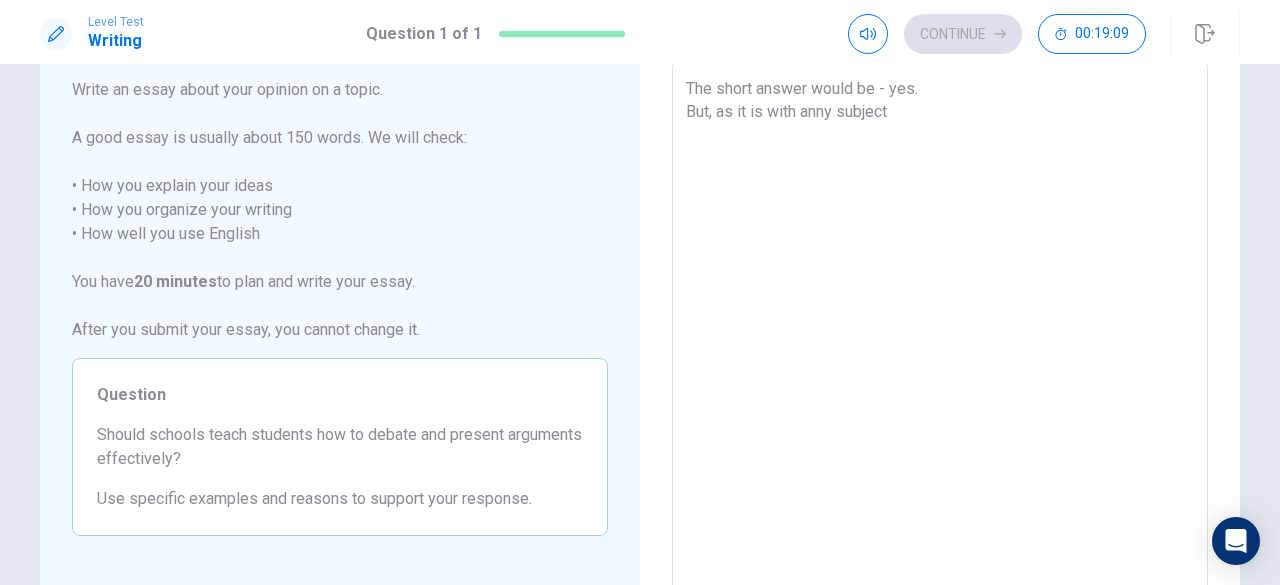 type on "x" 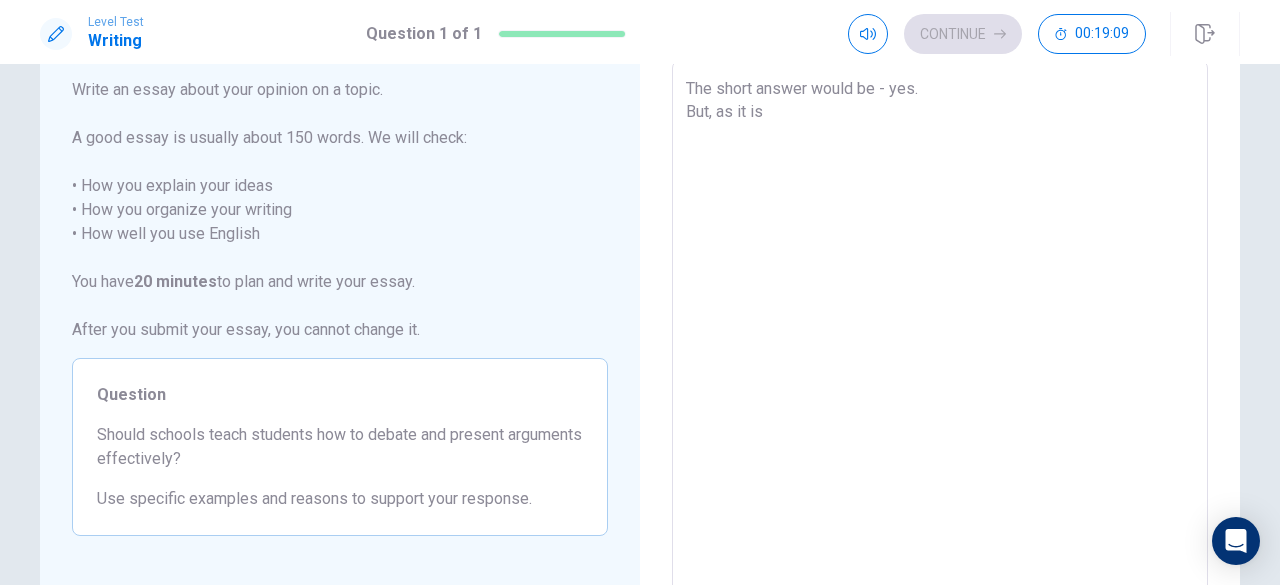 type on "x" 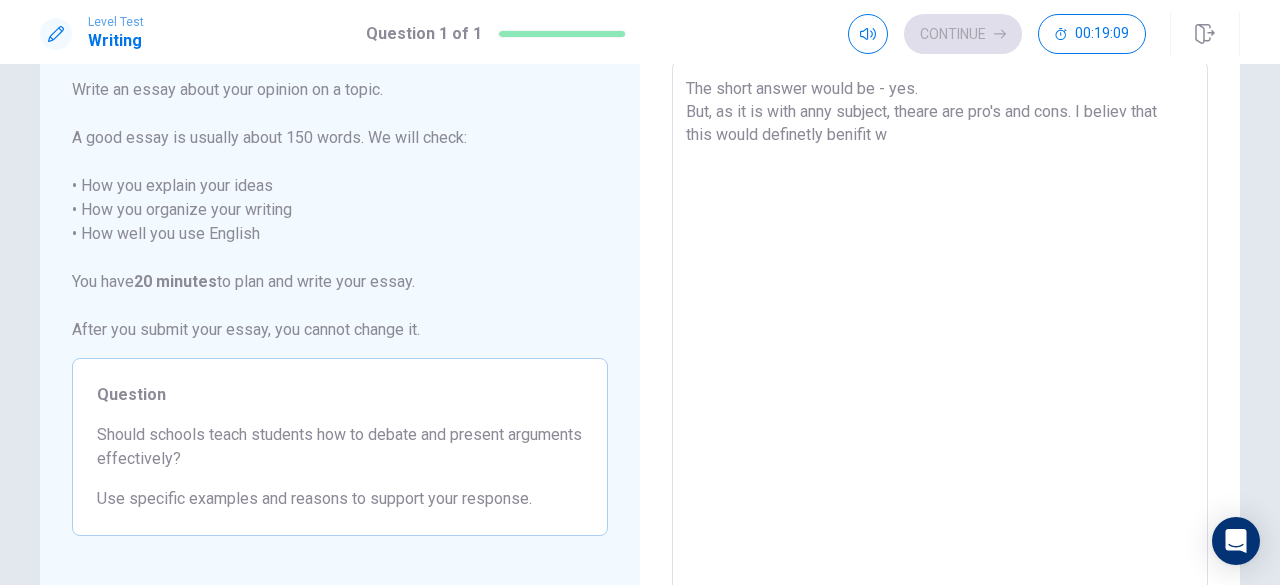 type on "x" 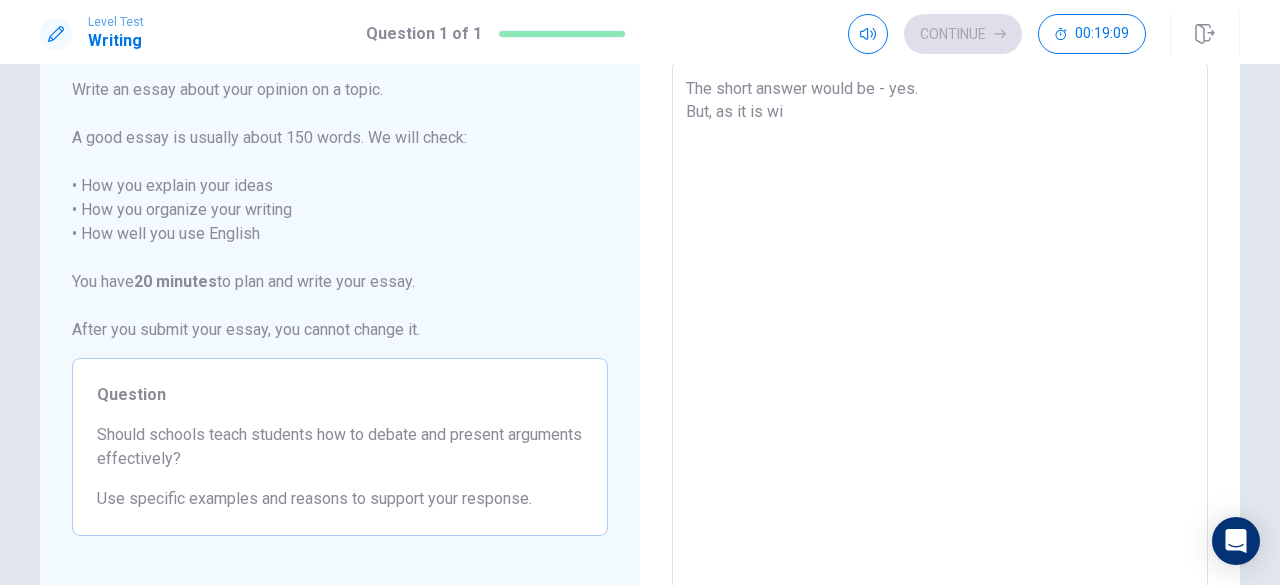 type on "x" 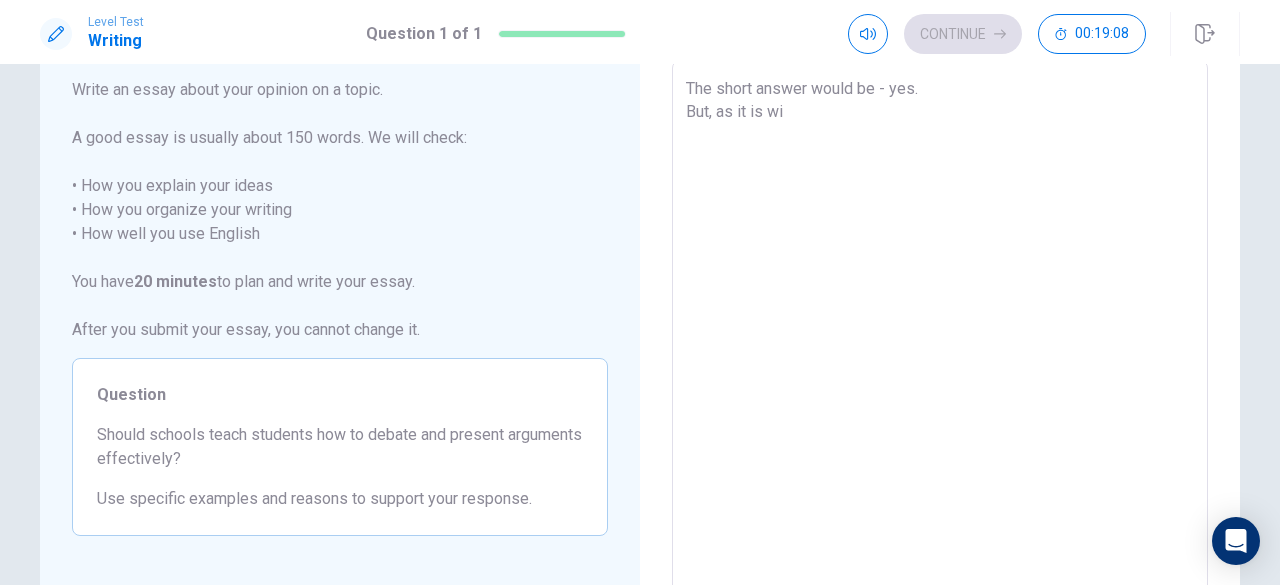 type on "The short answer would be - yes.
But, as it is wit" 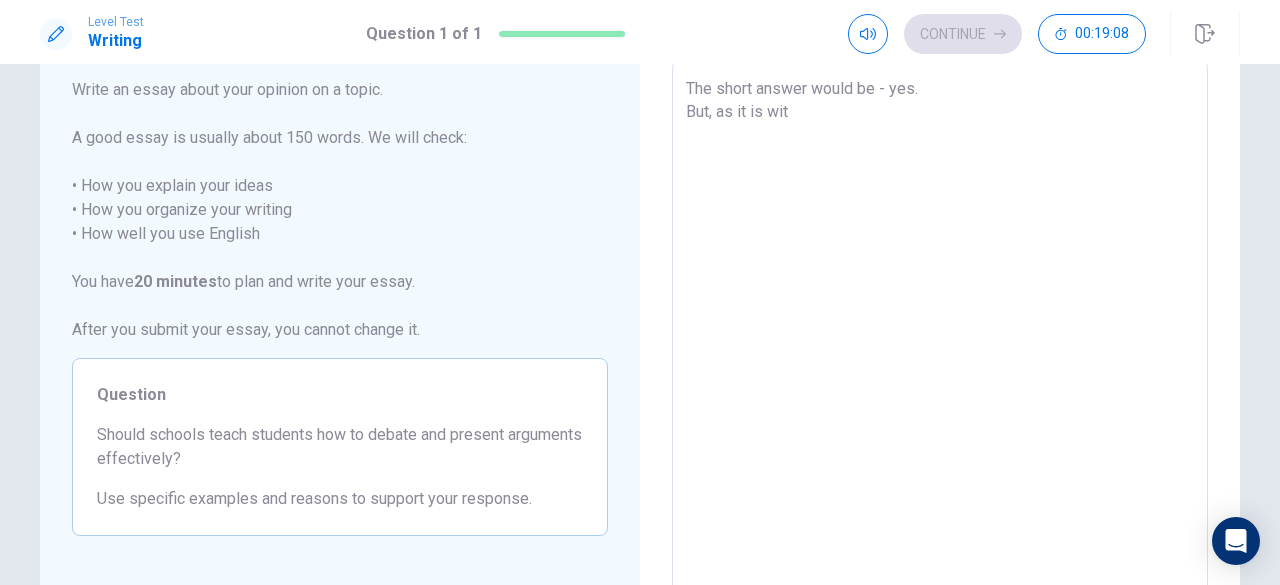 type on "x" 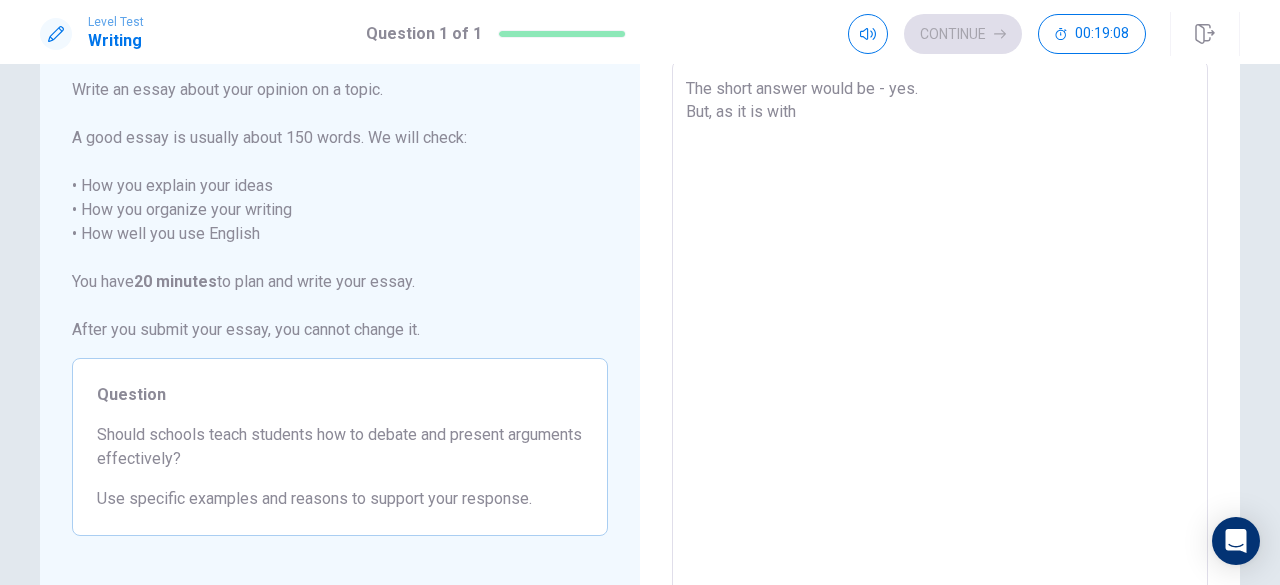 type on "x" 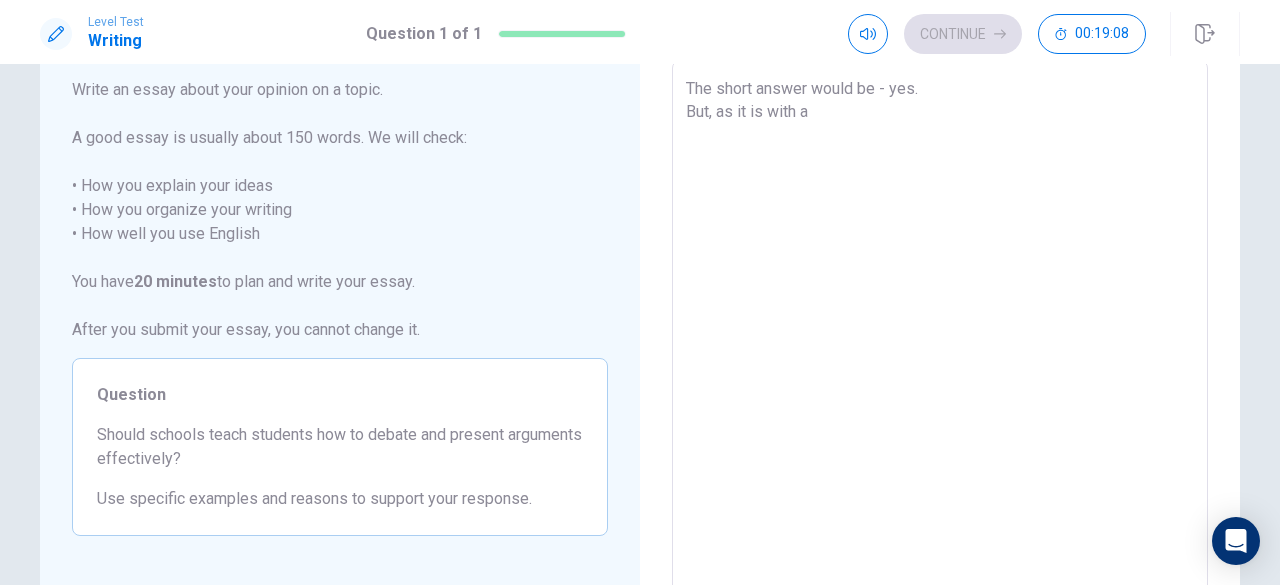 type on "x" 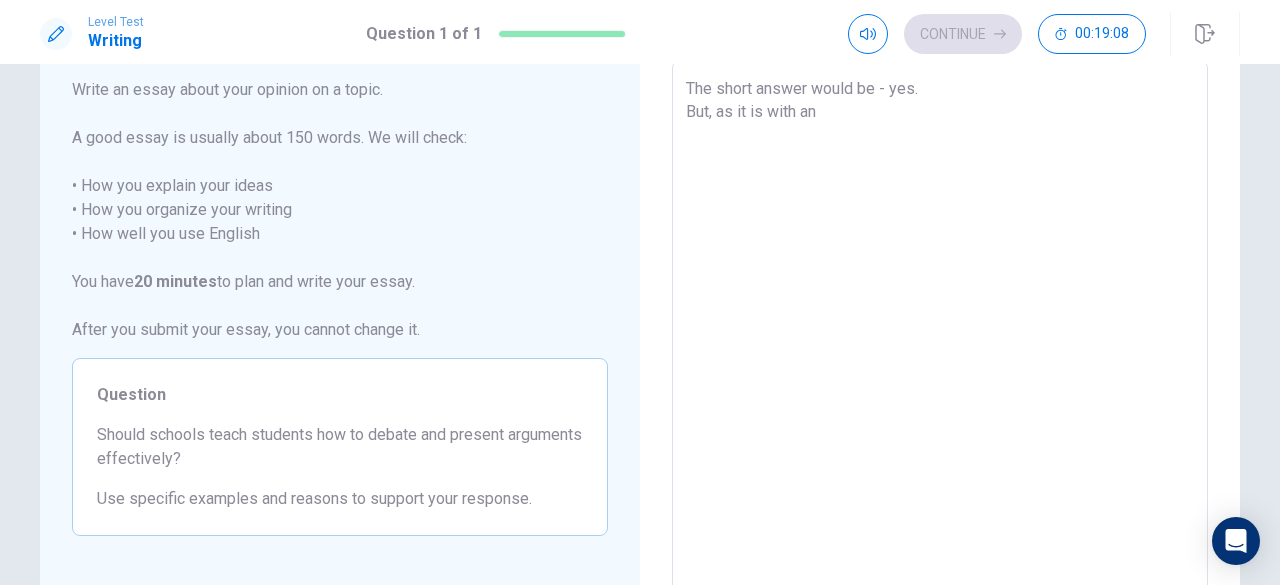 type on "x" 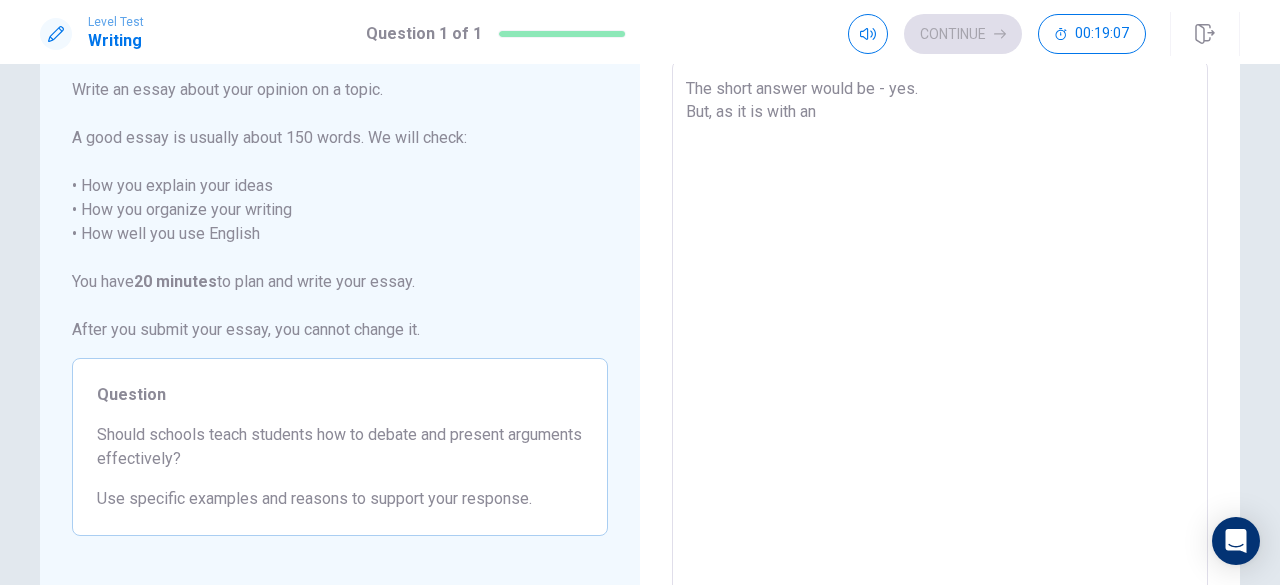 type on "The short answer would be - yes.
But, as it is with ann" 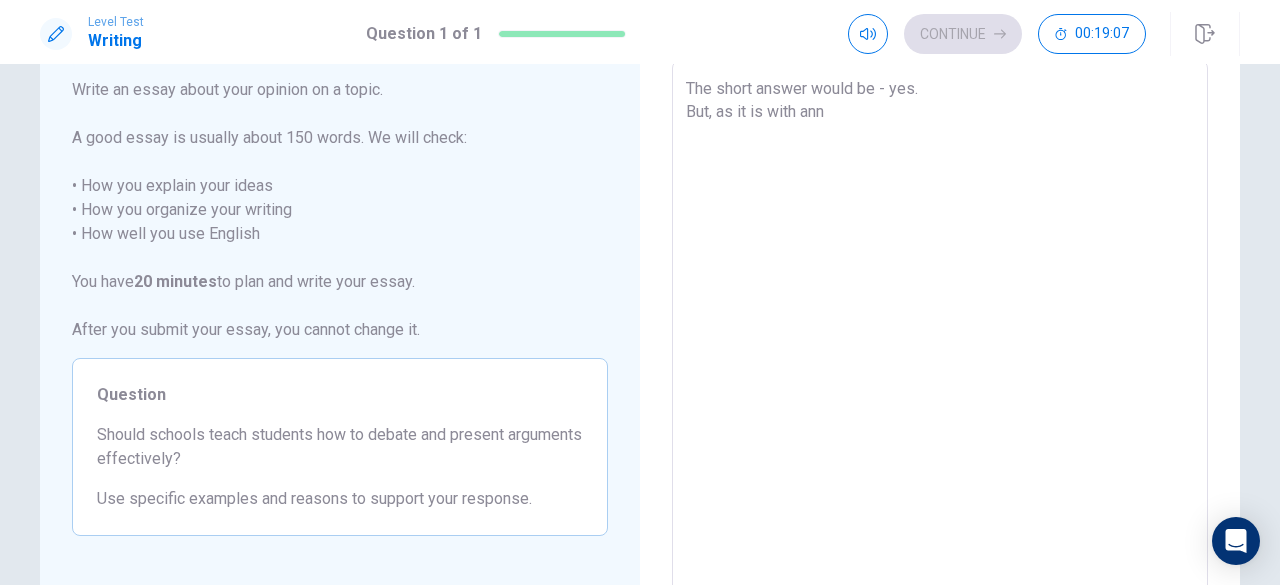 type on "x" 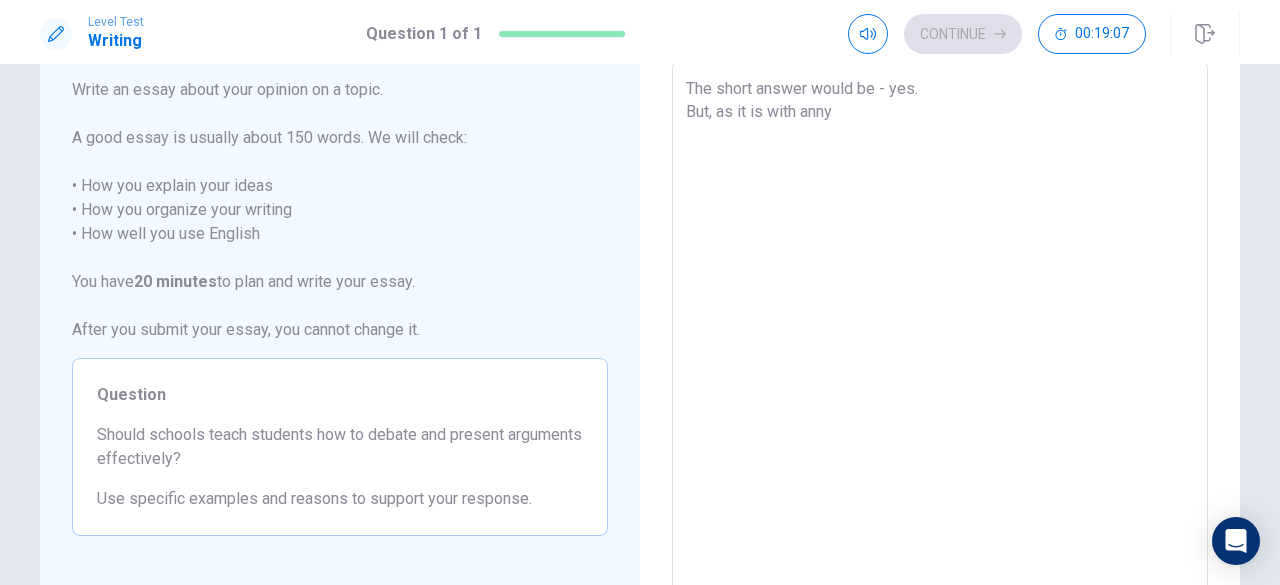 type on "x" 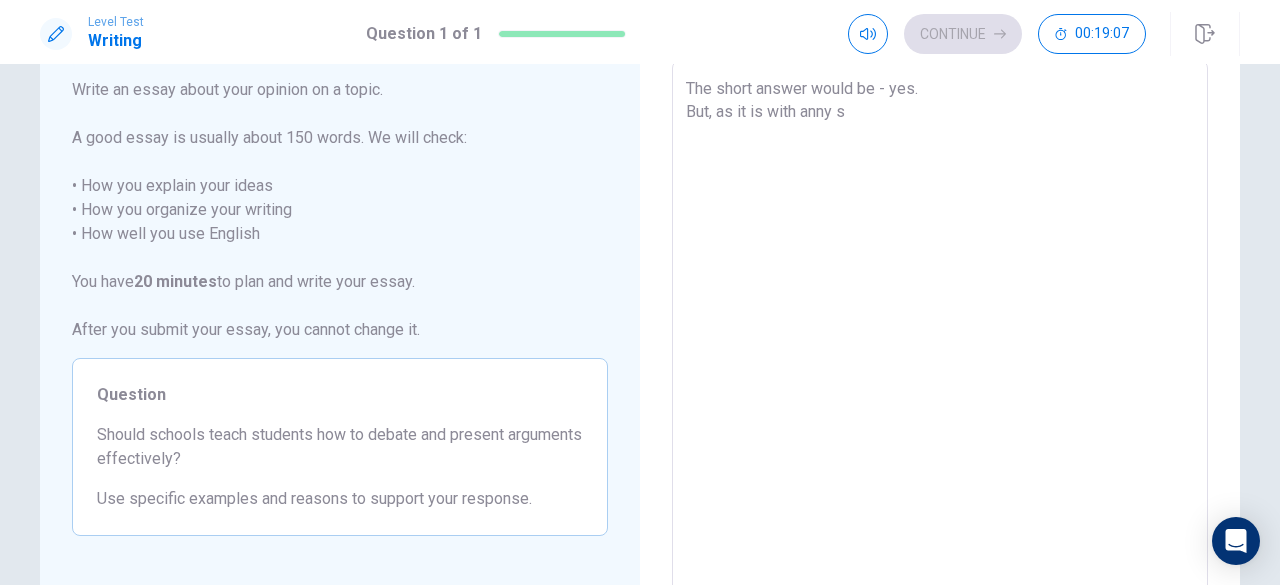 type on "x" 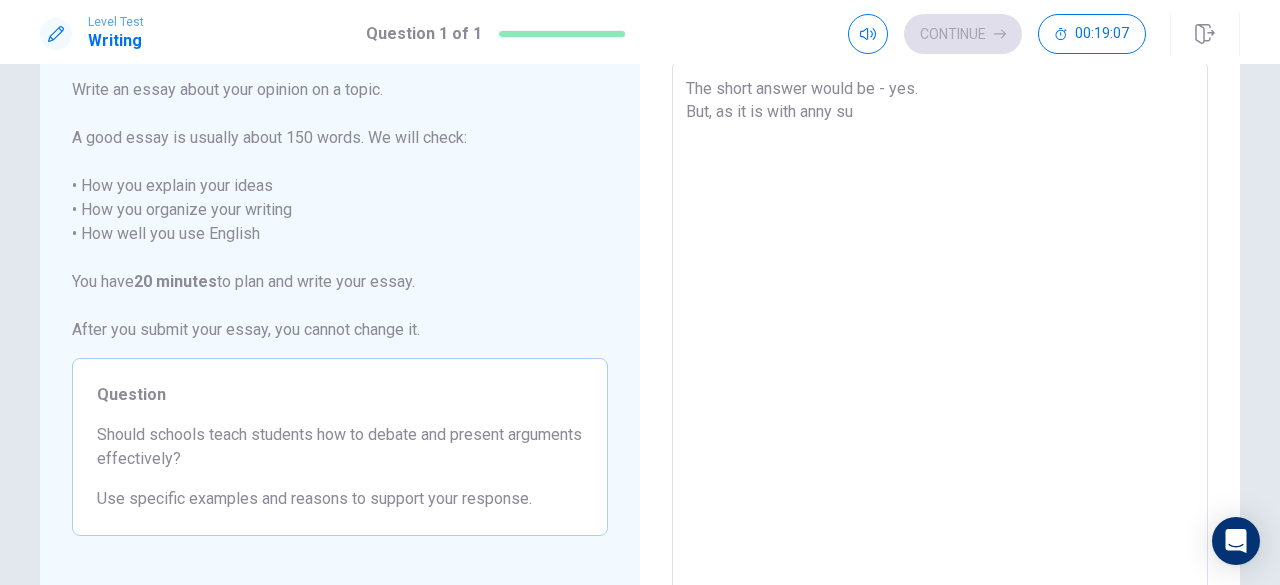 type on "x" 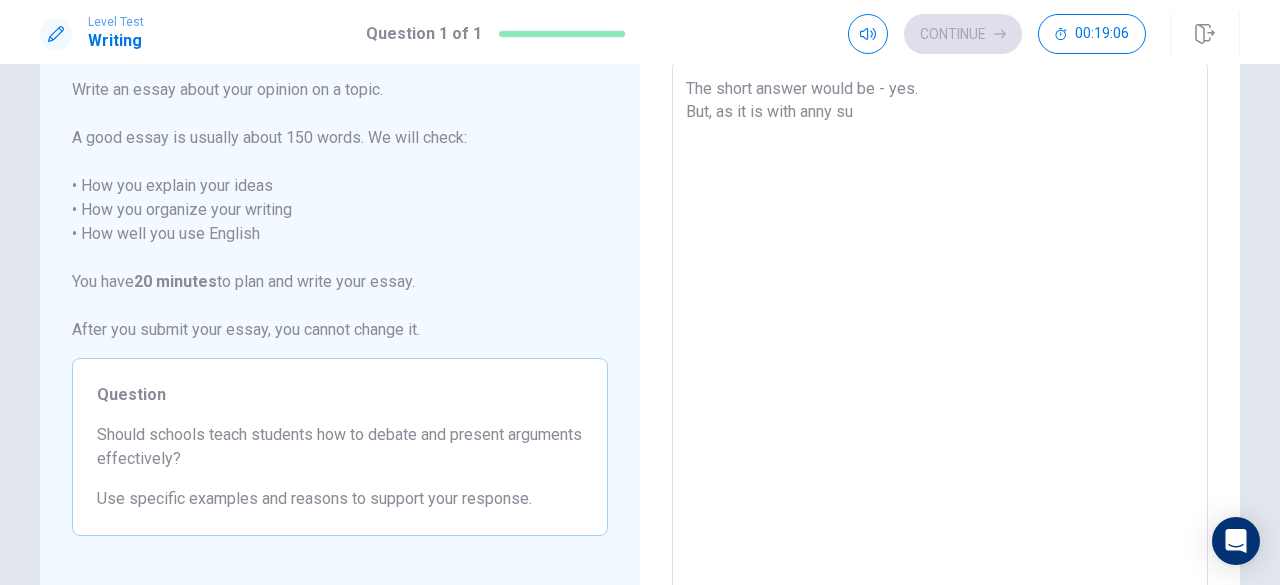 type on "The short answer would be - yes.
But, as it is with anny sub" 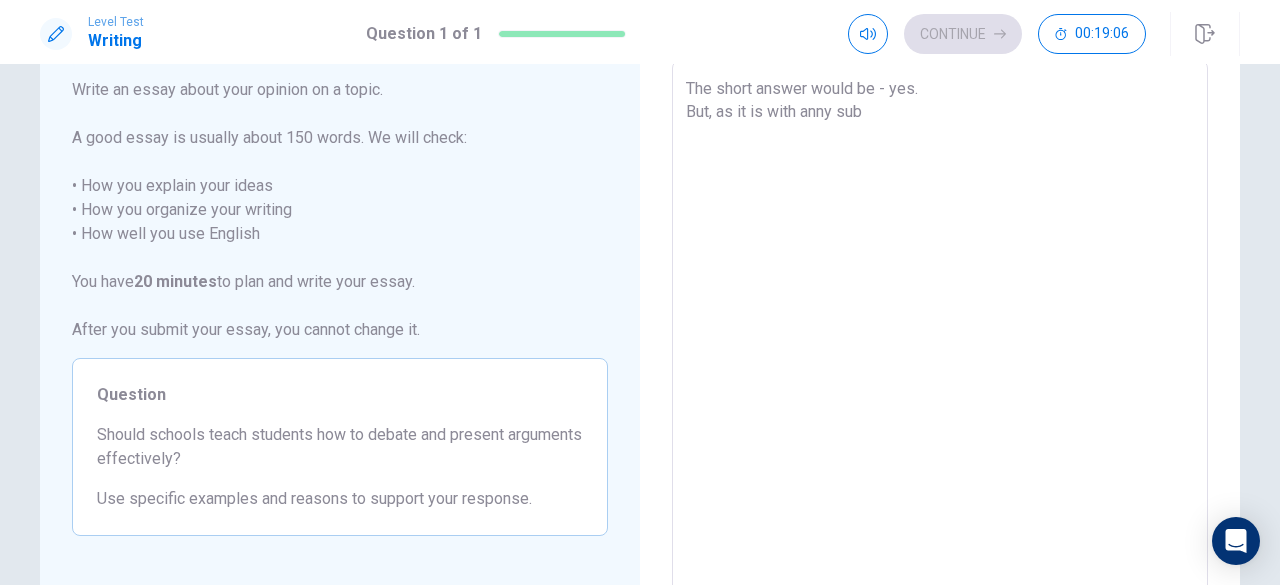 type on "x" 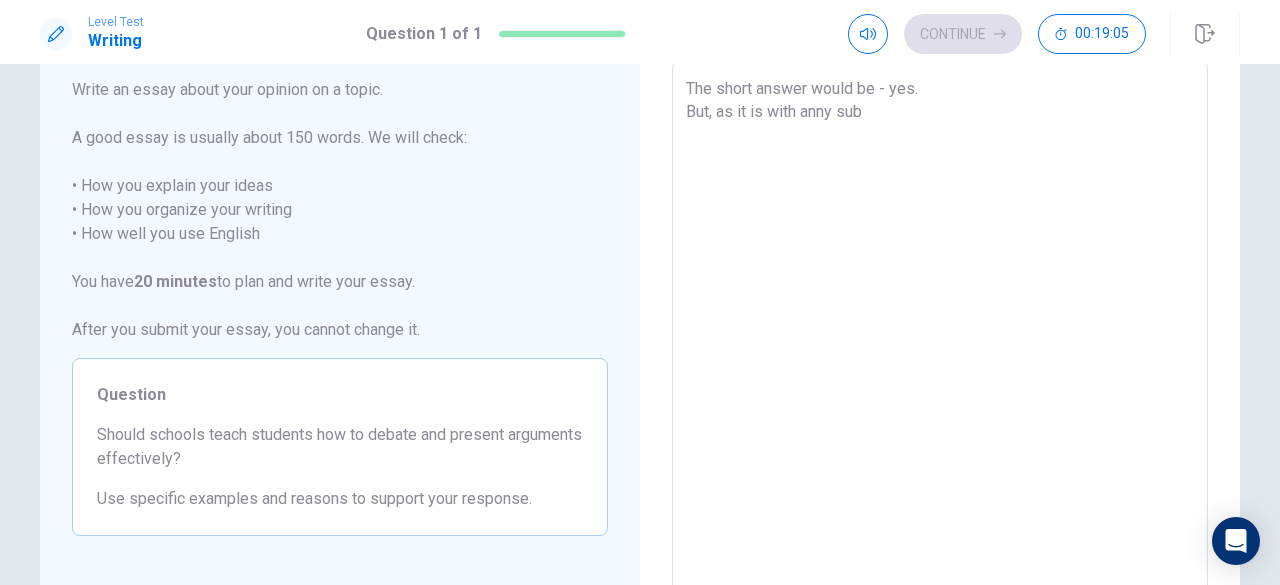 type on "The short answer would be - yes.
But, as it is with anny subj" 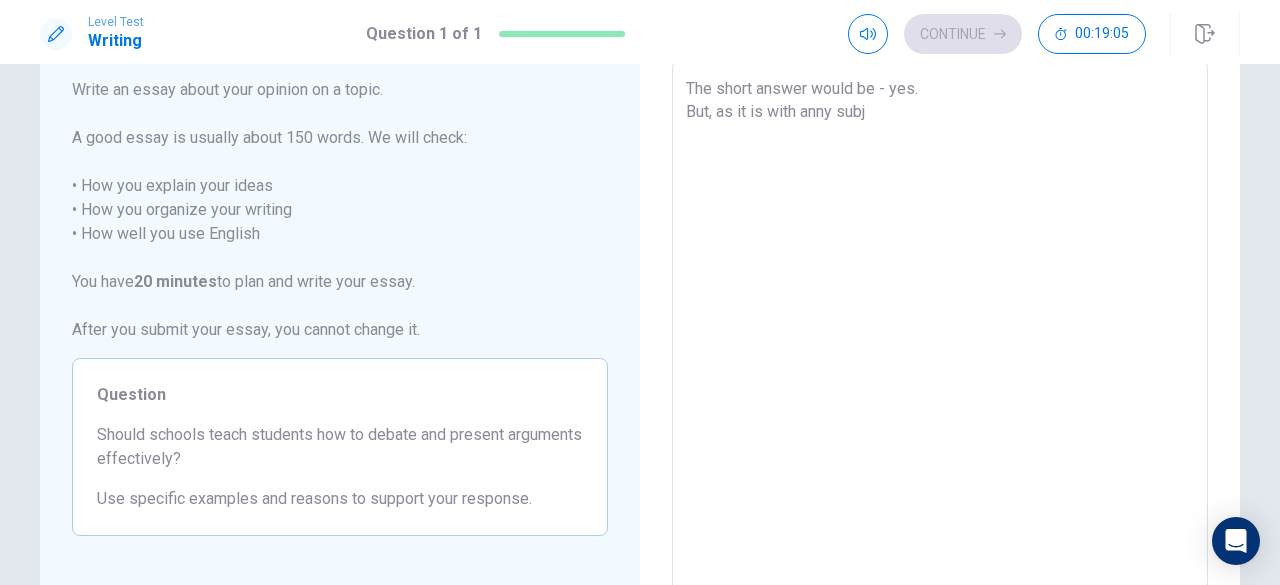type on "x" 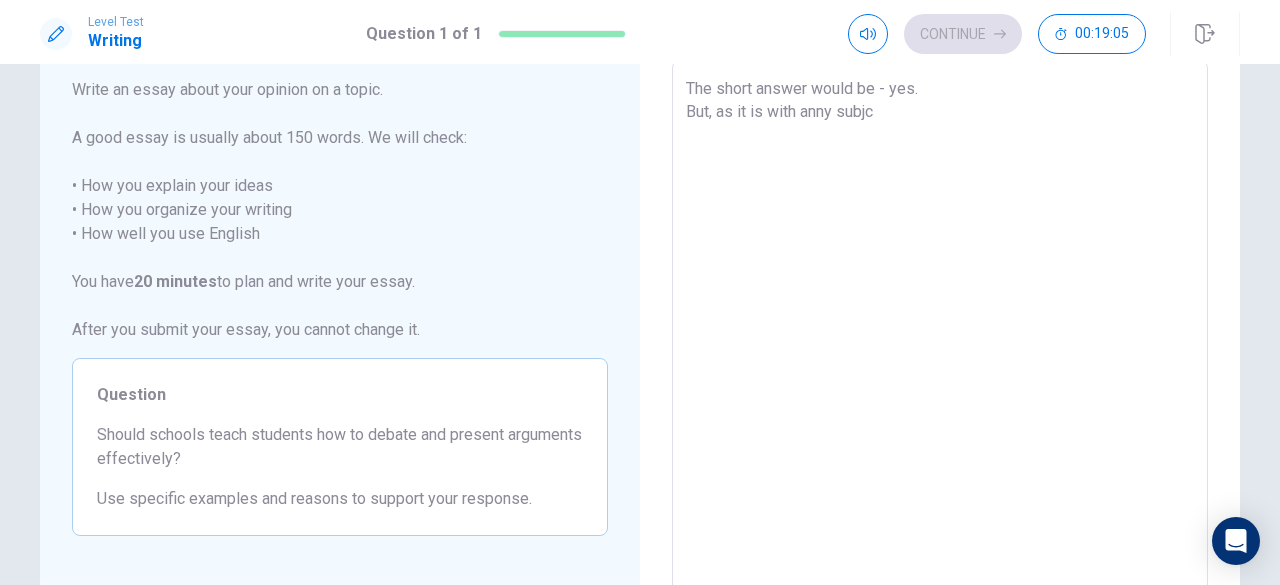 type on "x" 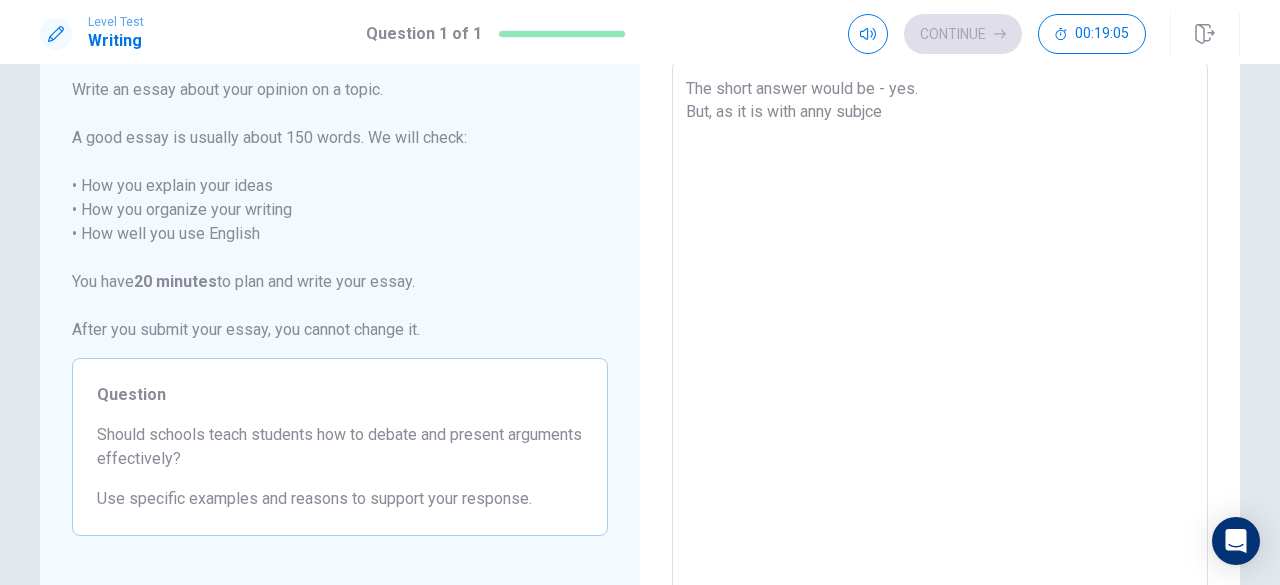 type on "x" 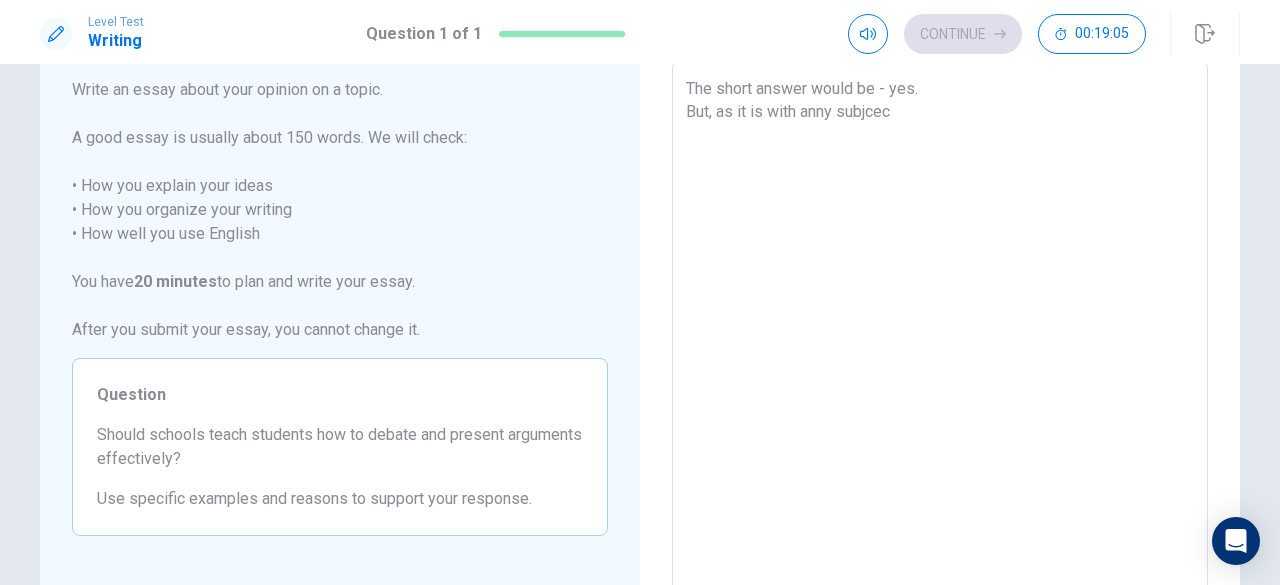 type on "x" 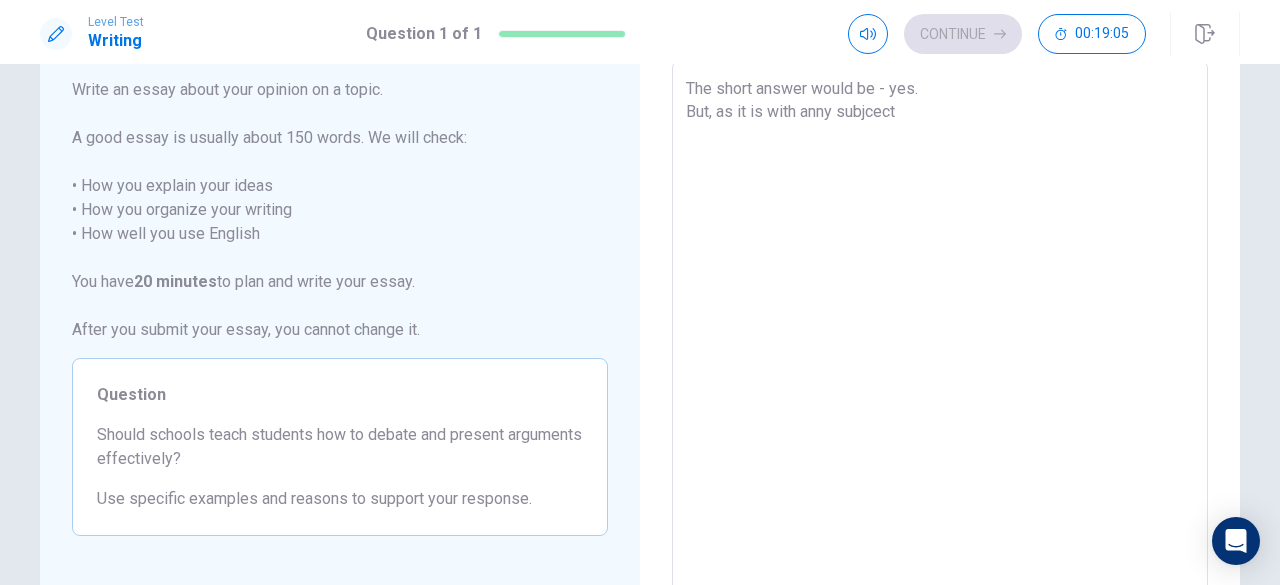 type on "x" 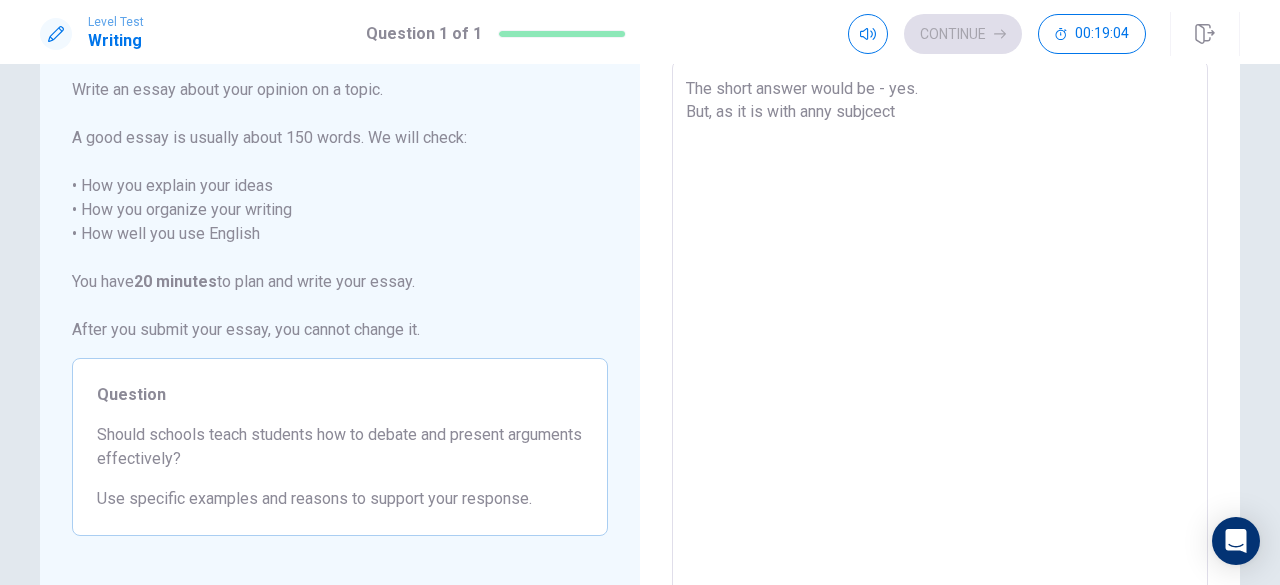 type on "The short answer would be - yes.
But, as it is with anny subjcec" 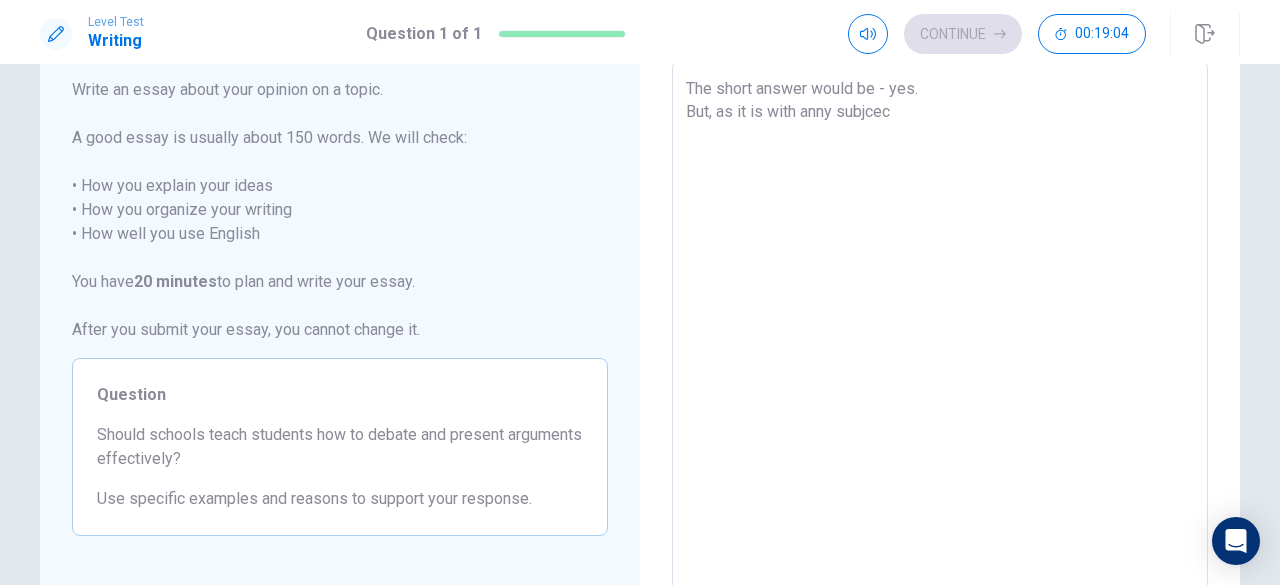 type on "x" 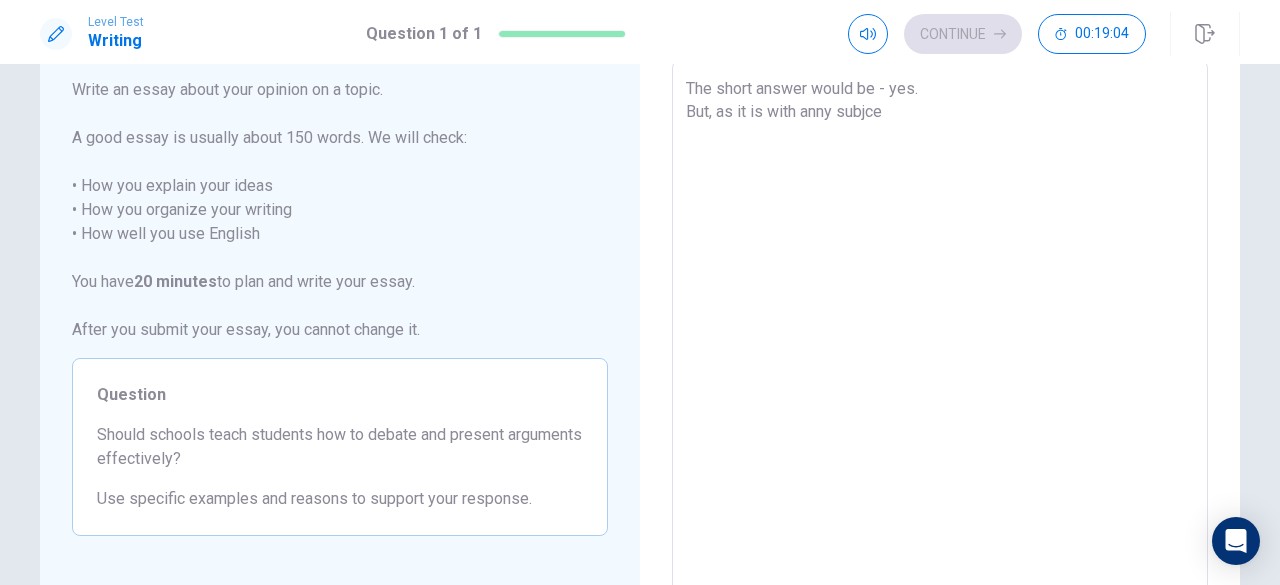 type on "x" 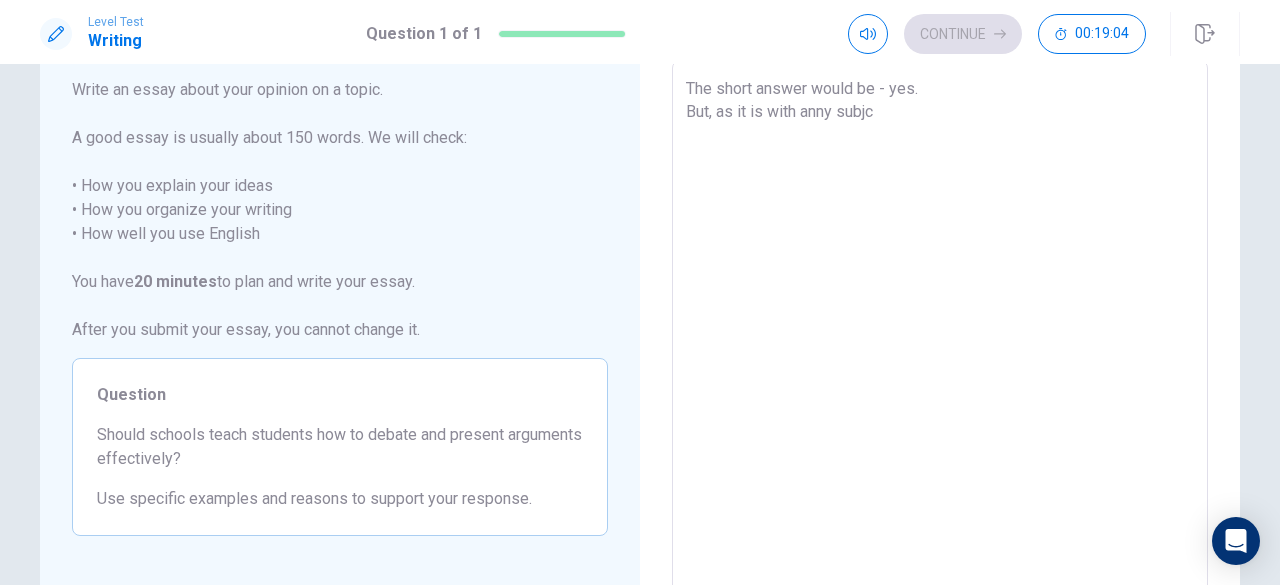 type on "x" 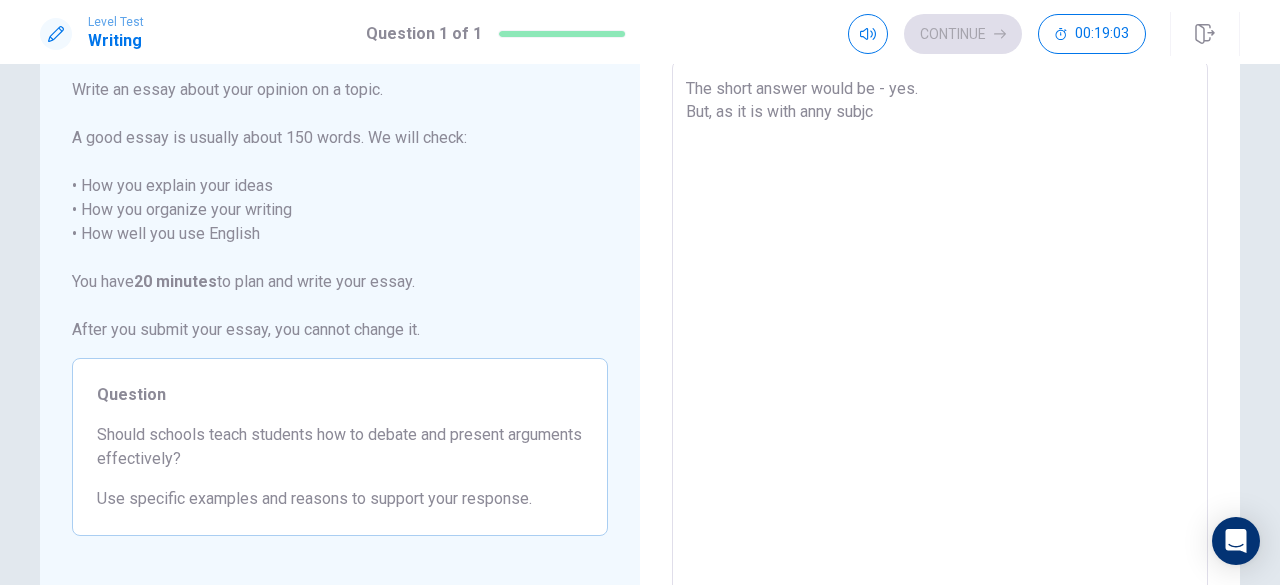 type on "The short answer would be - yes.
But, as it is with anny subj" 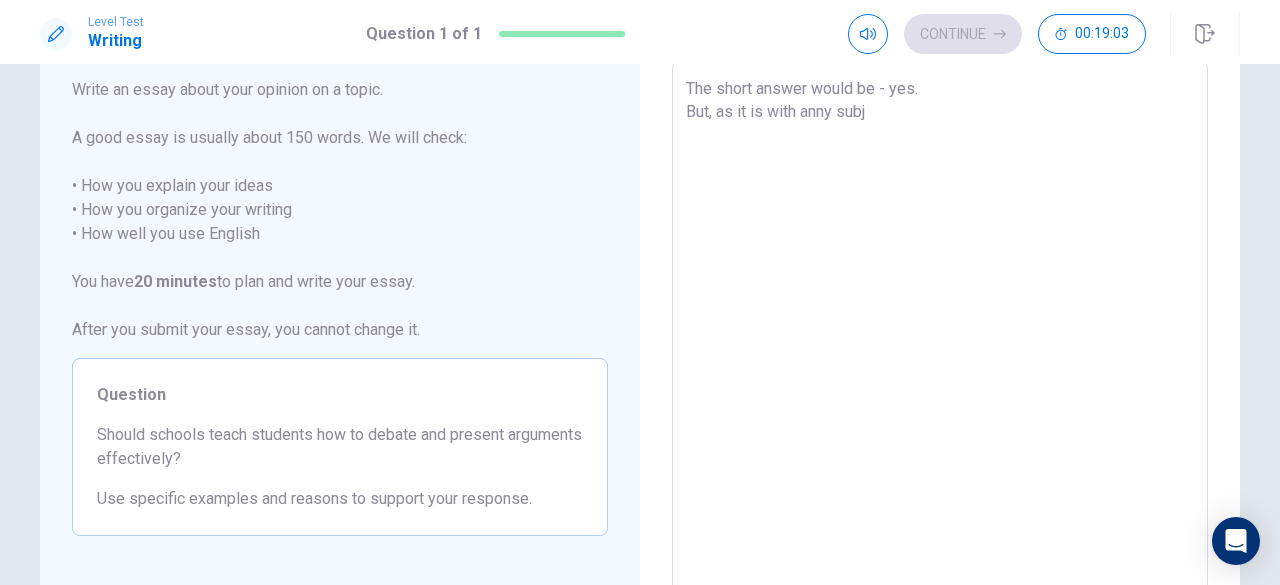 type on "x" 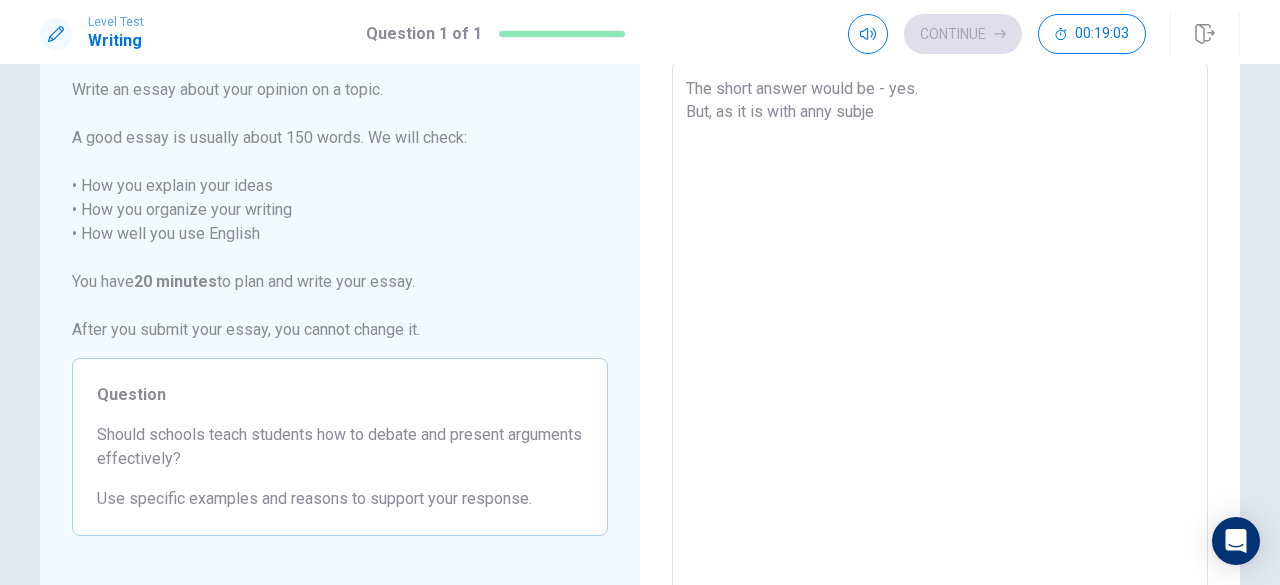 type 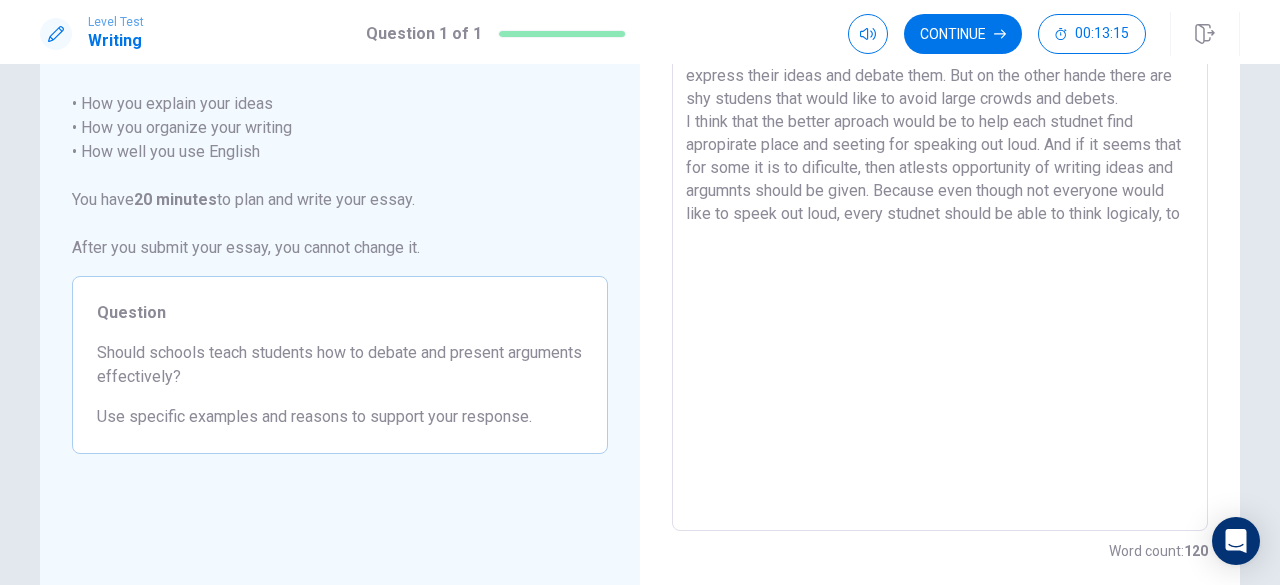 scroll, scrollTop: 168, scrollLeft: 0, axis: vertical 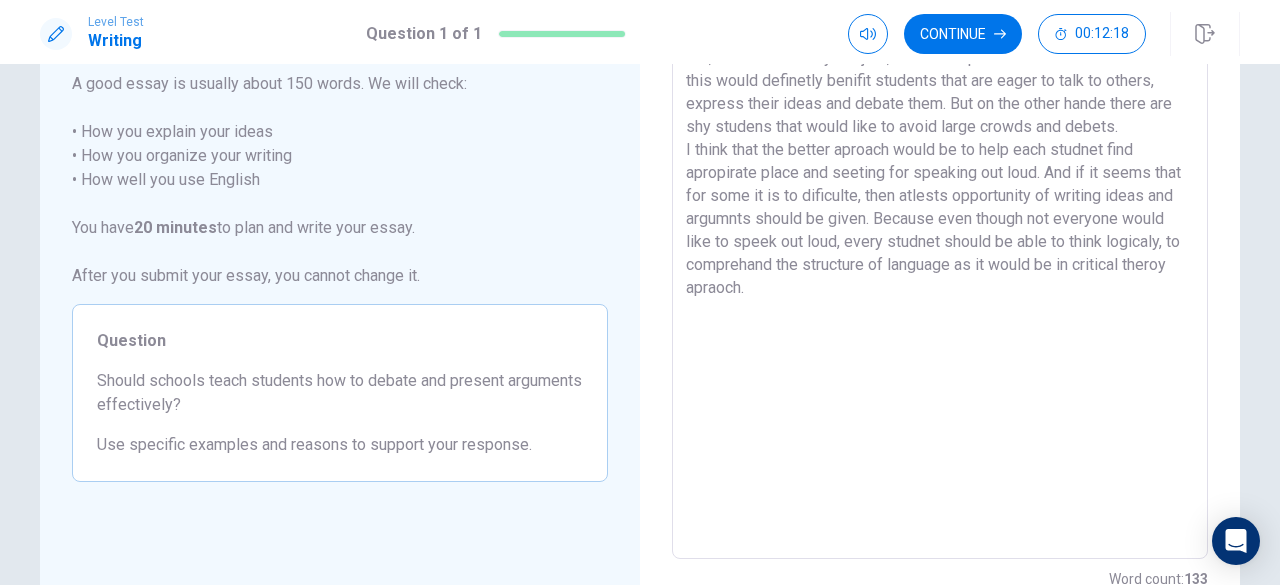 click on "The short answer would be - yes.
But, as it is with anny subject, theare are pro's and cons. I believ that this would definetly benifit students that are eager to talk to others, express their ideas and debate them. But on the other hande there are shy studens that would like to avoid large crowds and debets.
I think that the better aproach would be to help each studnet find apropirate place and seeting for speaking out loud. And if it seems that for some it is to dificulte, then atlests opportunity of writing ideas and argumnts should be given. Because even though not everyone would like to speek out loud, every studnet should be able to think logicaly, to comprehand the structure of language as it would be in critical theroy apraoch." at bounding box center [940, 283] 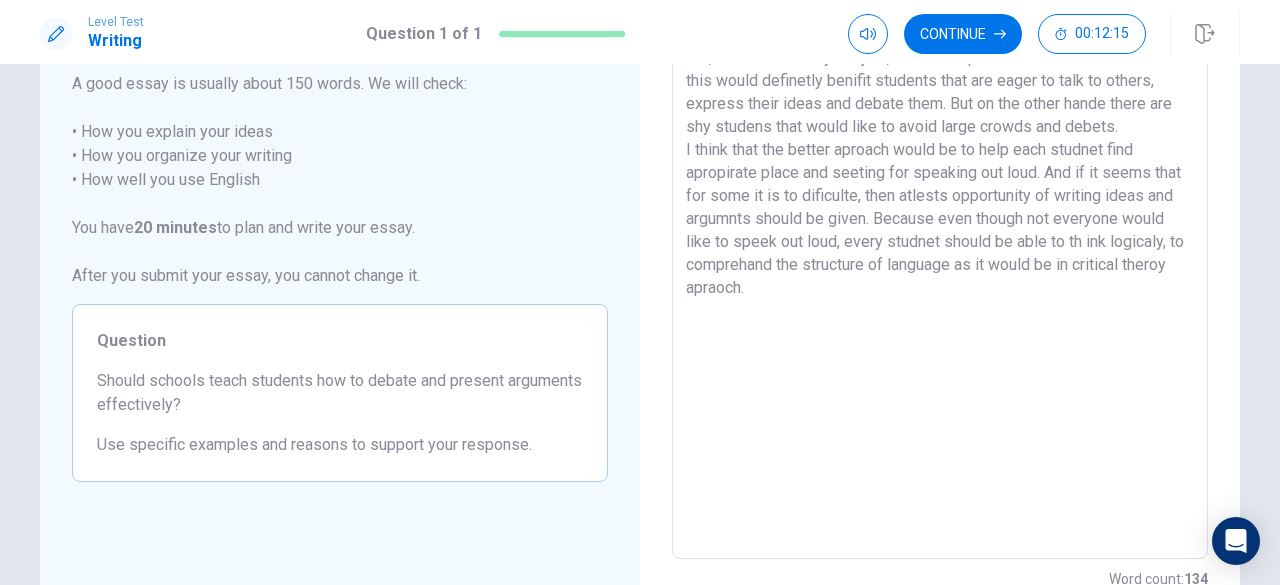 click on "The short answer would be - yes.
But, as it is with anny subject, theare are pro's and cons. I believ that this would definetly benifit students that are eager to talk to others, express their ideas and debate them. But on the other hande there are shy studens that would like to avoid large crowds and debets.
I think that the better aproach would be to help each studnet find apropirate place and seeting for speaking out loud. And if it seems that for some it is to dificulte, then atlests opportunity of writing ideas and argumnts should be given. Because even though not everyone would like to speek out loud, every studnet should be able to th ink logicaly, to comprehand the structure of language as it would be in critical theroy apraoch." at bounding box center [940, 283] 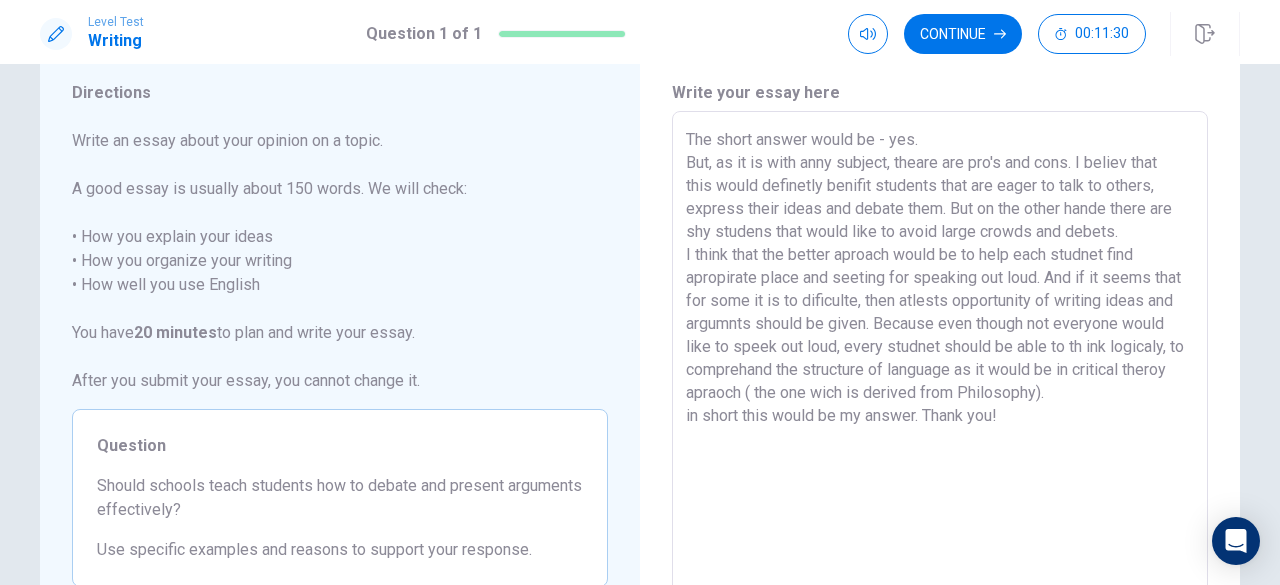 scroll, scrollTop: 61, scrollLeft: 0, axis: vertical 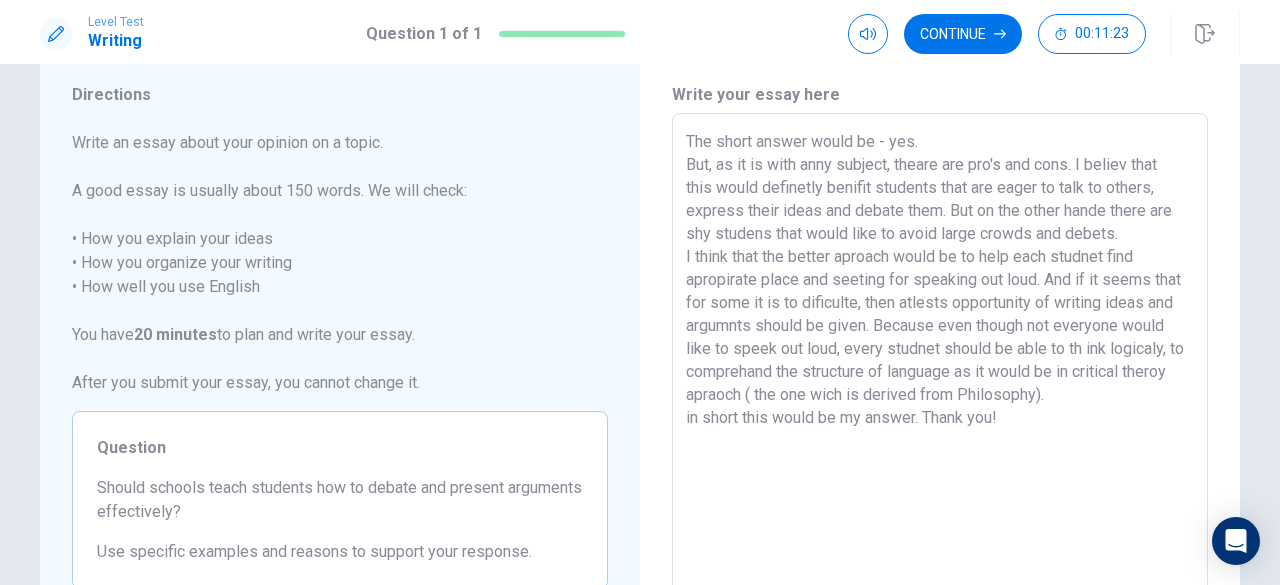 click on "The short answer would be - yes.
But, as it is with anny subject, theare are pro's and cons. I believ that this would definetly benifit students that are eager to talk to others, express their ideas and debate them. But on the other hande there are shy studens that would like to avoid large crowds and debets.
I think that the better aproach would be to help each studnet find apropirate place and seeting for speaking out loud. And if it seems that for some it is to dificulte, then atlests opportunity of writing ideas and argumnts should be given. Because even though not everyone would like to speek out loud, every studnet should be able to th ink logicaly, to comprehand the structure of language as it would be in critical theroy apraoch ( the one wich is derived from Philosophy).
in short this would be my answer. Thank you!" at bounding box center (940, 390) 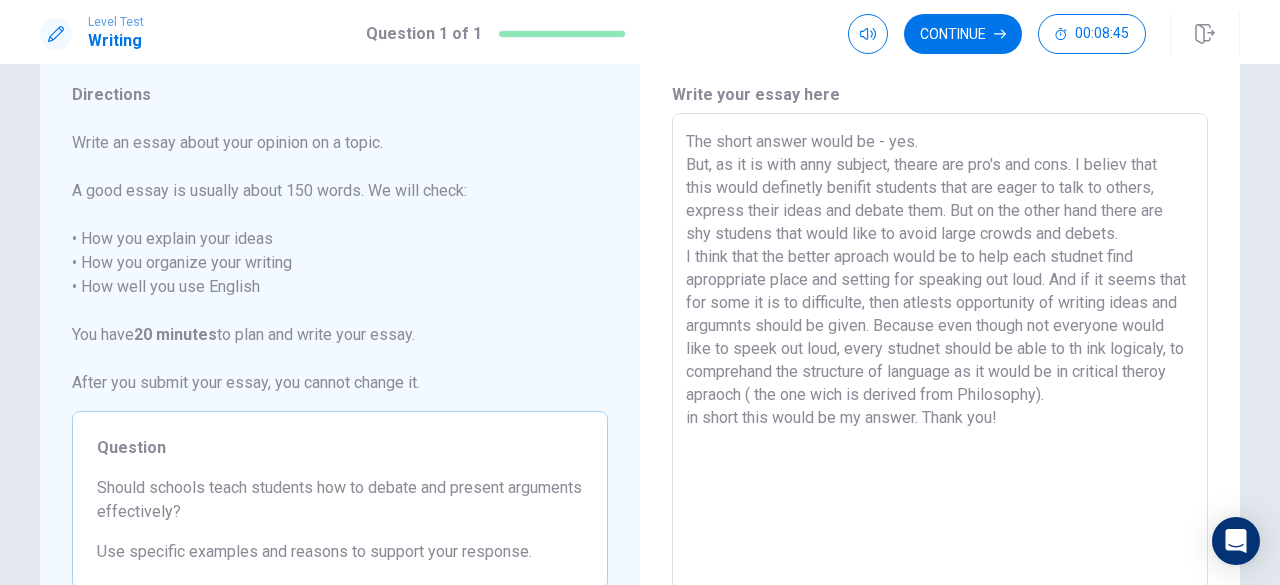 click on "The short answer would be - yes.
But, as it is with anny subject, theare are pro's and cons. I believ that this would definetly benifit students that are eager to talk to others, express their ideas and debate them. But on the other hand there are shy studens that would like to avoid large crowds and debets.
I think that the better aproach would be to help each studnet find aproppriate place and setting for speaking out loud. And if it seems that for some it is to difficulte, then atlests opportunity of writing ideas and argumnts should be given. Because even though not everyone would like to speek out loud, every studnet should be able to th ink logicaly, to comprehand the structure of language as it would be in critical theroy apraoch ( the one wich is derived from Philosophy).
in short this would be my answer. Thank you!" at bounding box center [940, 390] 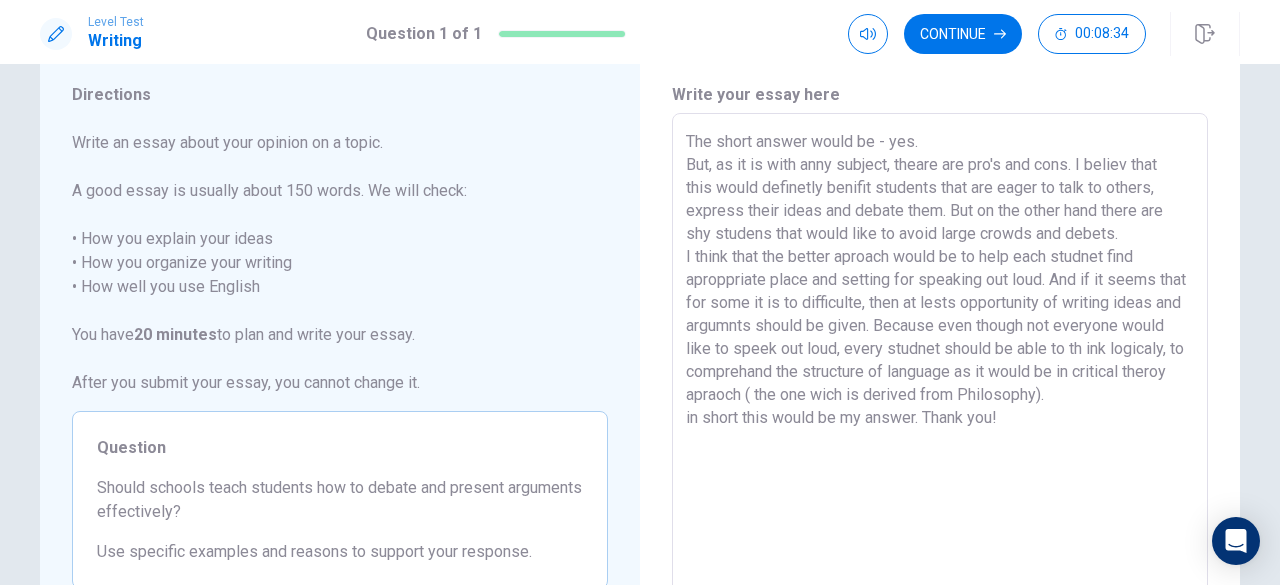 click on "The short answer would be - yes.
But, as it is with anny subject, theare are pro's and cons. I believ that this would definetly benifit students that are eager to talk to others, express their ideas and debate them. But on the other hand there are shy studens that would like to avoid large crowds and debets.
I think that the better aproach would be to help each studnet find aproppriate place and setting for speaking out loud. And if it seems that for some it is to difficulte, then at lests opportunity of writing ideas and argumnts should be given. Because even though not everyone would like to speek out loud, every studnet should be able to th ink logicaly, to comprehand the structure of language as it would be in critical theroy apraoch ( the one wich is derived from Philosophy).
in short this would be my answer. Thank you!" at bounding box center [940, 390] 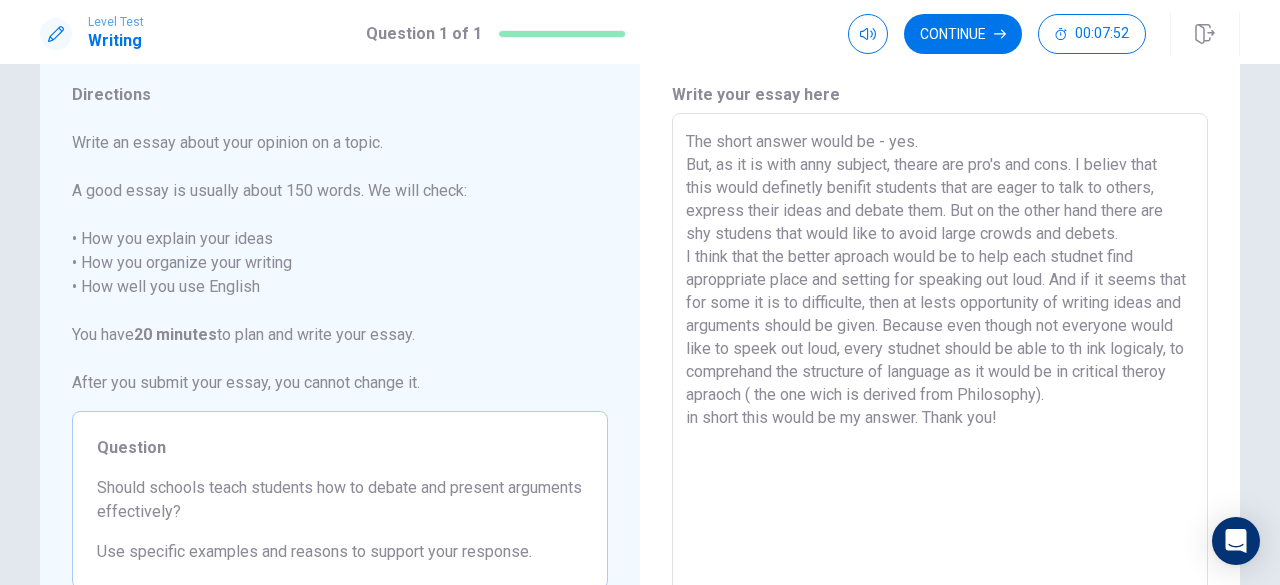 click on "The short answer would be - yes.
But, as it is with anny subject, theare are pro's and cons. I believ that this would definetly benifit students that are eager to talk to others, express their ideas and debate them. But on the other hand there are shy studens that would like to avoid large crowds and debets.
I think that the better aproach would be to help each studnet find aproppriate place and setting for speaking out loud. And if it seems that for some it is to difficulte, then at lests opportunity of writing ideas and arguments should be given. Because even though not everyone would like to speek out loud, every studnet should be able to th ink logicaly, to comprehand the structure of language as it would be in critical theroy apraoch ( the one wich is derived from Philosophy).
in short this would be my answer. Thank you!" at bounding box center [940, 390] 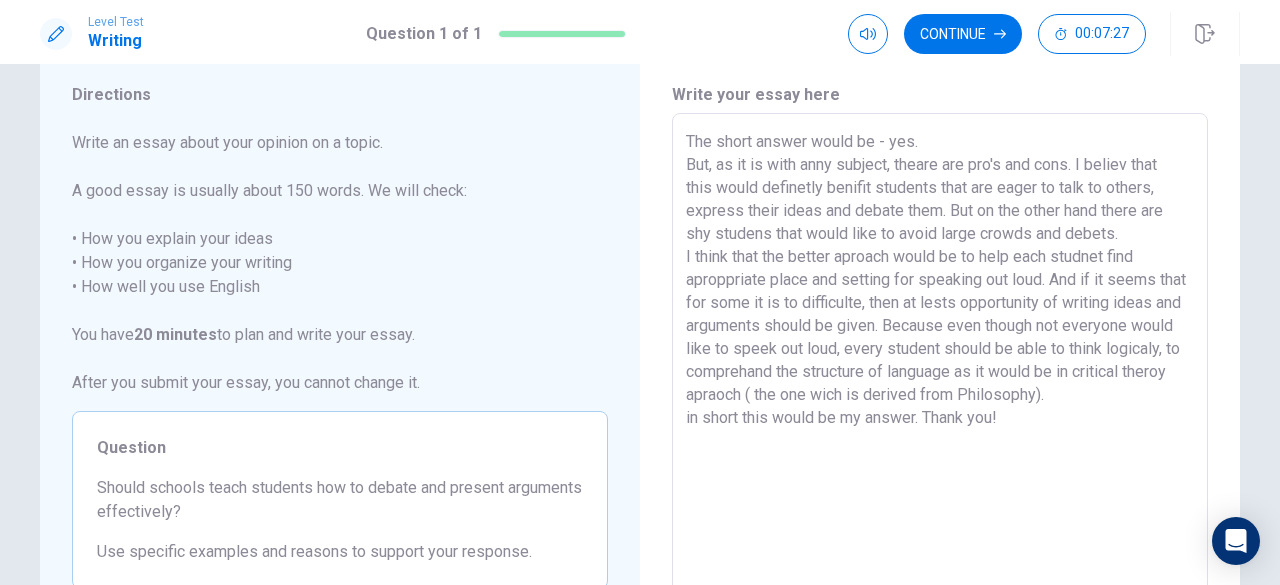 click on "The short answer would be - yes.
But, as it is with anny subject, theare are pro's and cons. I believ that this would definetly benifit students that are eager to talk to others, express their ideas and debate them. But on the other hand there are shy studens that would like to avoid large crowds and debets.
I think that the better aproach would be to help each studnet find aproppriate place and setting for speaking out loud. And if it seems that for some it is to difficulte, then at lests opportunity of writing ideas and arguments should be given. Because even though not everyone would like to speek out loud, every student should be able to think logicaly, to comprehand the structure of language as it would be in critical theroy apraoch ( the one wich is derived from Philosophy).
in short this would be my answer. Thank you!" at bounding box center (940, 390) 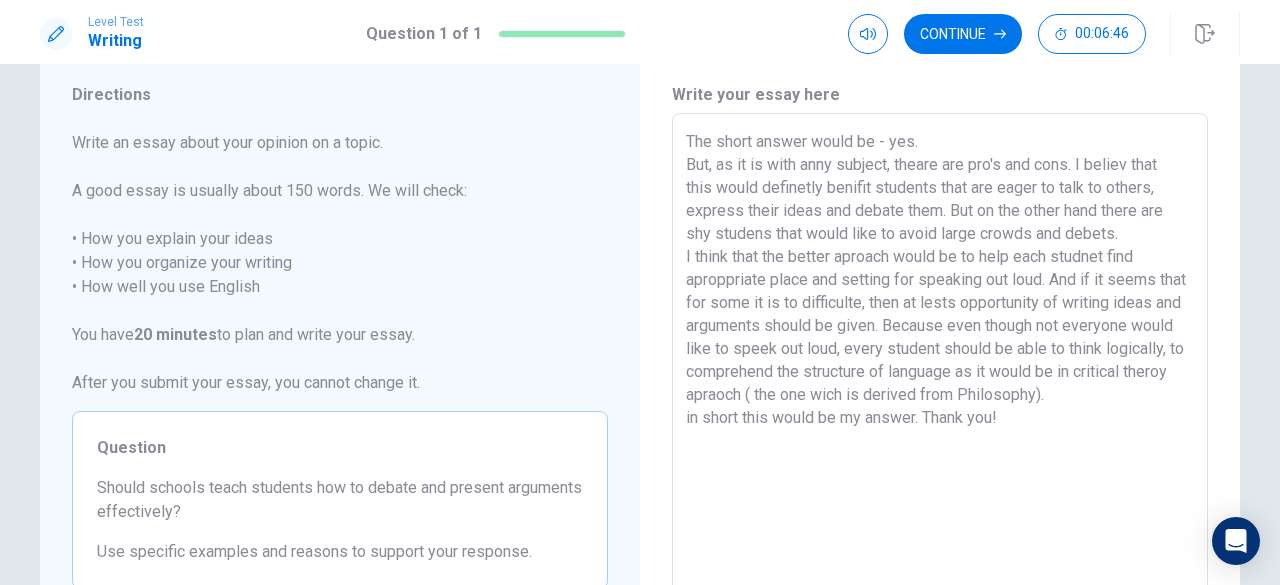 click on "The short answer would be - yes.
But, as it is with anny subject, theare are pro's and cons. I believ that this would definetly benifit students that are eager to talk to others, express their ideas and debate them. But on the other hand there are shy studens that would like to avoid large crowds and debets.
I think that the better aproach would be to help each studnet find aproppriate place and setting for speaking out loud. And if it seems that for some it is to difficulte, then at lests opportunity of writing ideas and arguments should be given. Because even though not everyone would like to speek out loud, every student should be able to think logically, to comprehend the structure of language as it would be in critical theroy apraoch ( the one wich is derived from Philosophy).
in short this would be my answer. Thank you!" at bounding box center [940, 390] 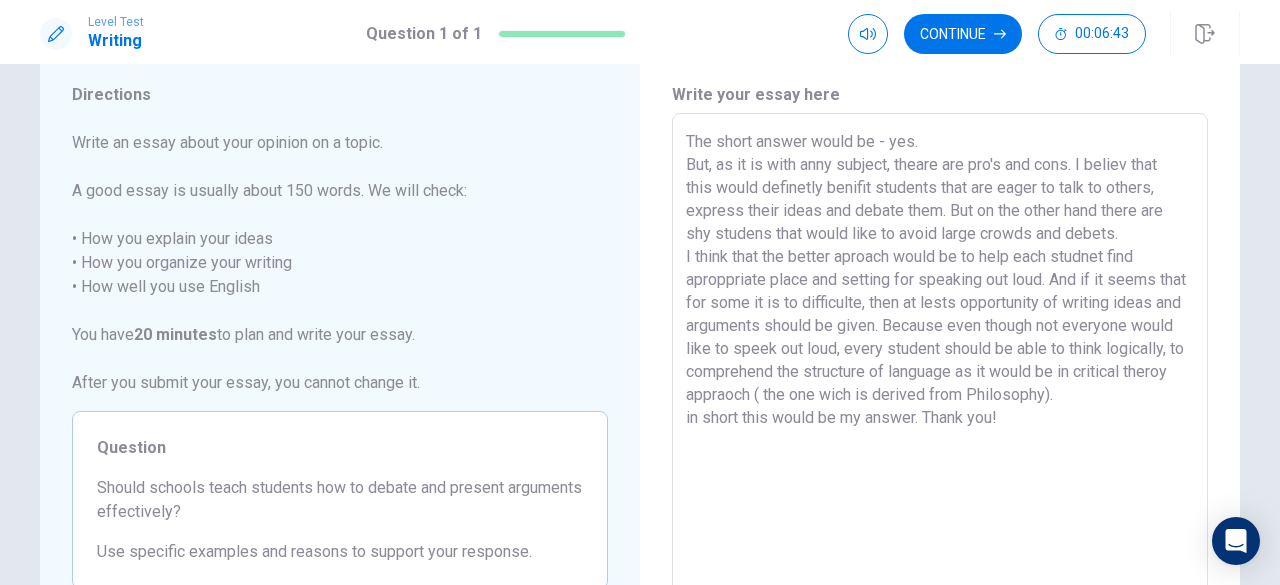 click on "The short answer would be - yes.
But, as it is with anny subject, theare are pro's and cons. I believ that this would definetly benifit students that are eager to talk to others, express their ideas and debate them. But on the other hand there are shy studens that would like to avoid large crowds and debets.
I think that the better aproach would be to help each studnet find aproppriate place and setting for speaking out loud. And if it seems that for some it is to difficulte, then at lests opportunity of writing ideas and arguments should be given. Because even though not everyone would like to speek out loud, every student should be able to think logically, to comprehend the structure of language as it would be in critical theroy appraoch ( the one wich is derived from Philosophy).
in short this would be my answer. Thank you!" at bounding box center (940, 390) 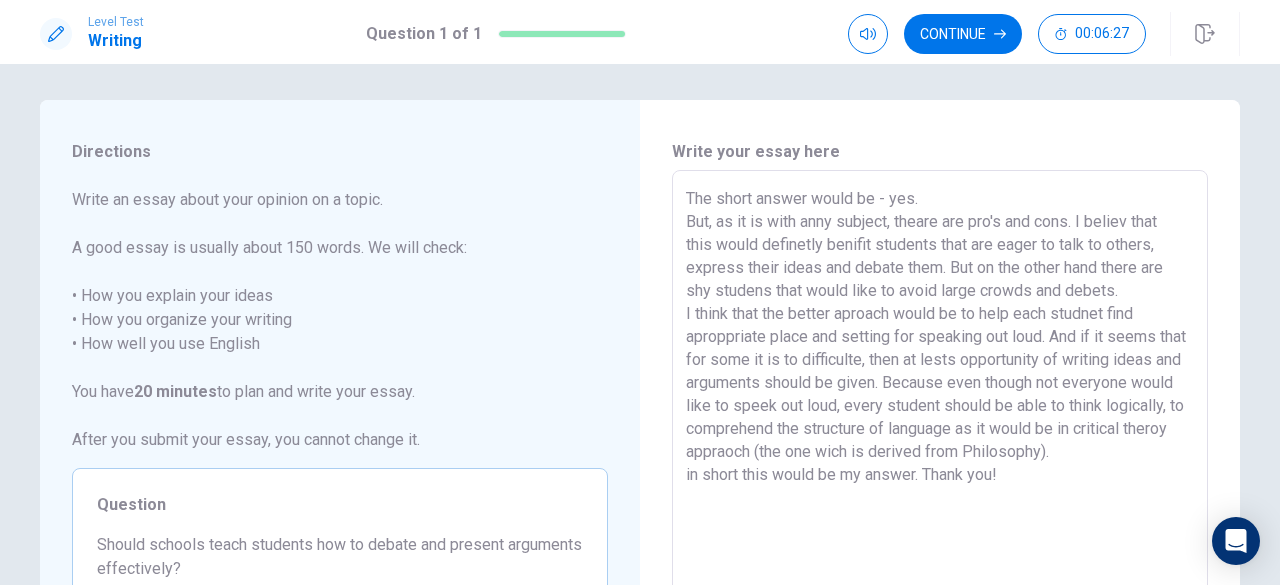 scroll, scrollTop: 0, scrollLeft: 0, axis: both 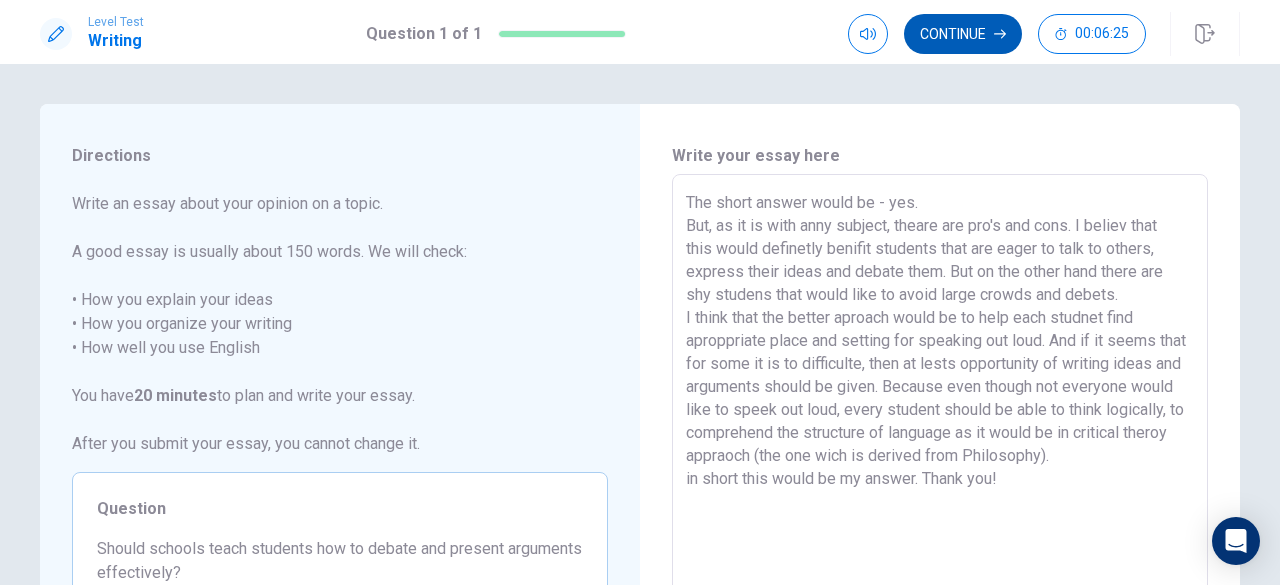 click on "Continue" at bounding box center [963, 34] 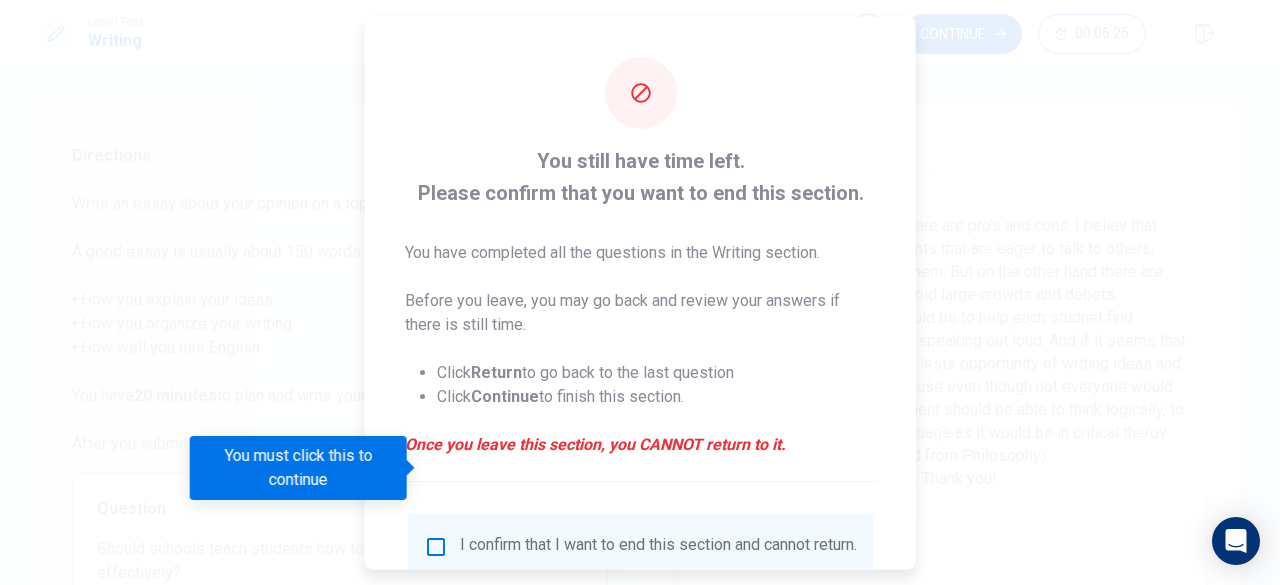scroll, scrollTop: 160, scrollLeft: 0, axis: vertical 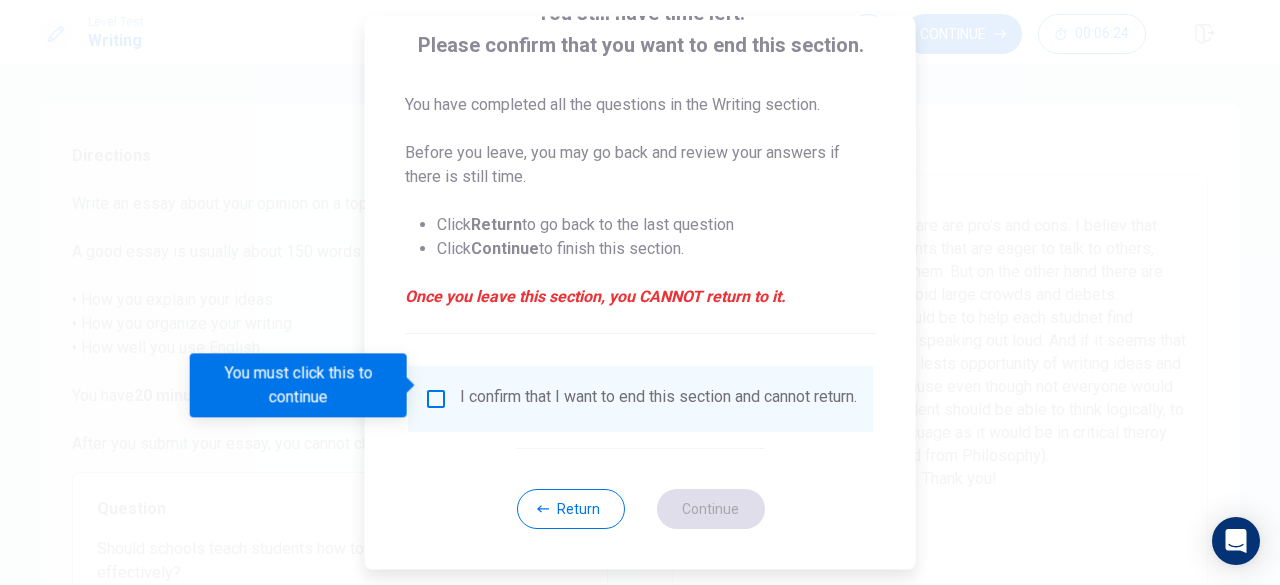 click at bounding box center (436, 399) 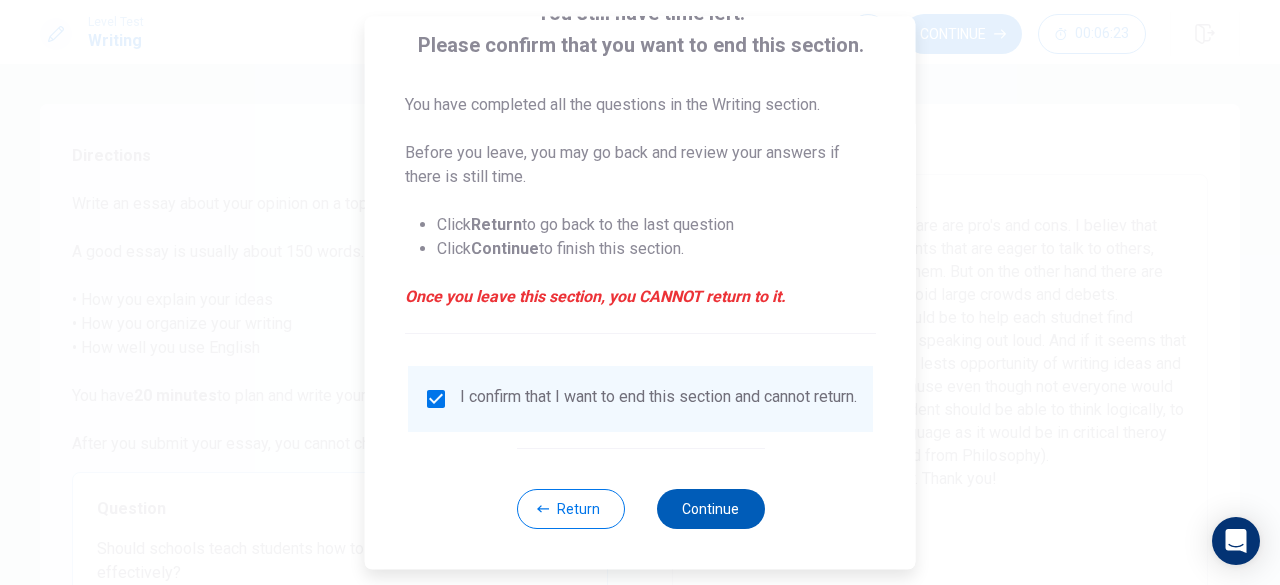 click on "Continue" at bounding box center (710, 509) 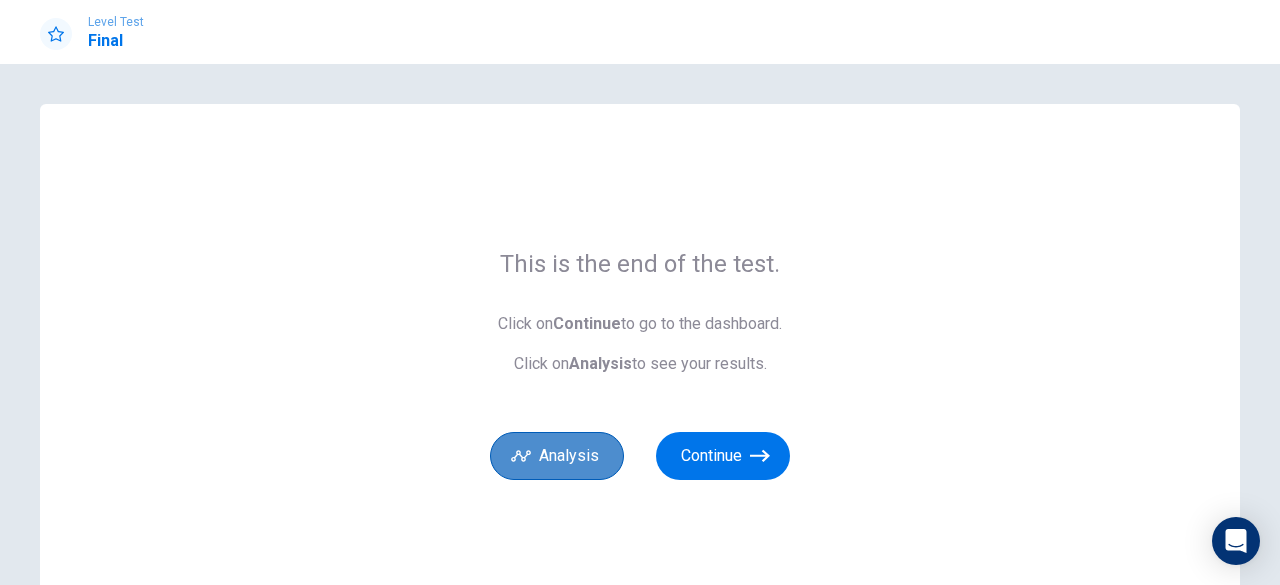 click on "Analysis" at bounding box center (557, 456) 